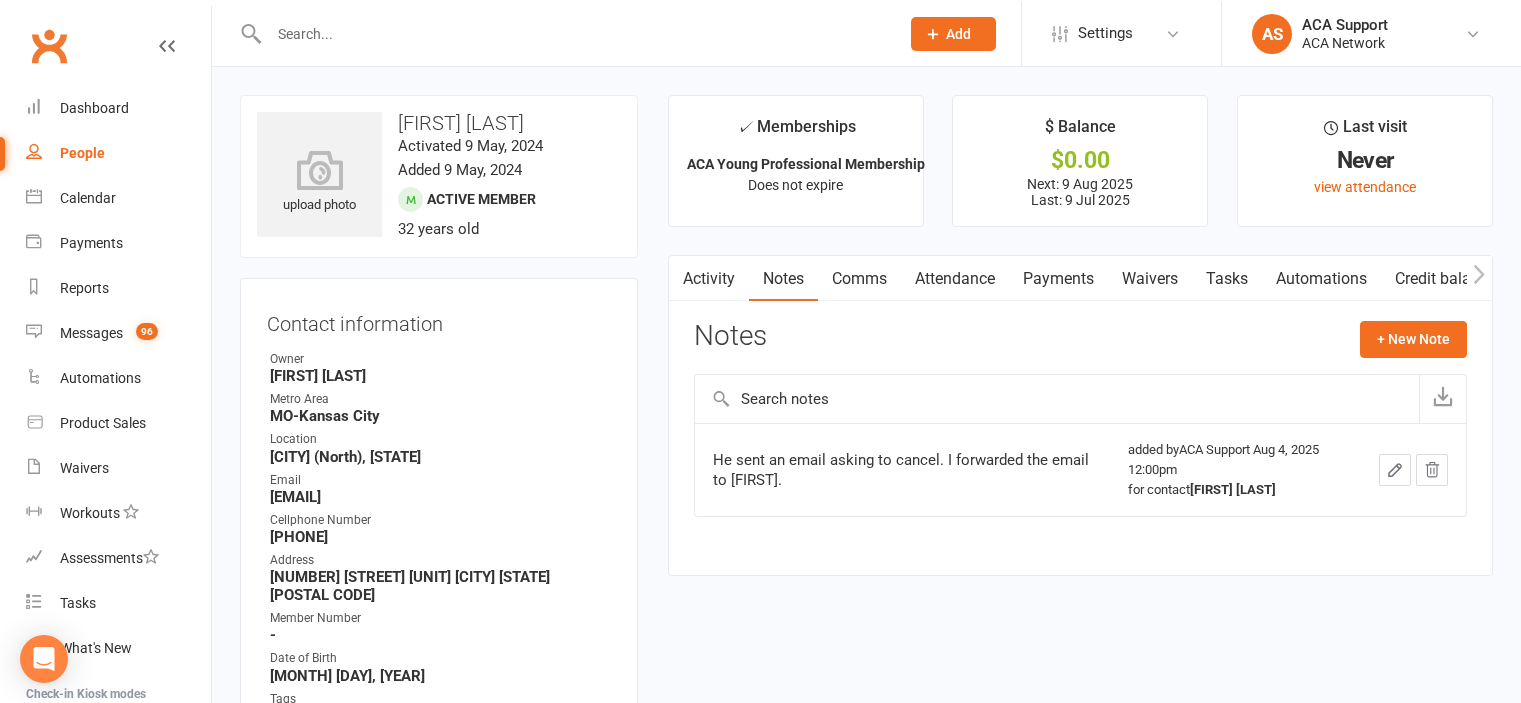 scroll, scrollTop: 1297, scrollLeft: 0, axis: vertical 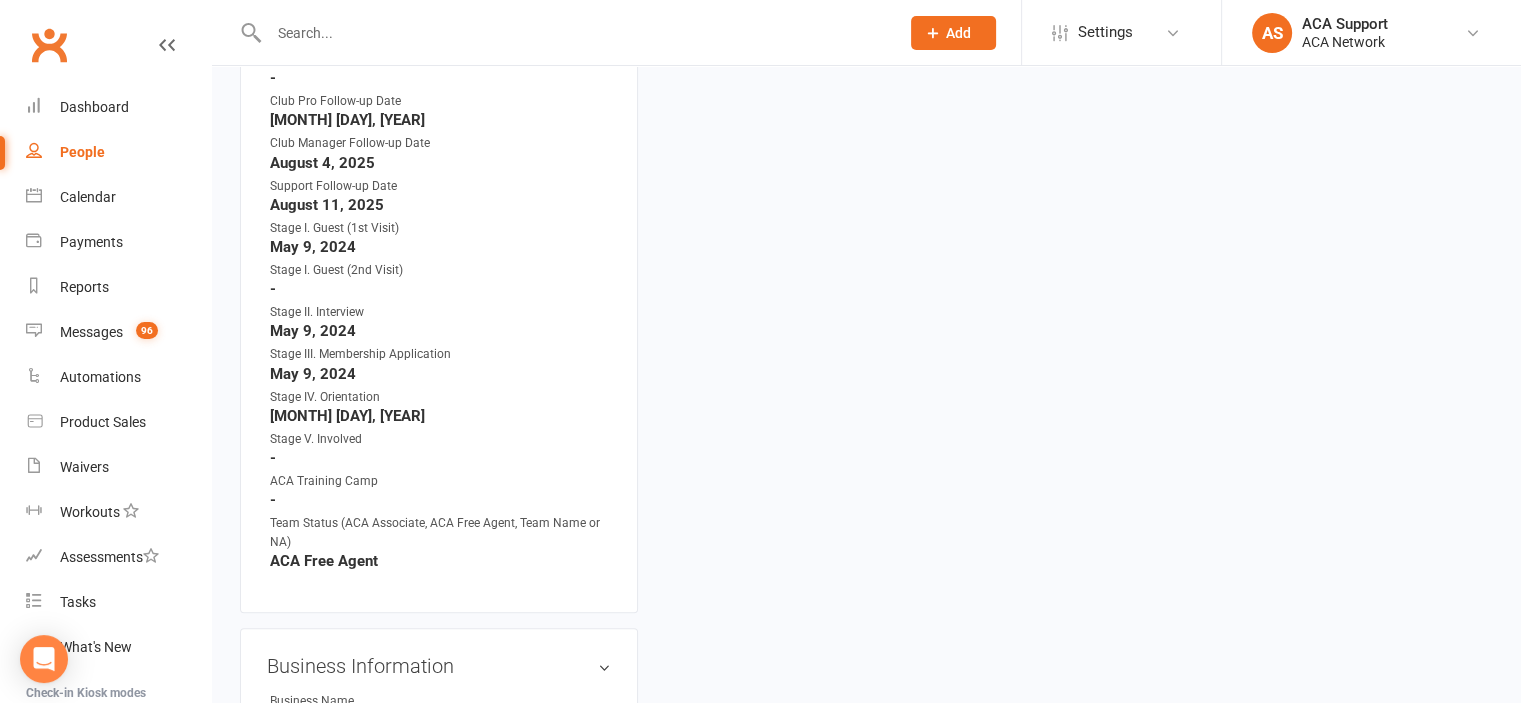 click at bounding box center [574, 33] 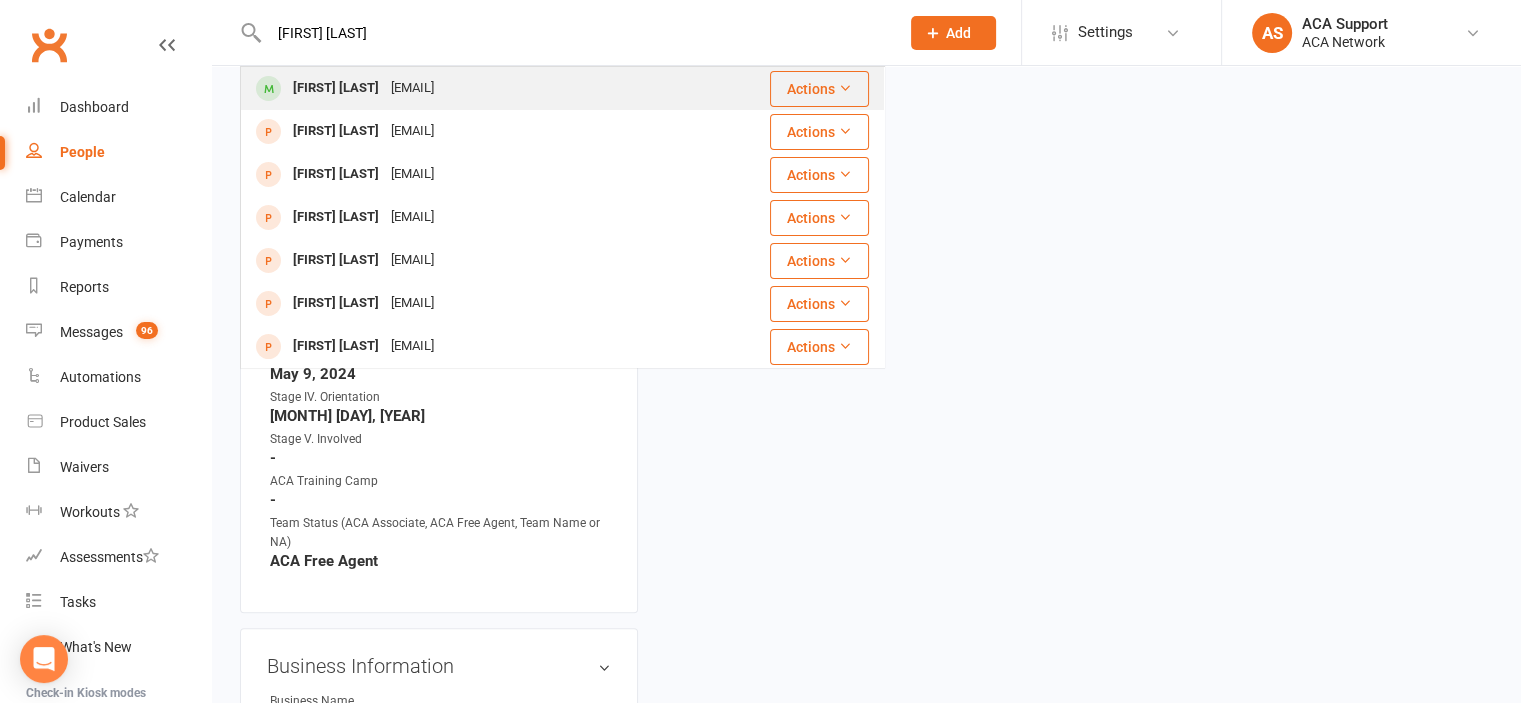 type on "[FIRST] [LAST]" 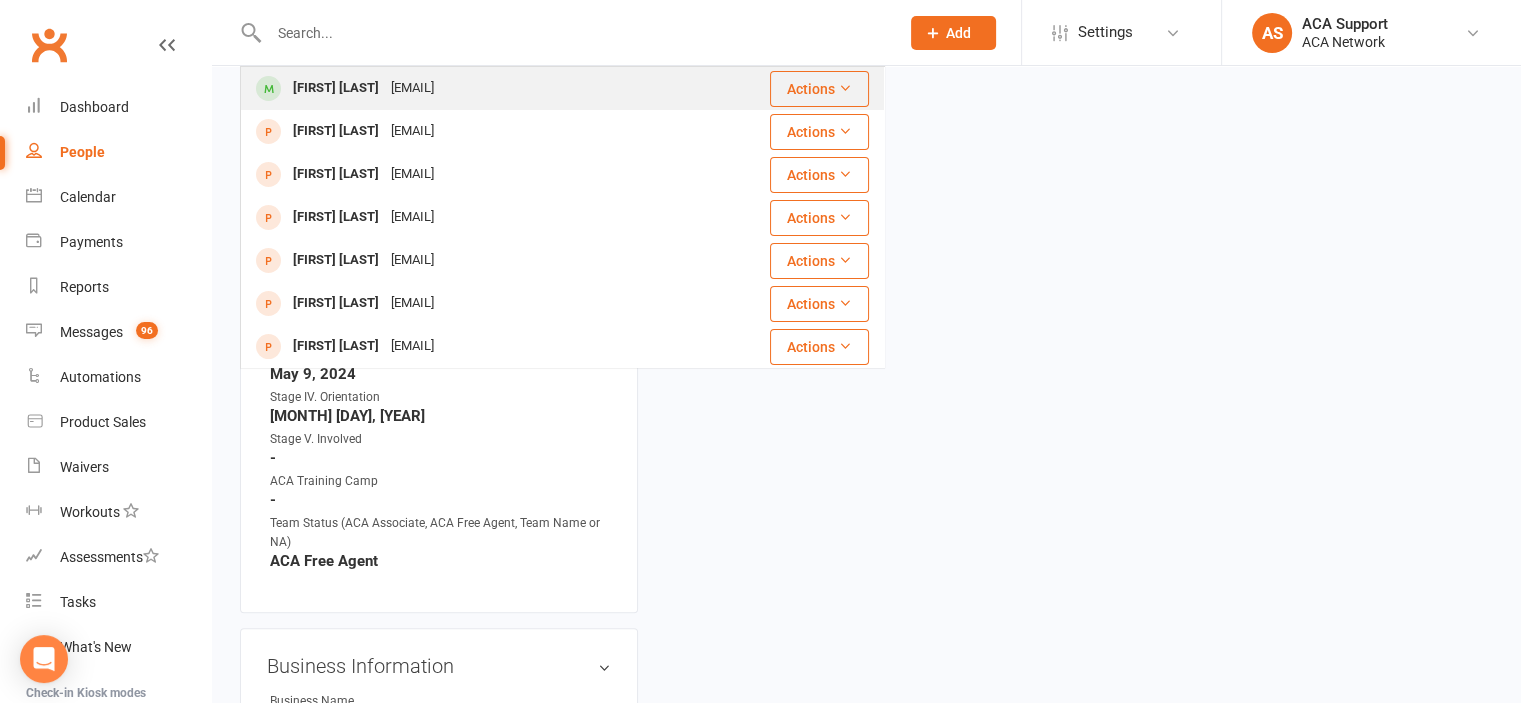 scroll, scrollTop: 0, scrollLeft: 0, axis: both 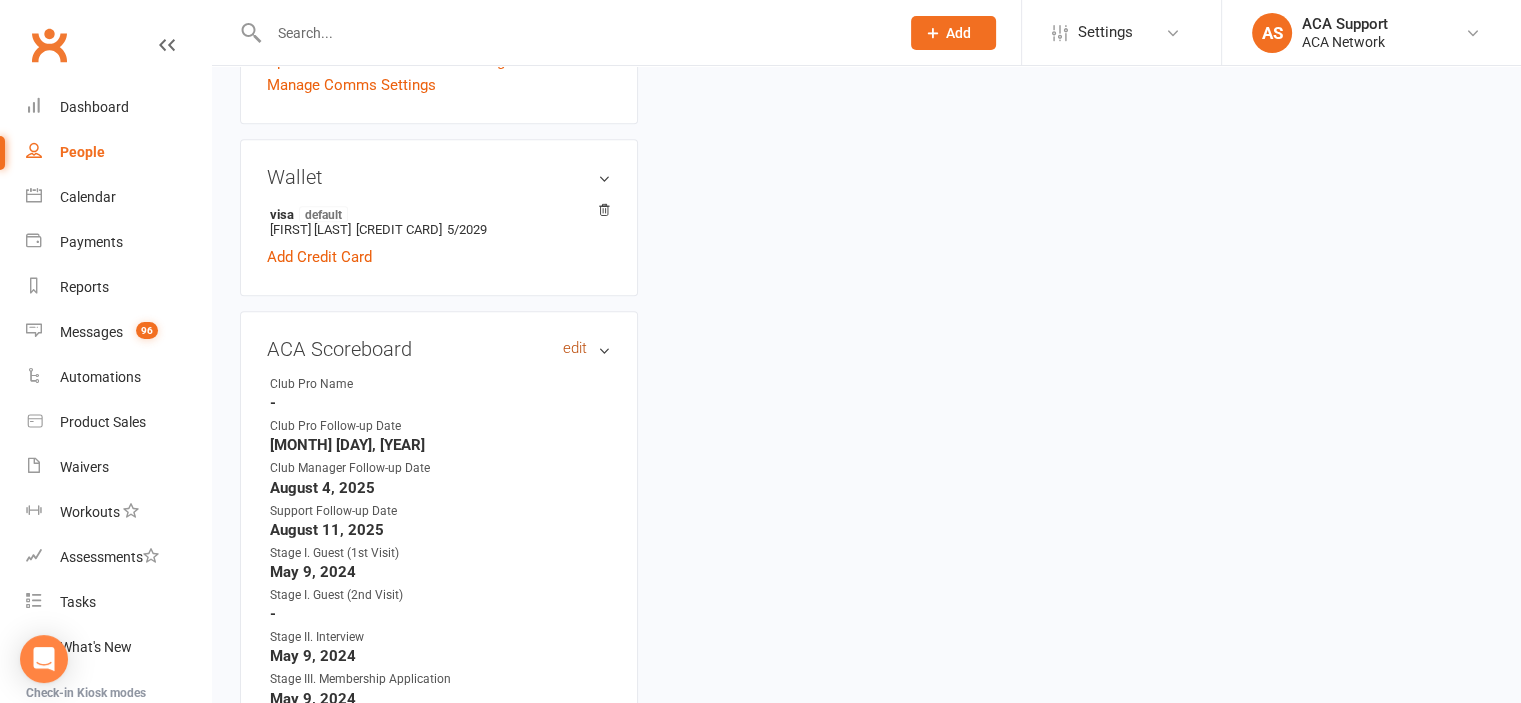 click on "edit" at bounding box center [575, 348] 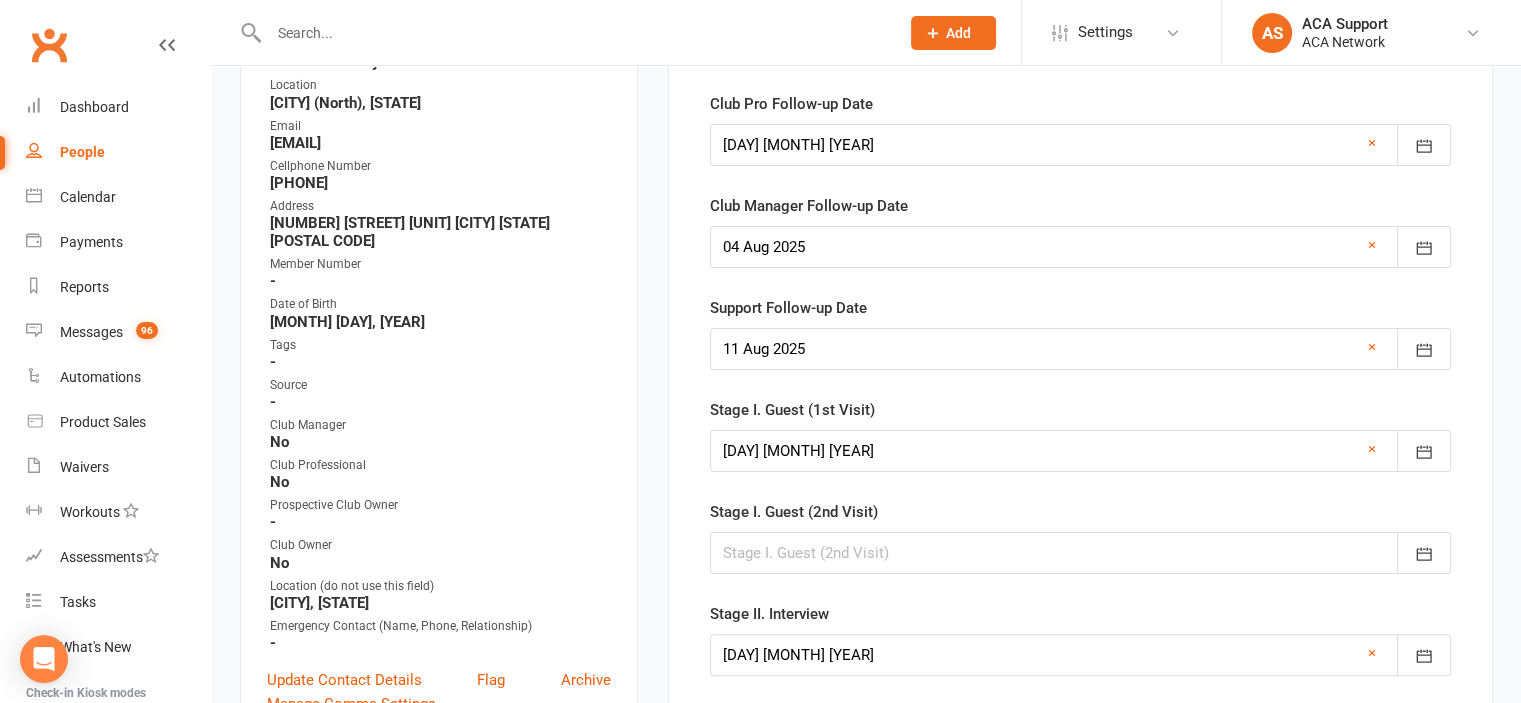 scroll, scrollTop: 152, scrollLeft: 0, axis: vertical 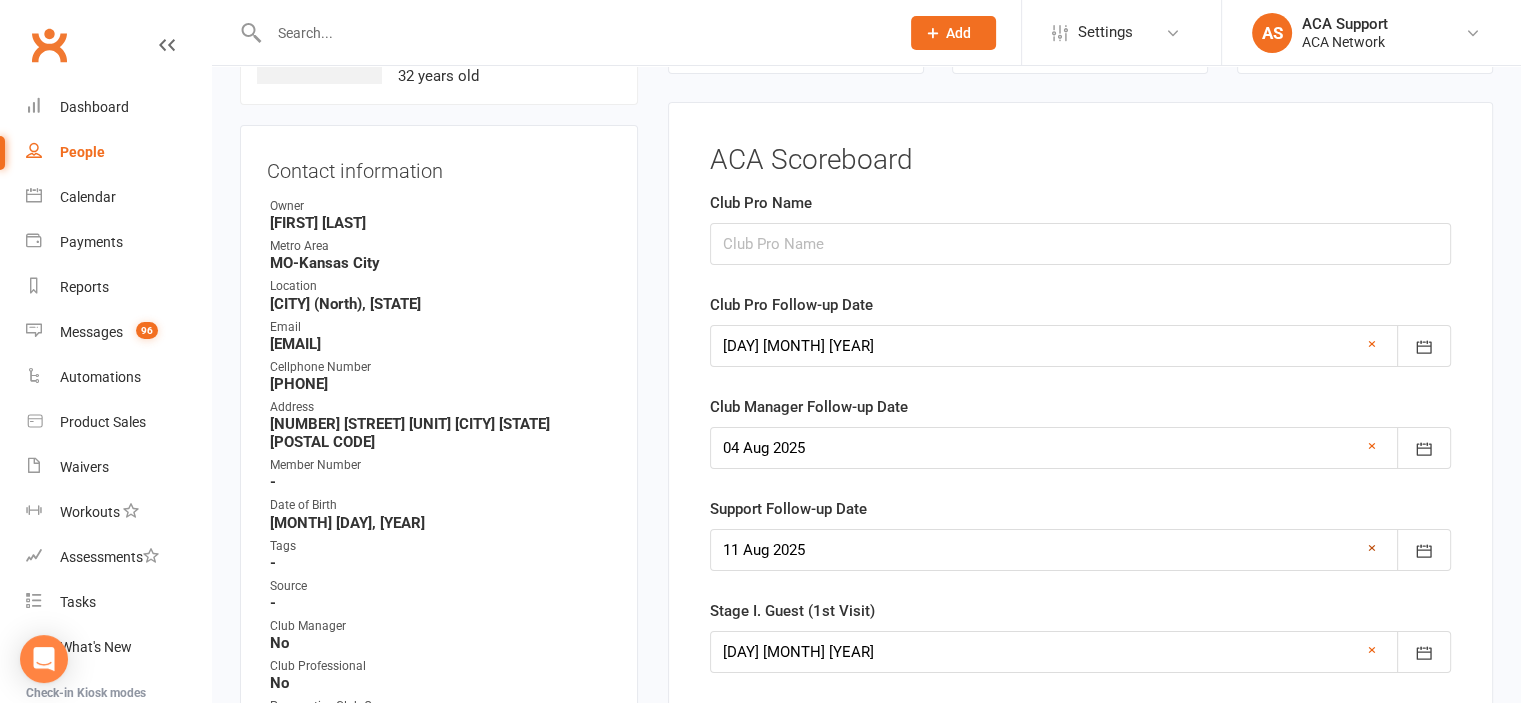 click on "×" at bounding box center (1372, 548) 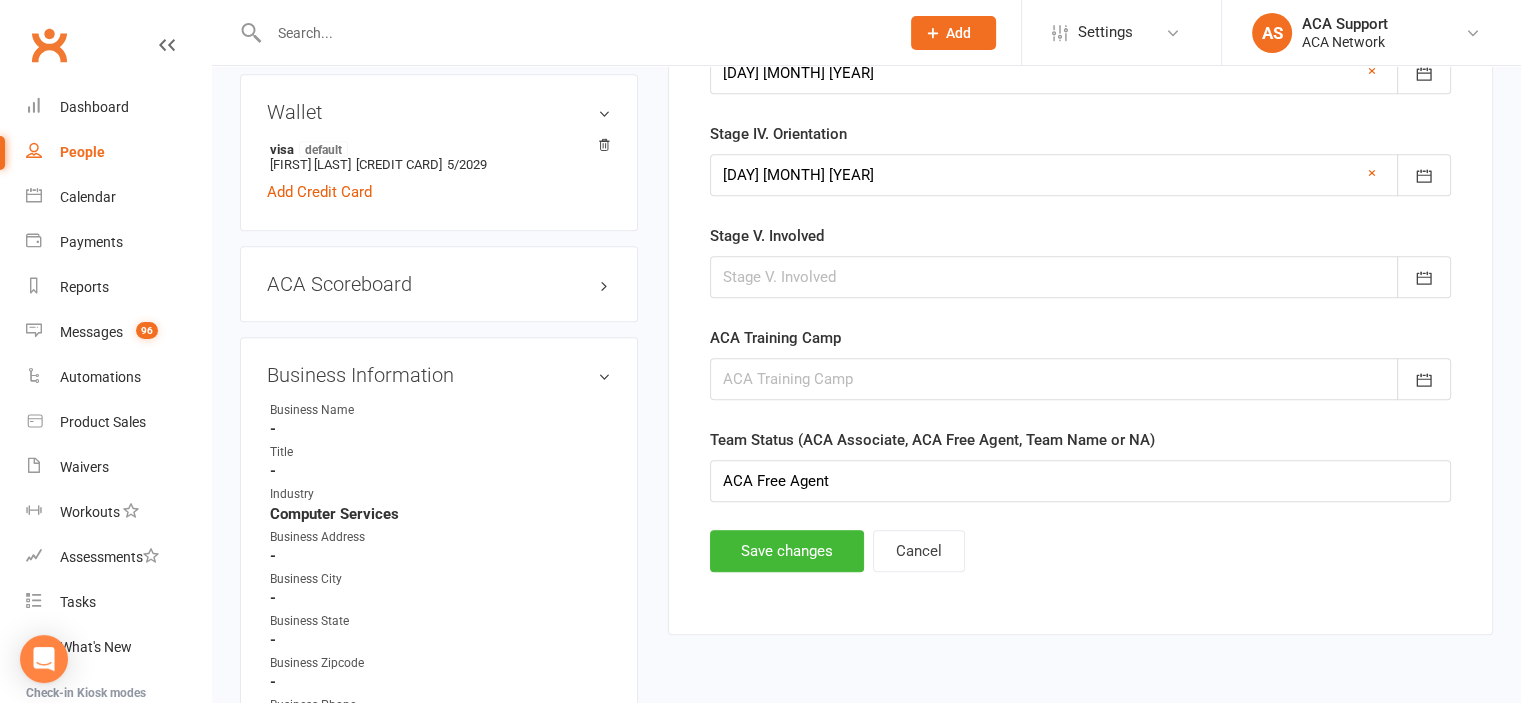 scroll, scrollTop: 1041, scrollLeft: 0, axis: vertical 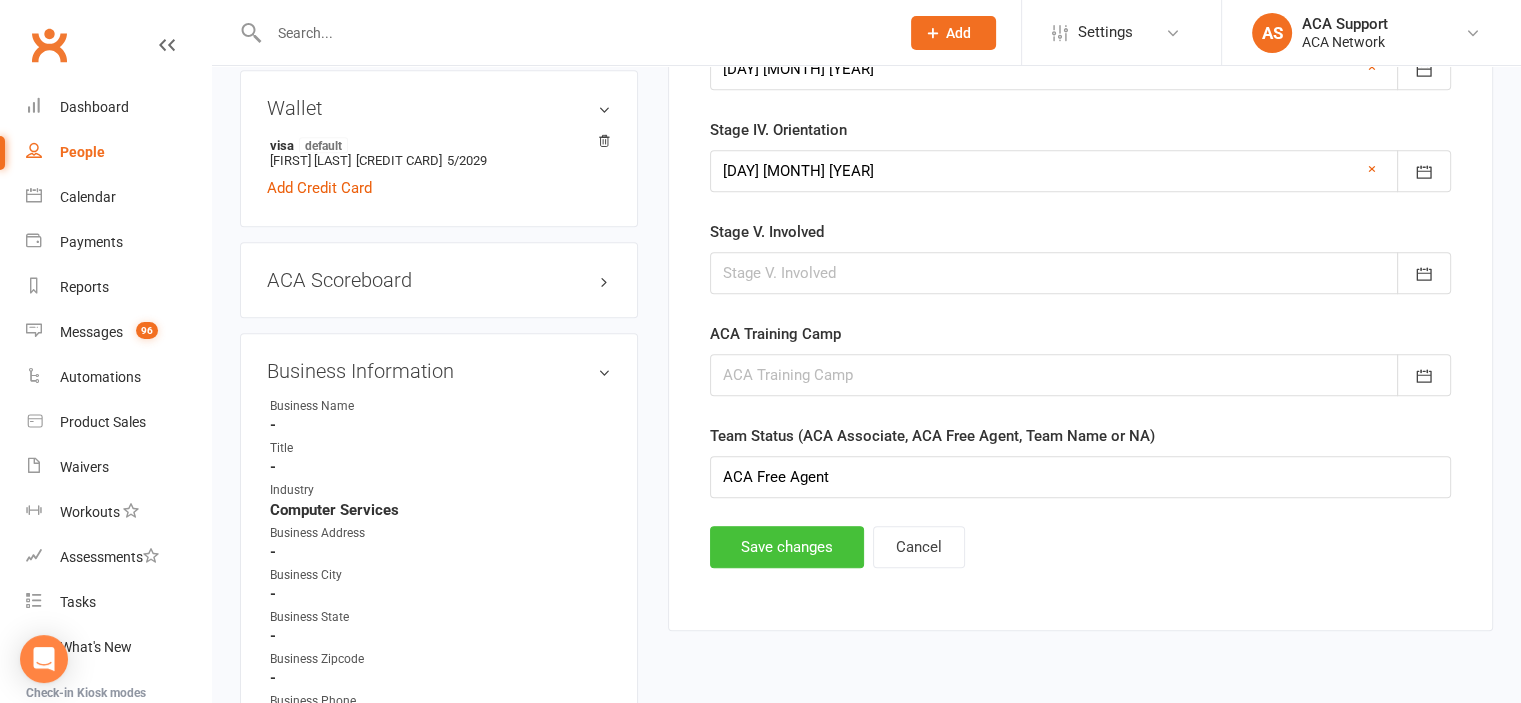 click on "Save changes" at bounding box center [787, 547] 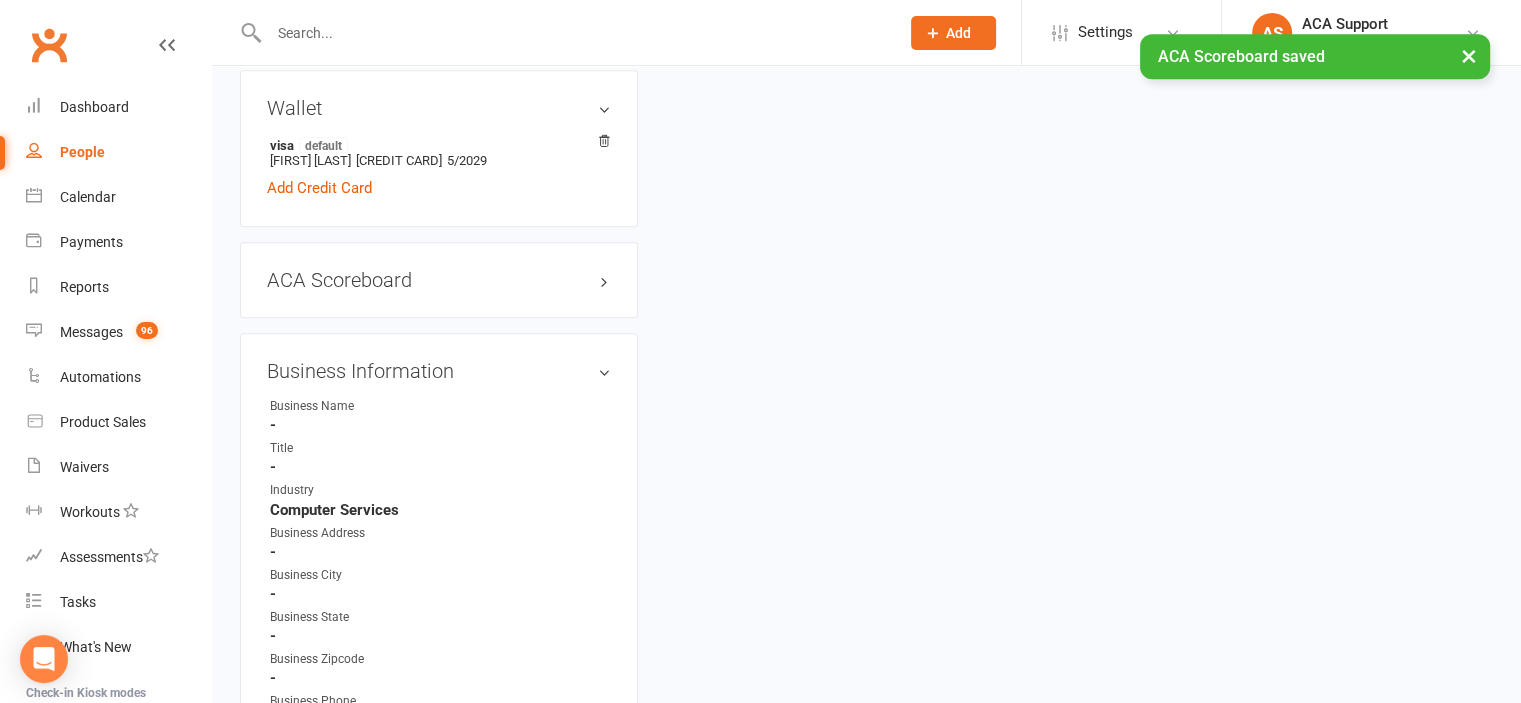 scroll, scrollTop: 0, scrollLeft: 0, axis: both 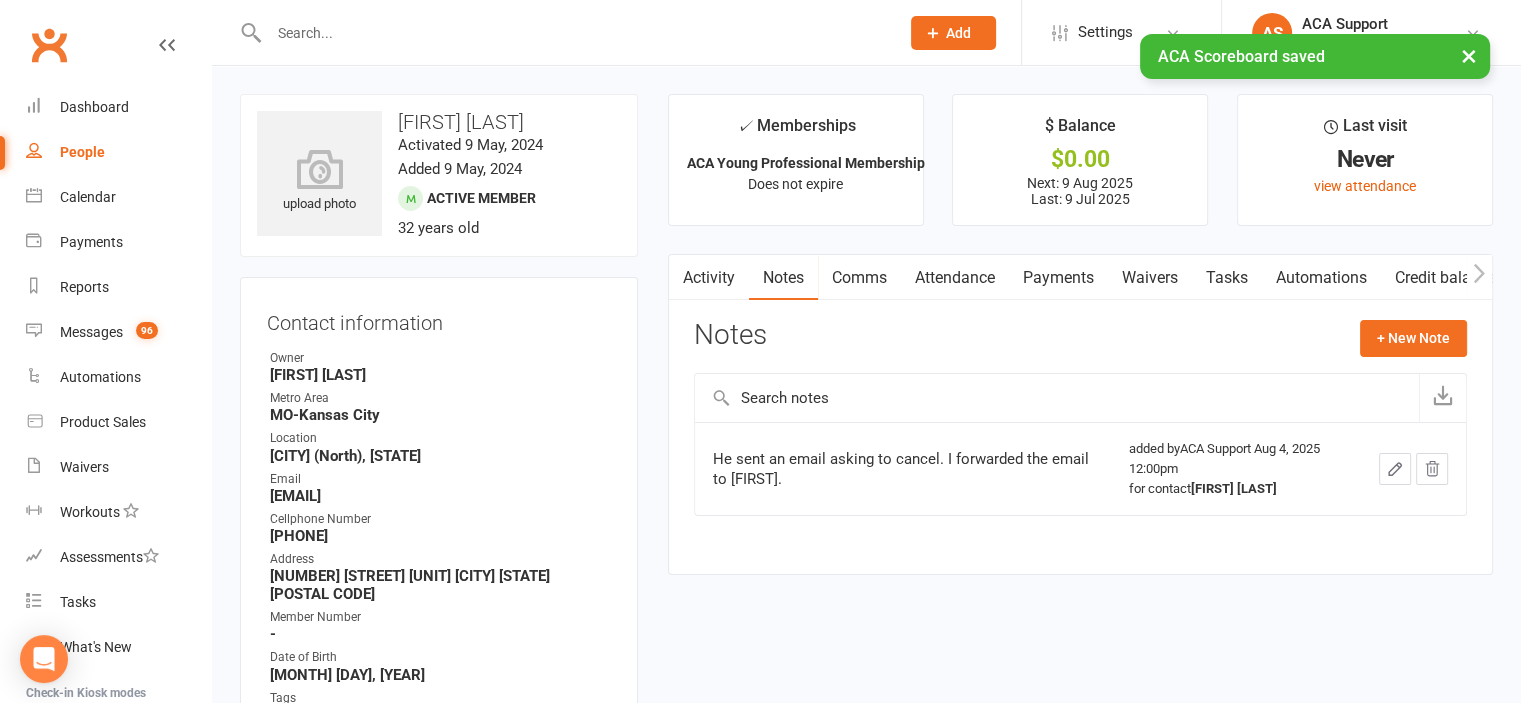 click on "Payments" at bounding box center [1058, 278] 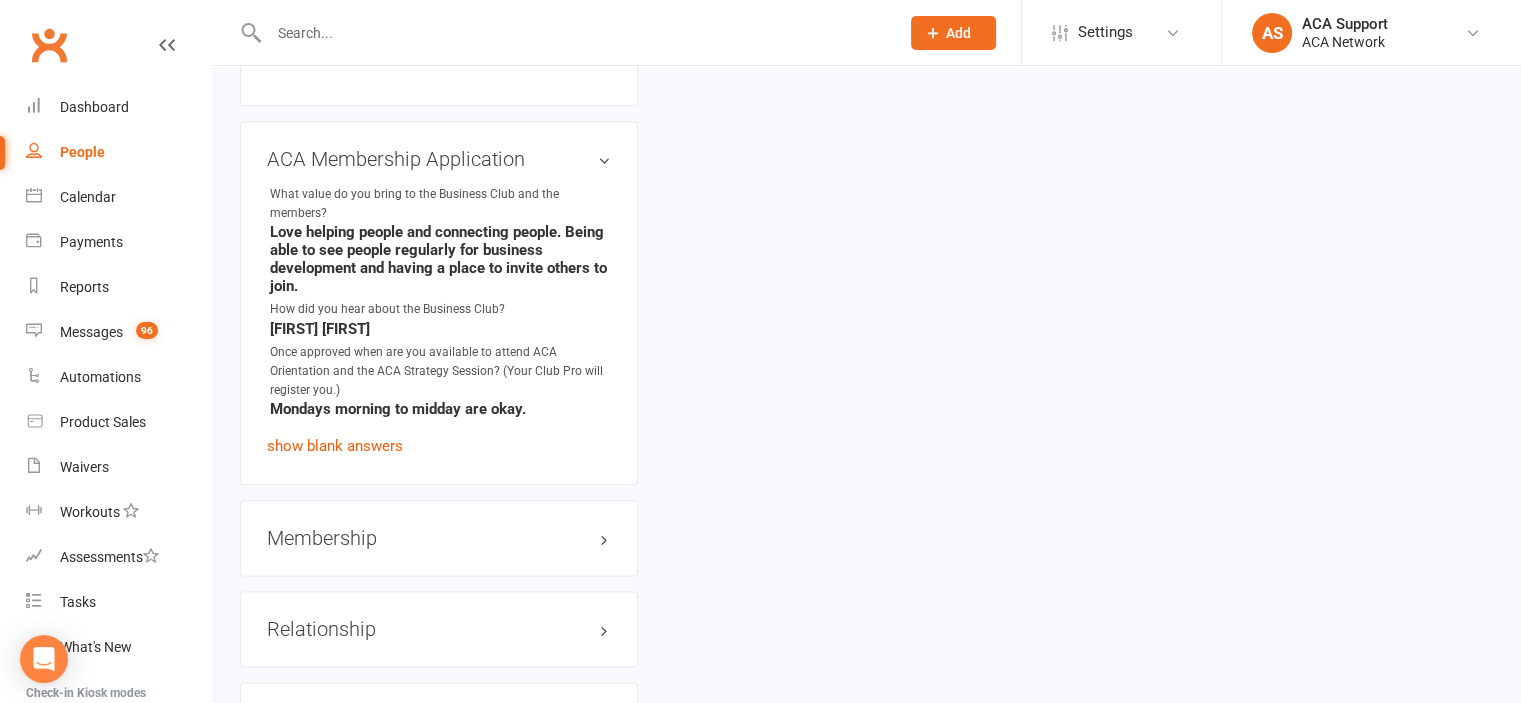 scroll, scrollTop: 2308, scrollLeft: 0, axis: vertical 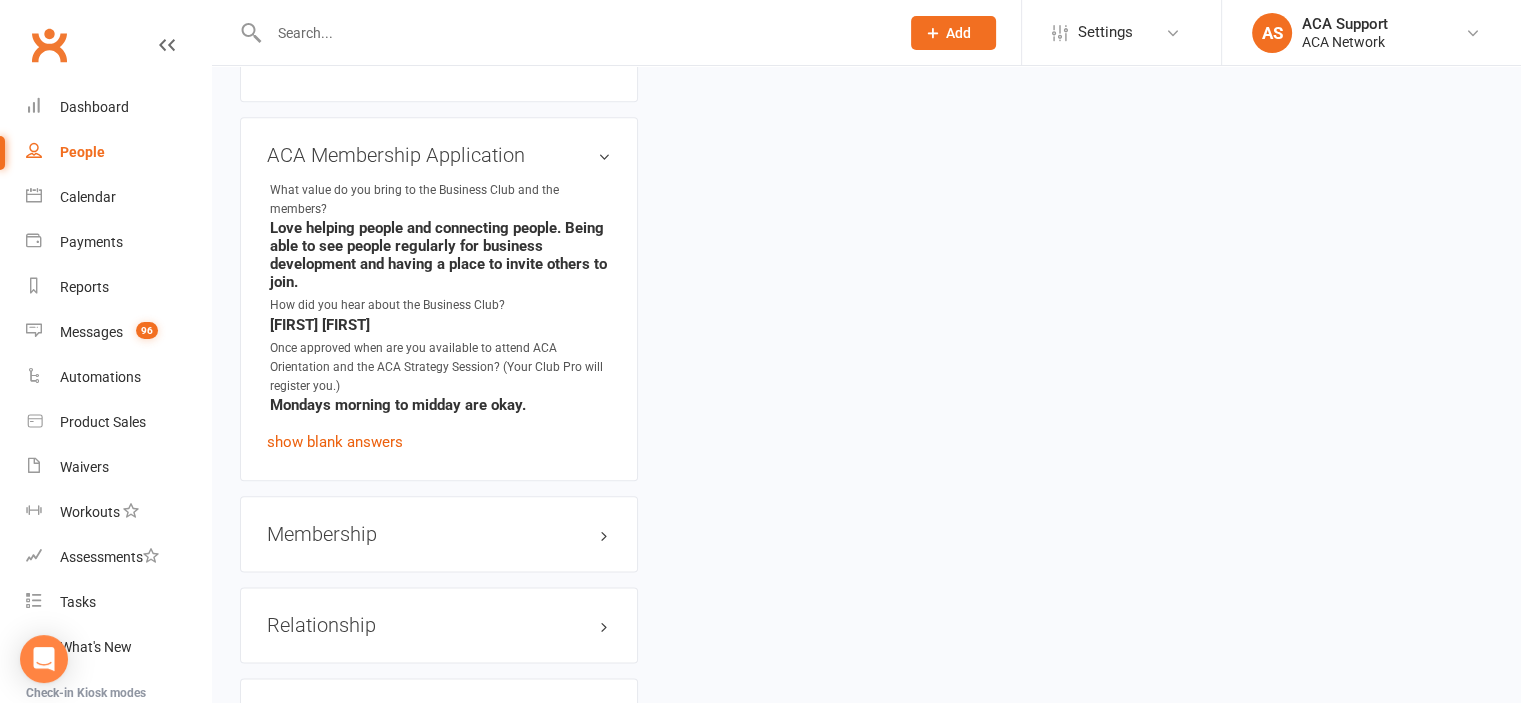 click on "Membership" at bounding box center (439, 534) 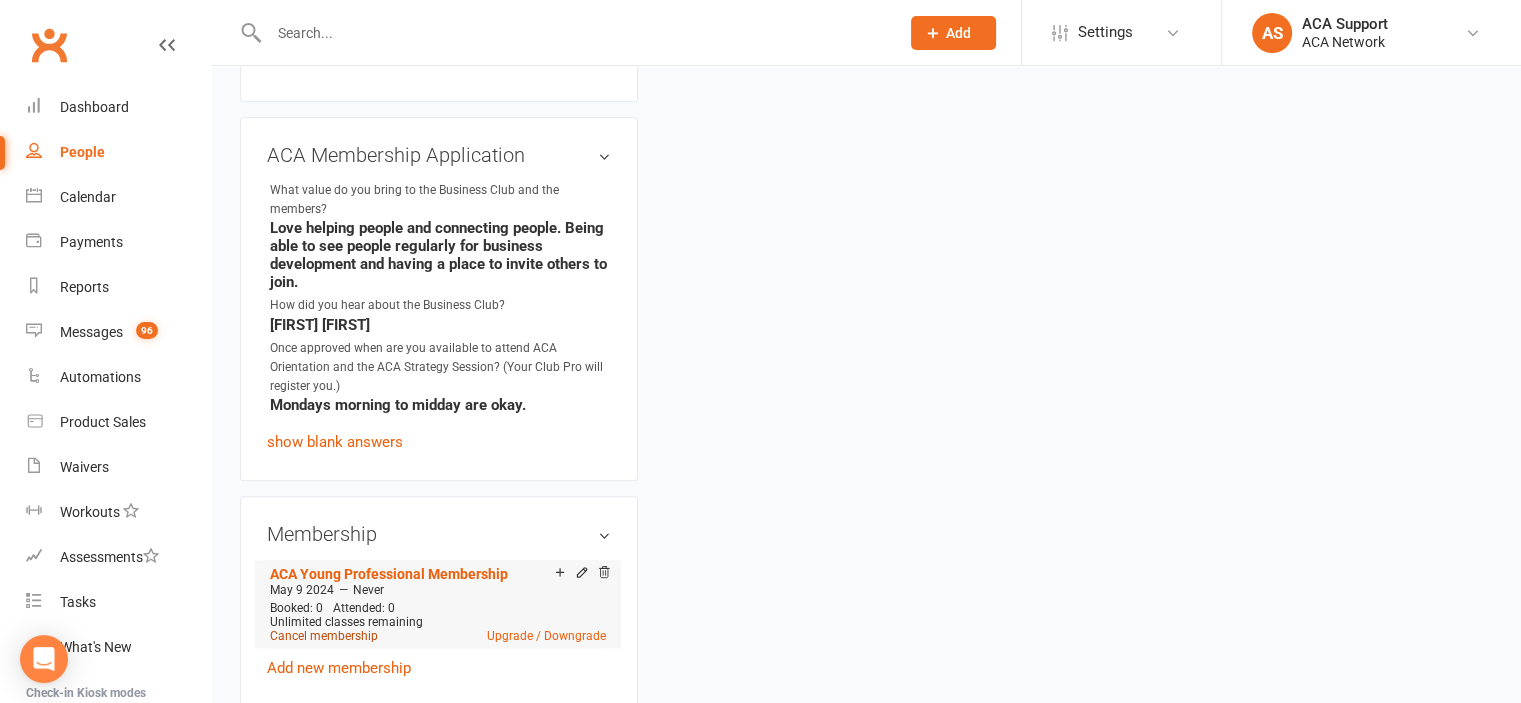 click on "Cancel membership" at bounding box center [324, 636] 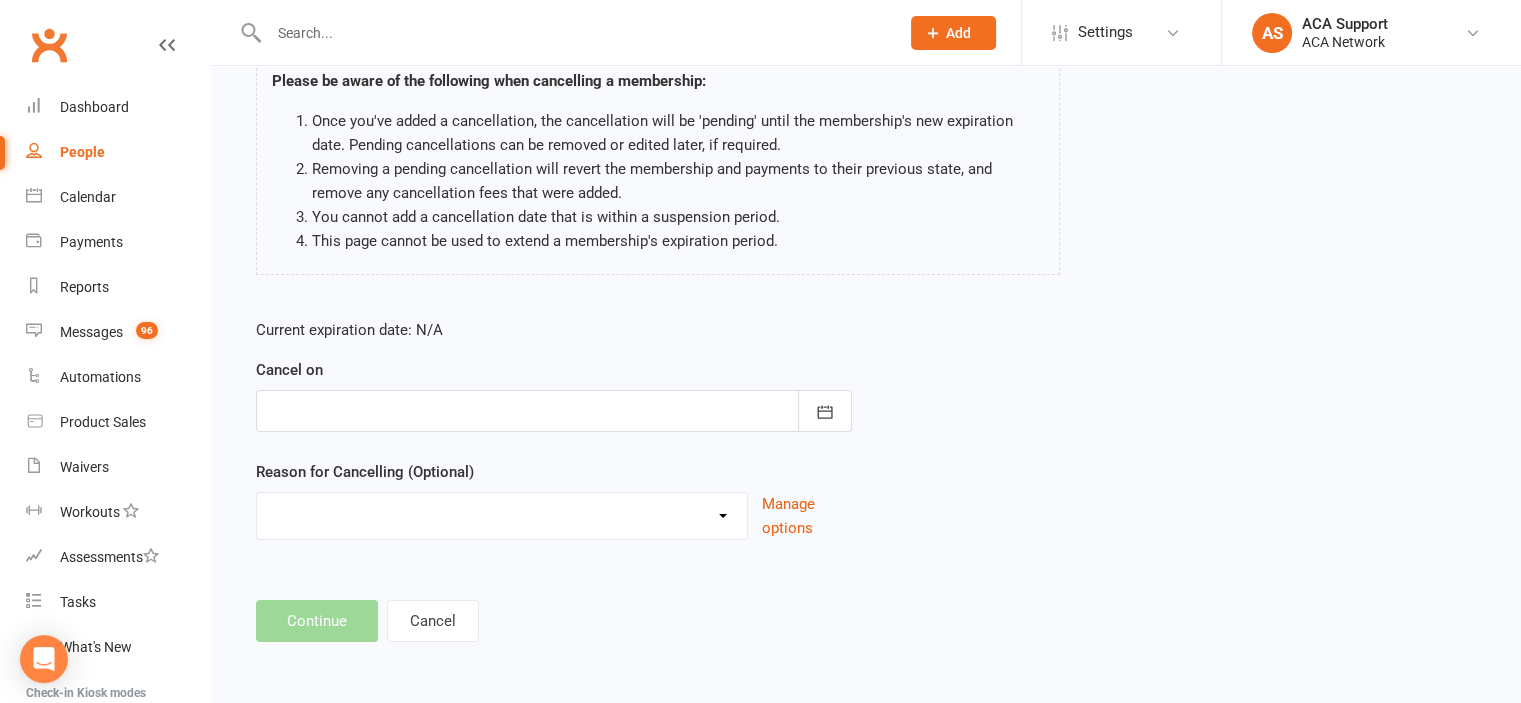 scroll, scrollTop: 0, scrollLeft: 0, axis: both 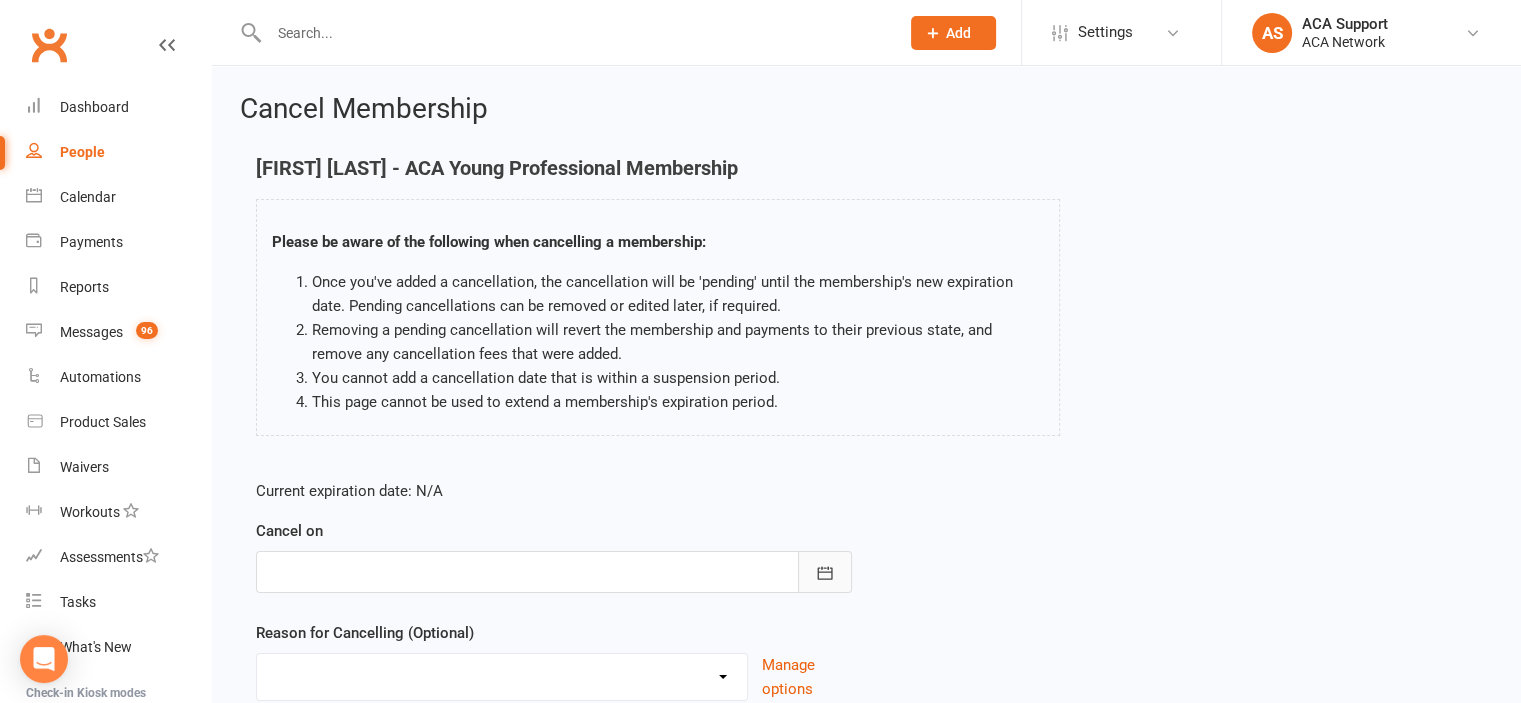 click 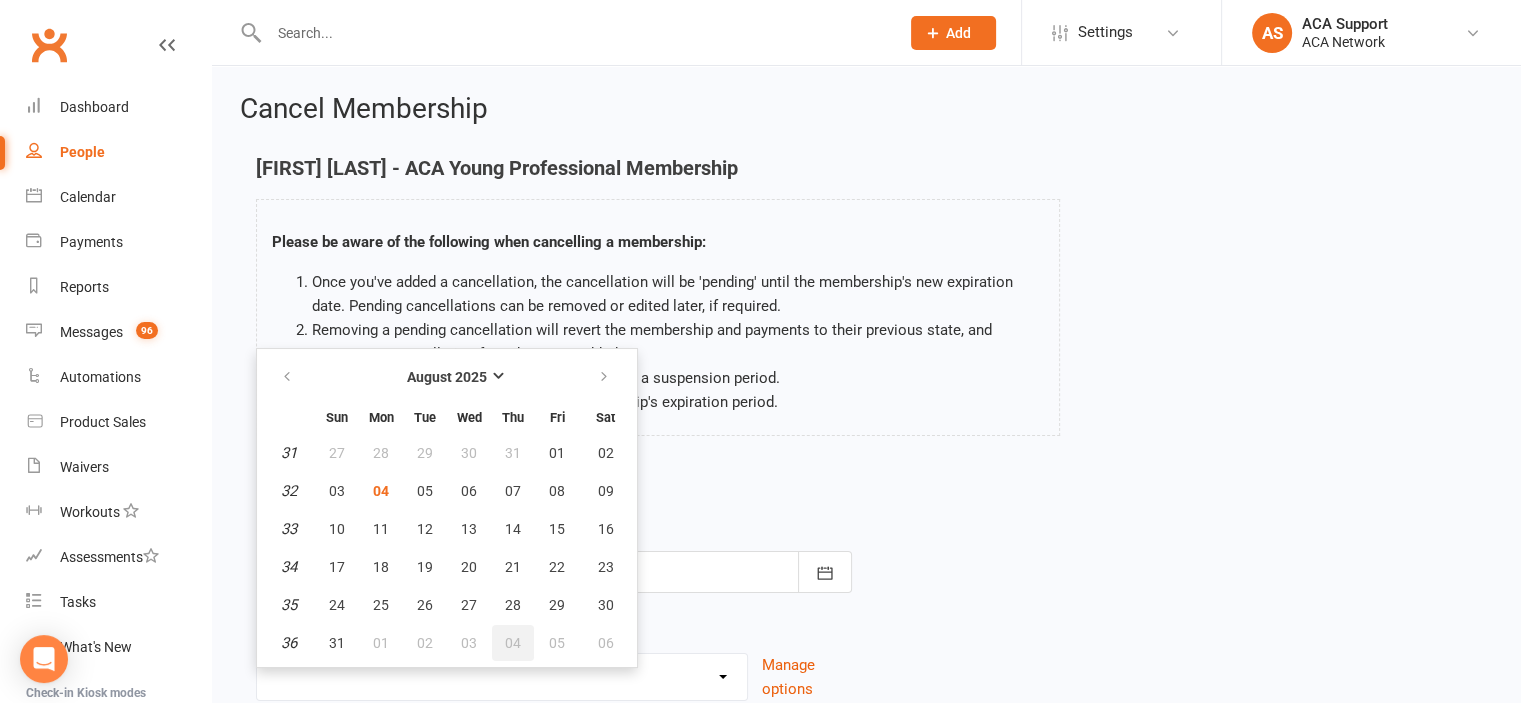 click on "04" at bounding box center (513, 643) 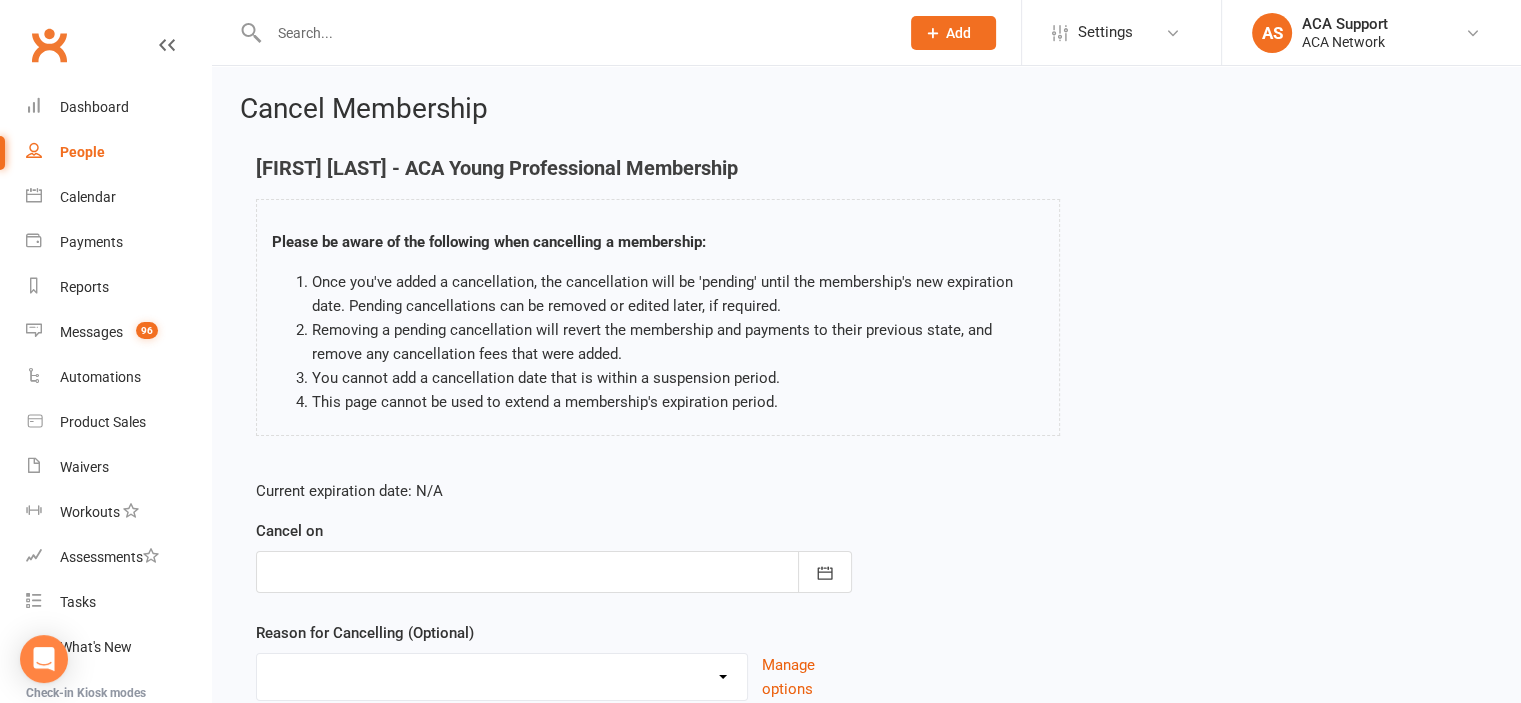 type on "[MONTH] [DAY], [YEAR]" 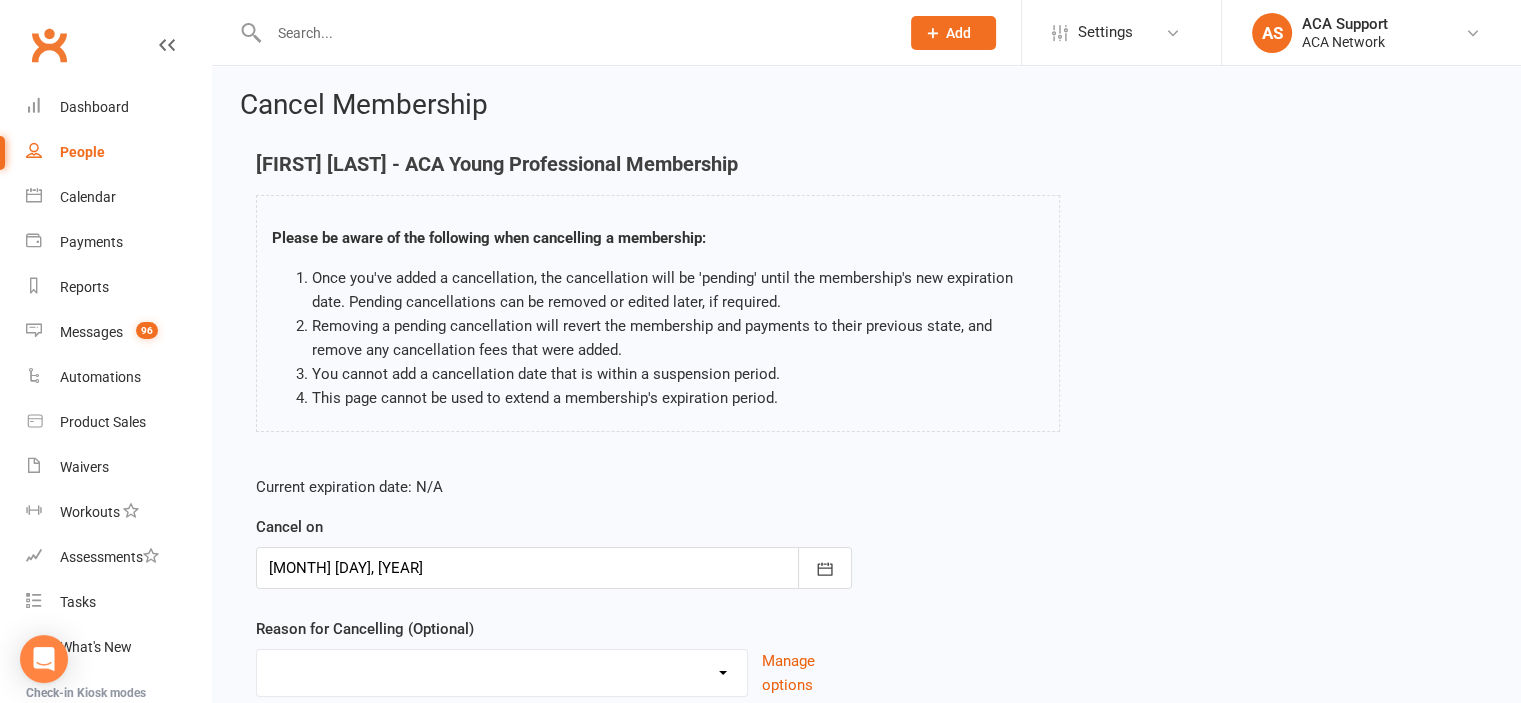 scroll, scrollTop: 159, scrollLeft: 0, axis: vertical 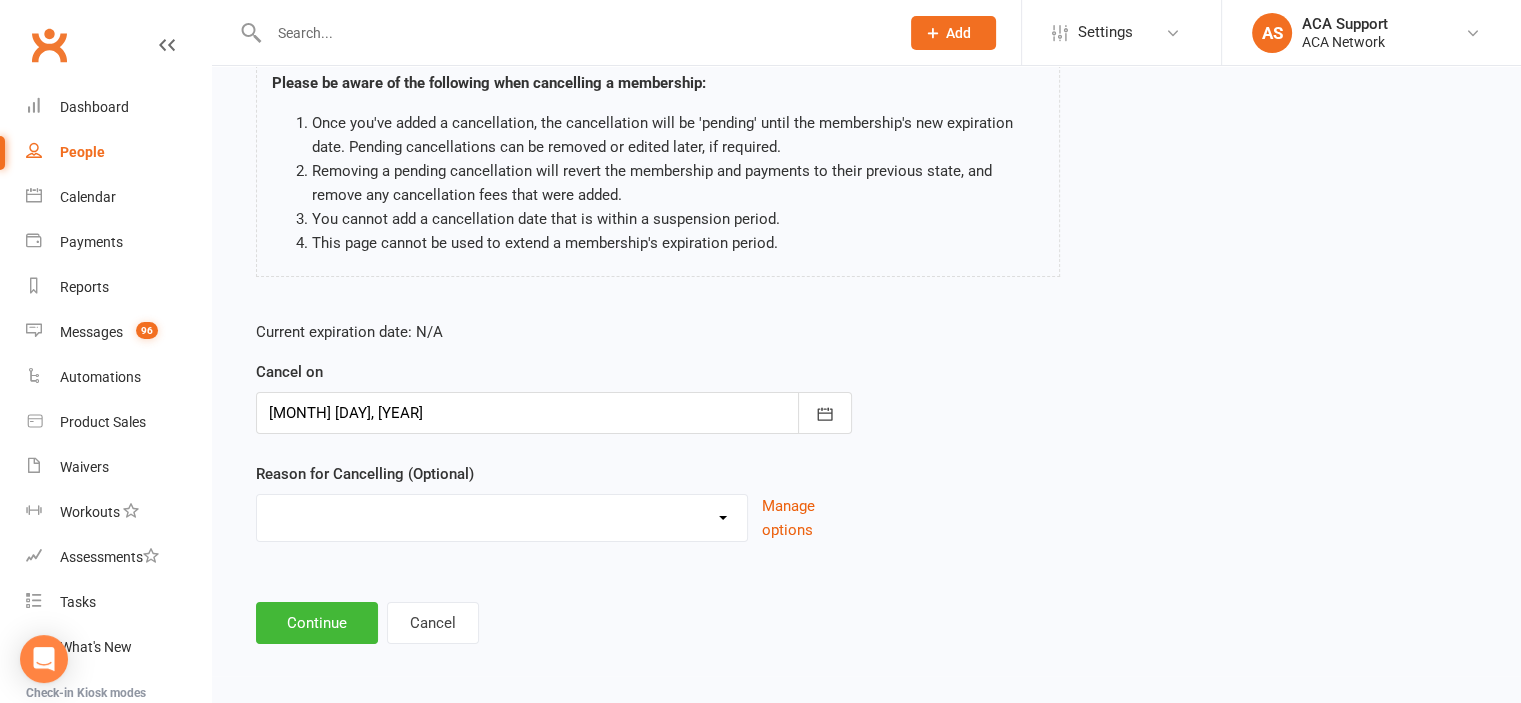 click on "Duplicate charges in transition of pmt system - Freeze Job Transition Moved Non Payment - No Reason Given Not Involved Passed away Removed from Club for ethical reasons Retired Other reason" at bounding box center [502, 515] 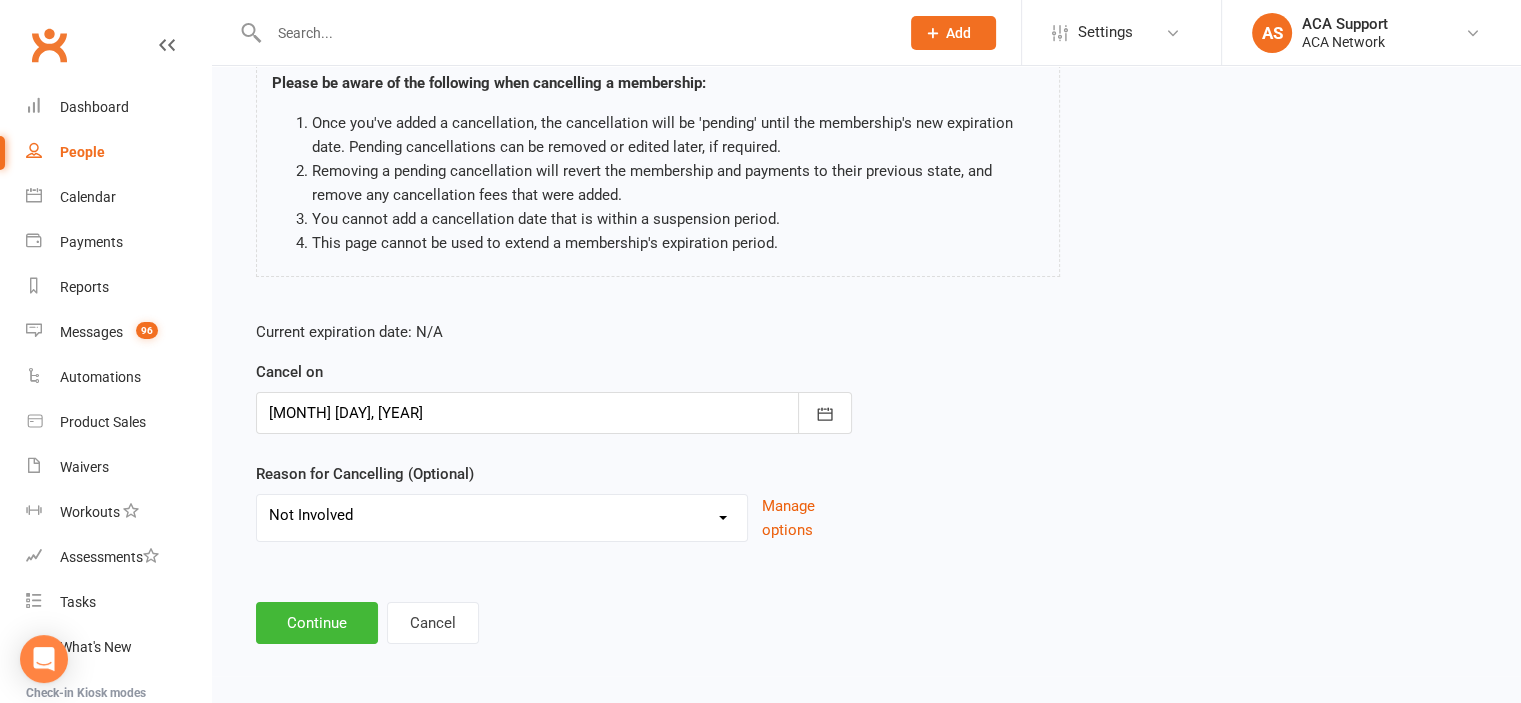 click on "Duplicate charges in transition of pmt system - Freeze Job Transition Moved Non Payment - No Reason Given Not Involved Passed away Removed from Club for ethical reasons Retired Other reason" at bounding box center [502, 515] 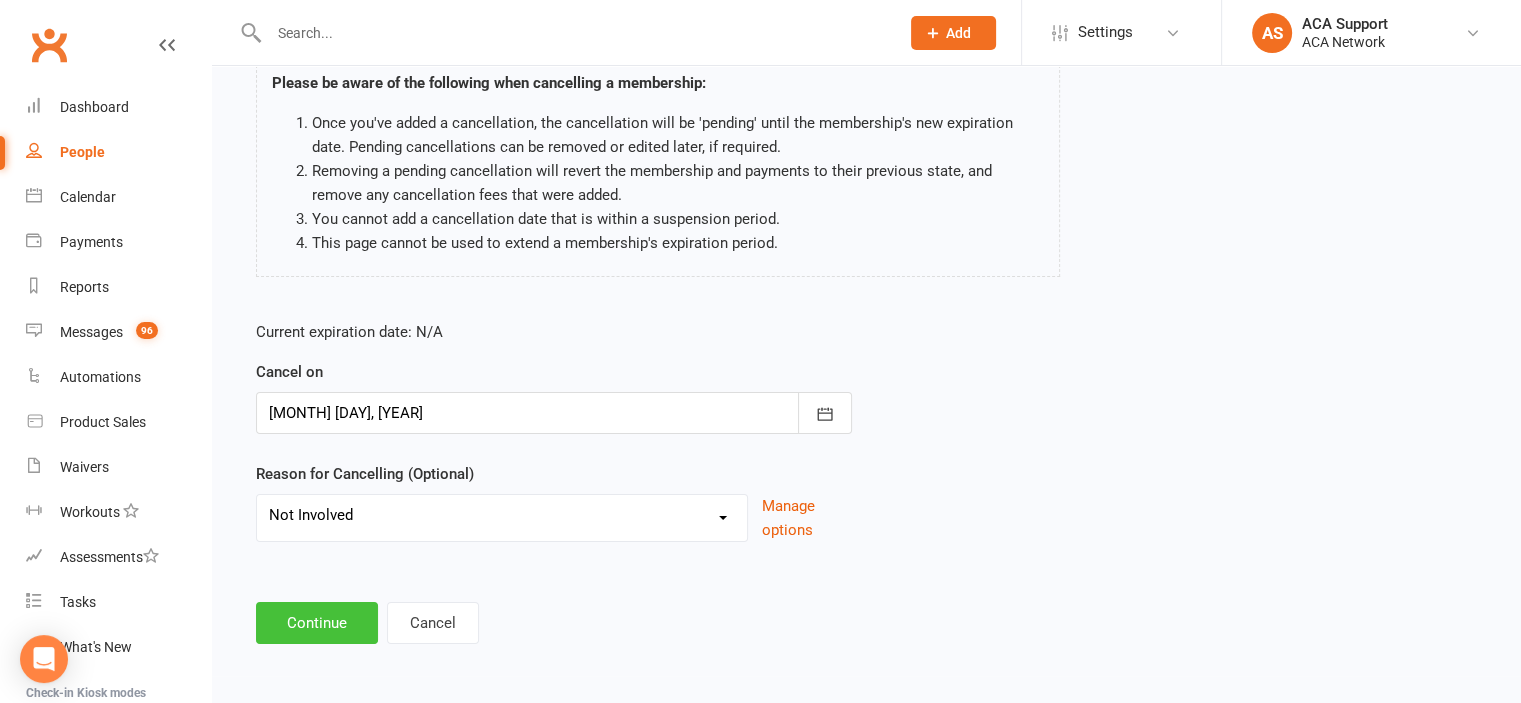 click on "Continue" at bounding box center [317, 623] 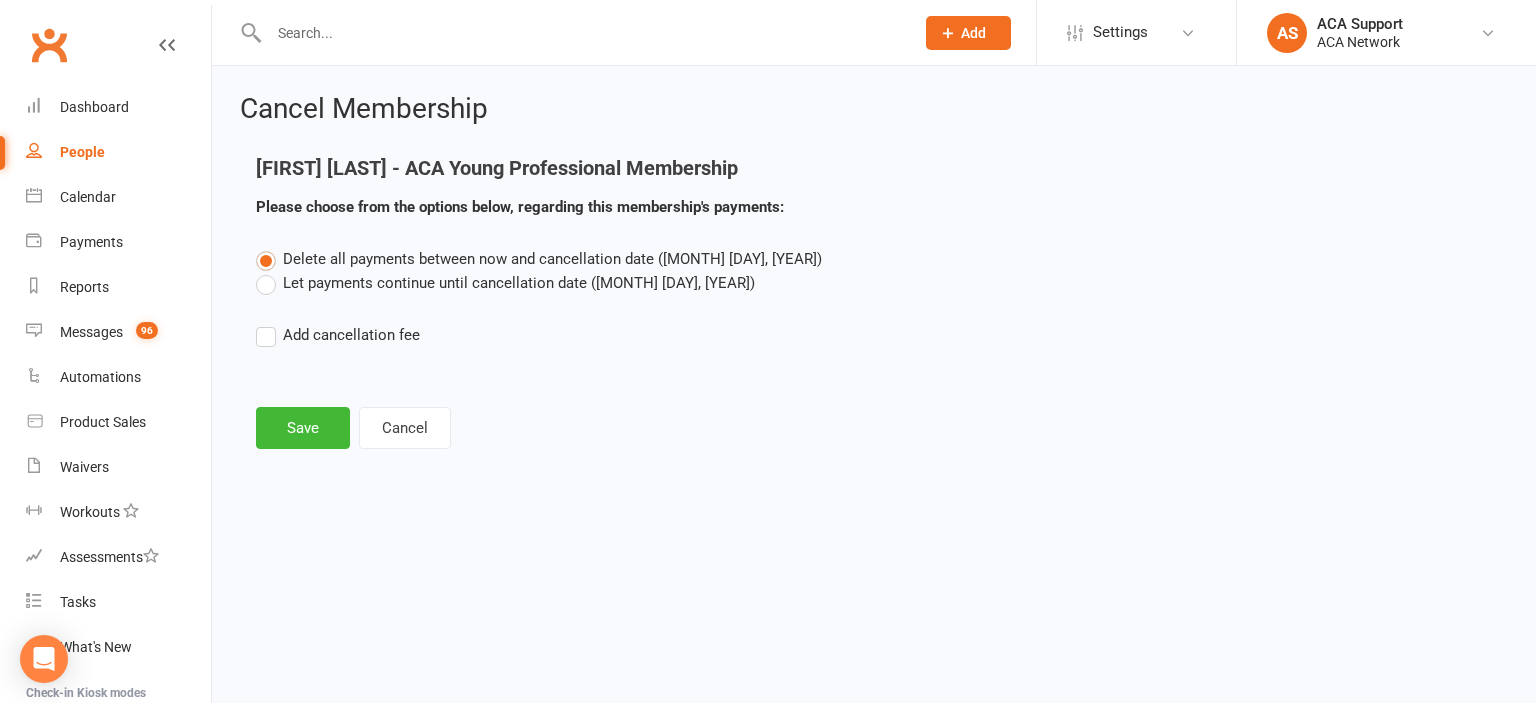 click on "Let payments continue until cancellation date ([MONTH] [DAY], [YEAR])" at bounding box center [505, 283] 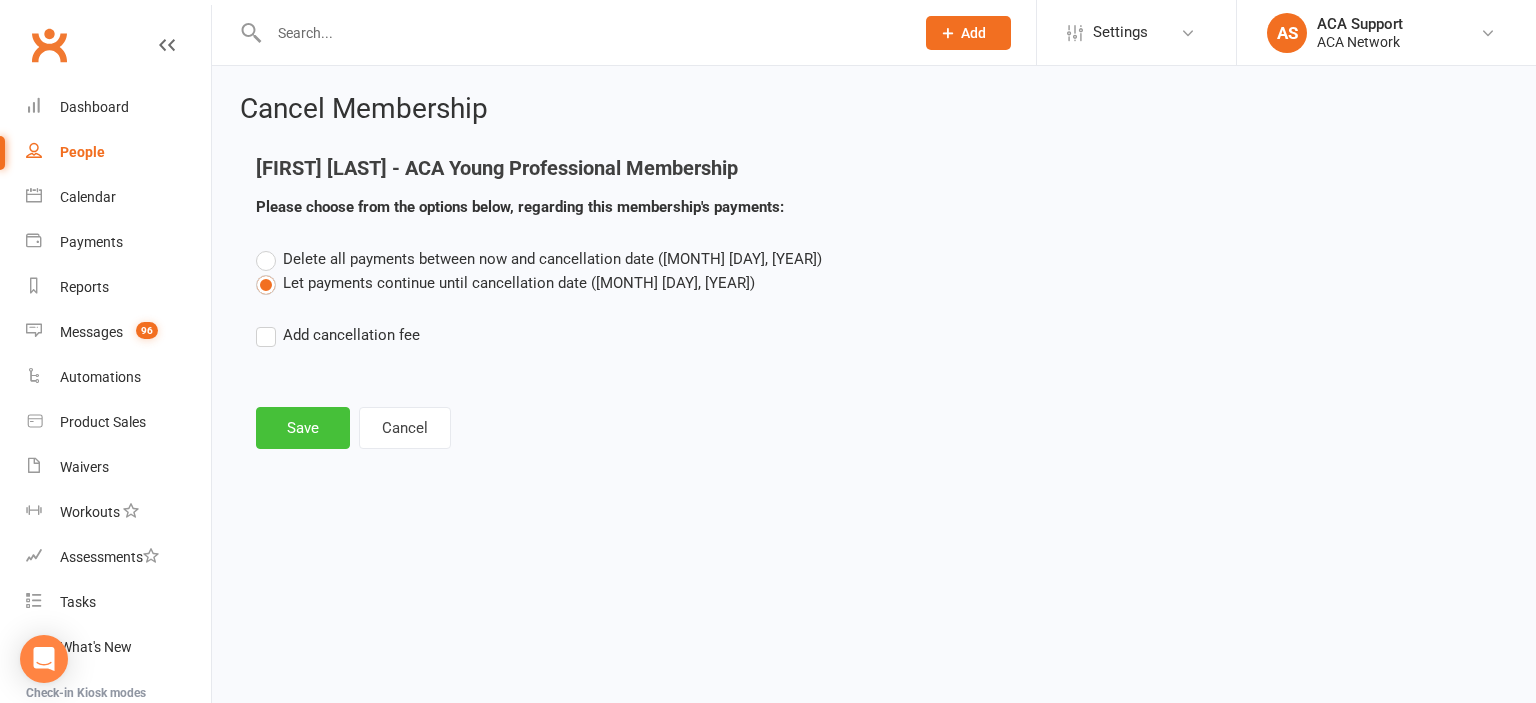 click on "Save" at bounding box center (303, 428) 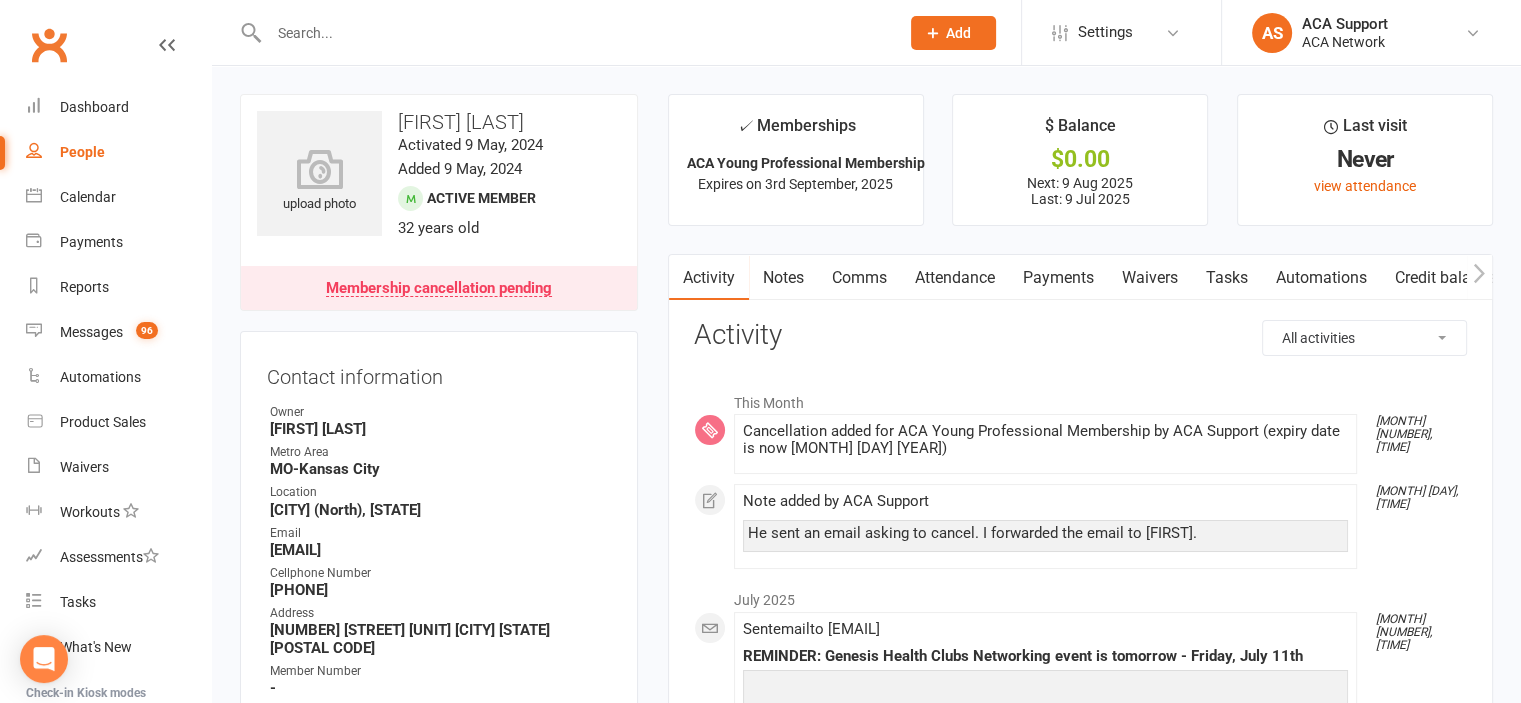 click on "Notes" at bounding box center (783, 278) 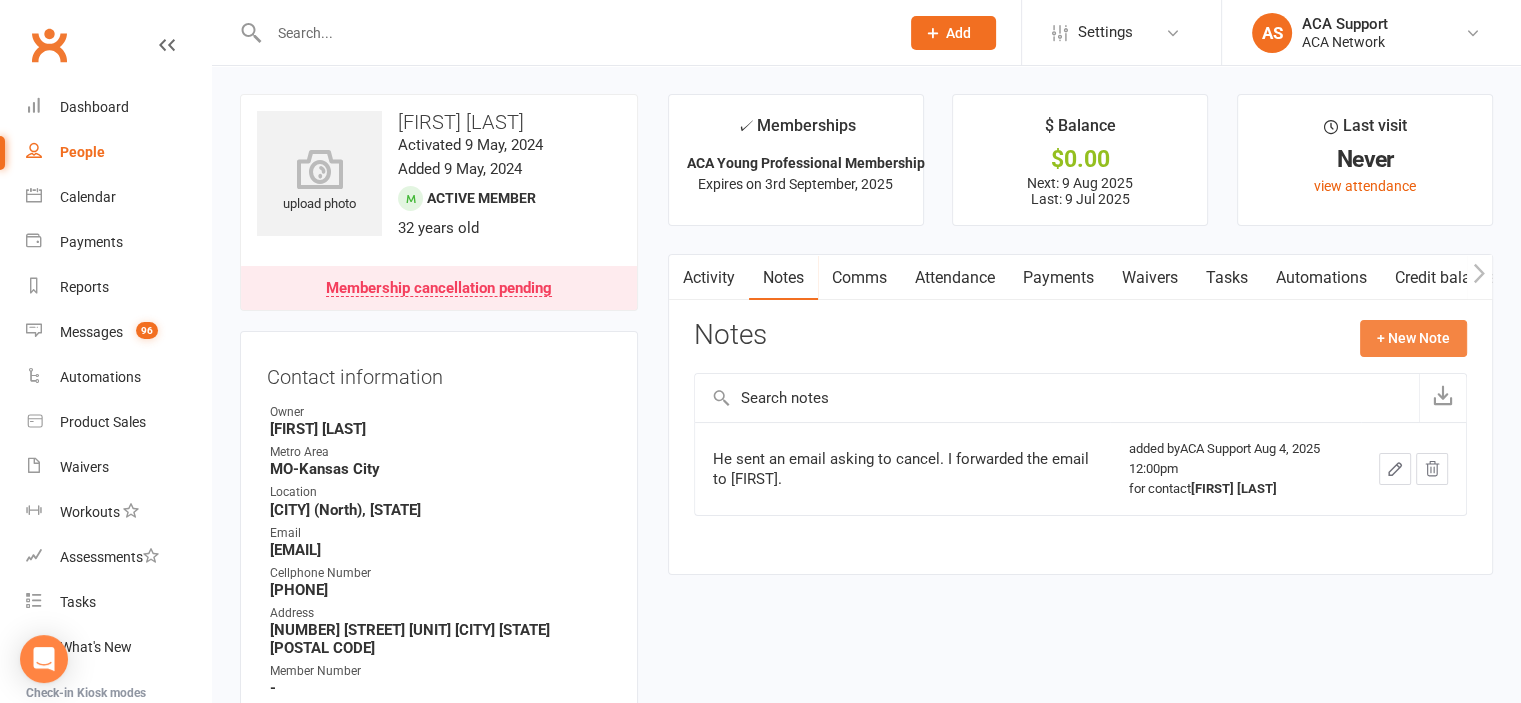 click on "+ New Note" at bounding box center [1413, 338] 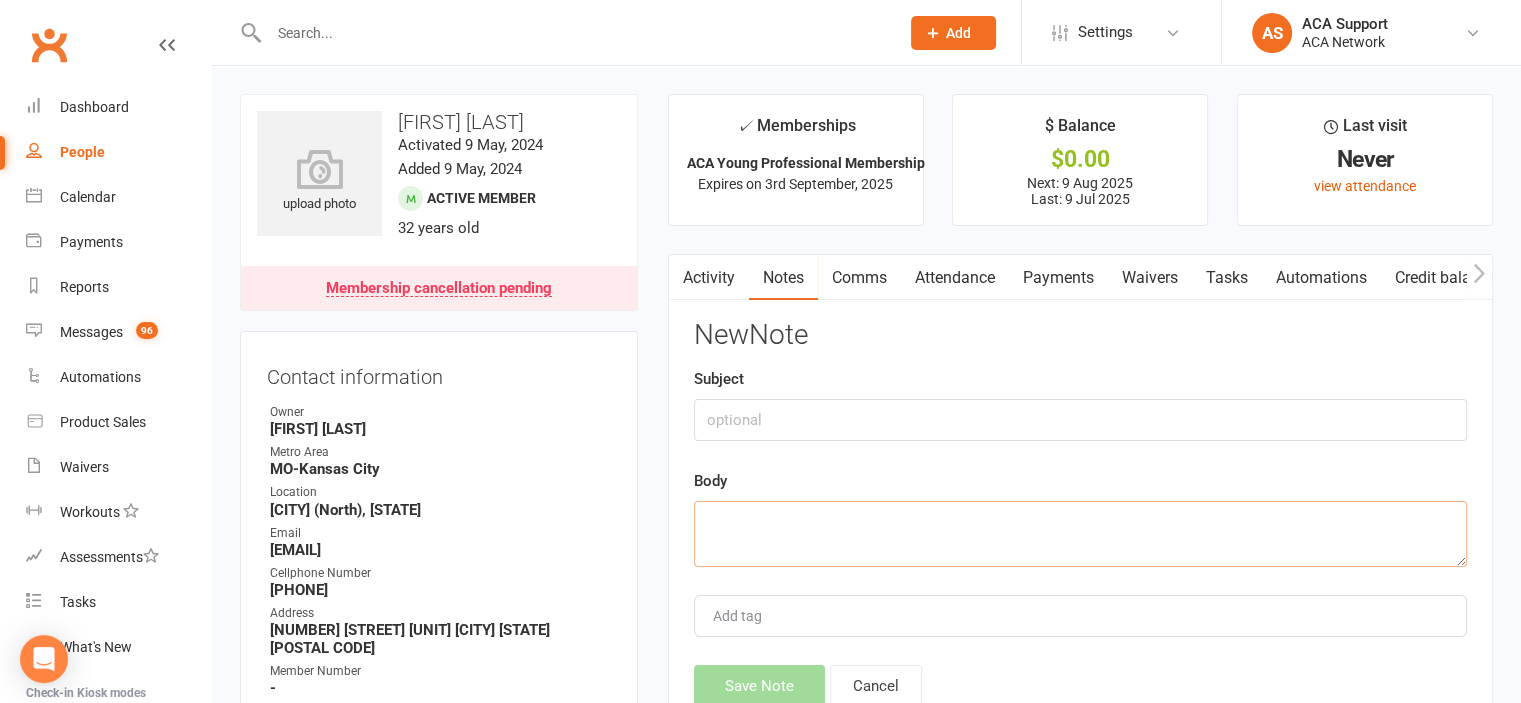 click at bounding box center (1080, 534) 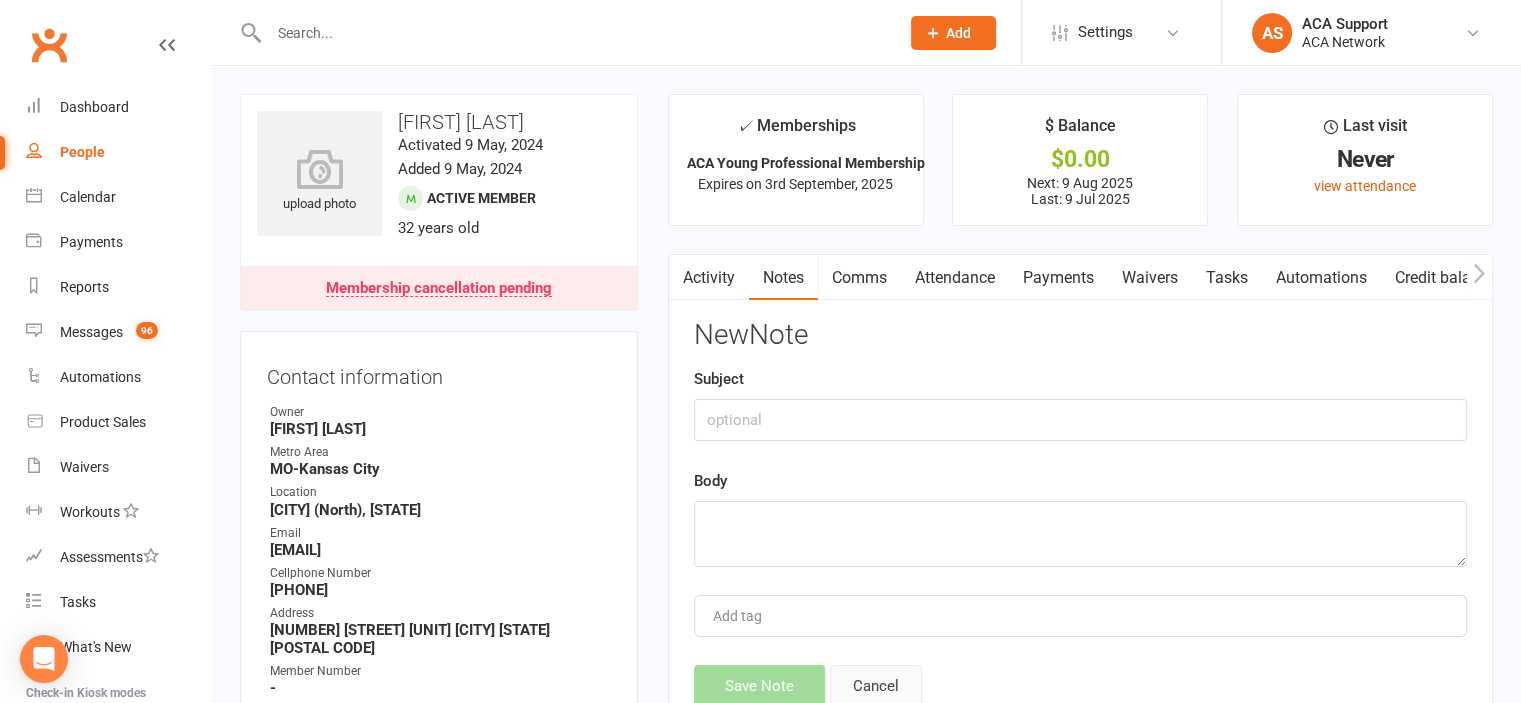 click on "Cancel" at bounding box center [876, 686] 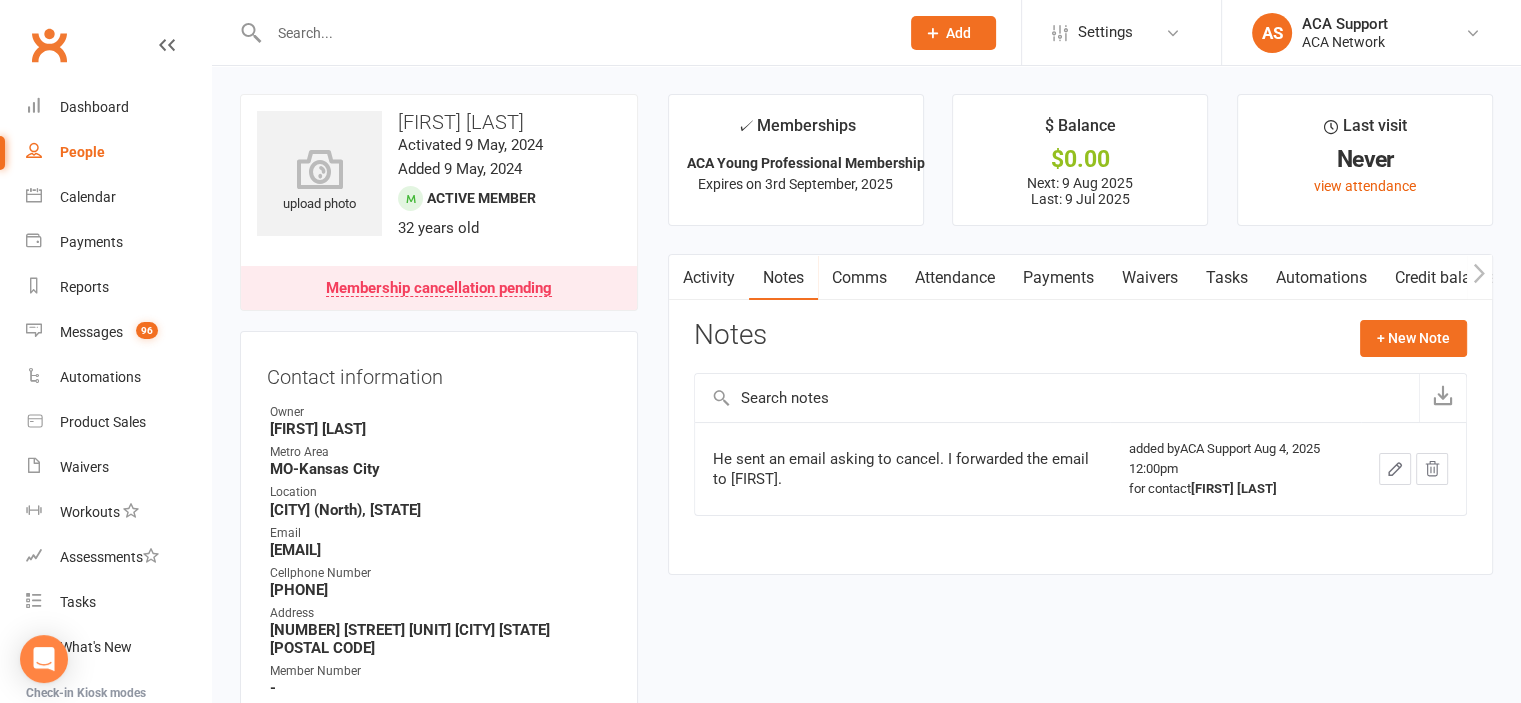 click at bounding box center (574, 33) 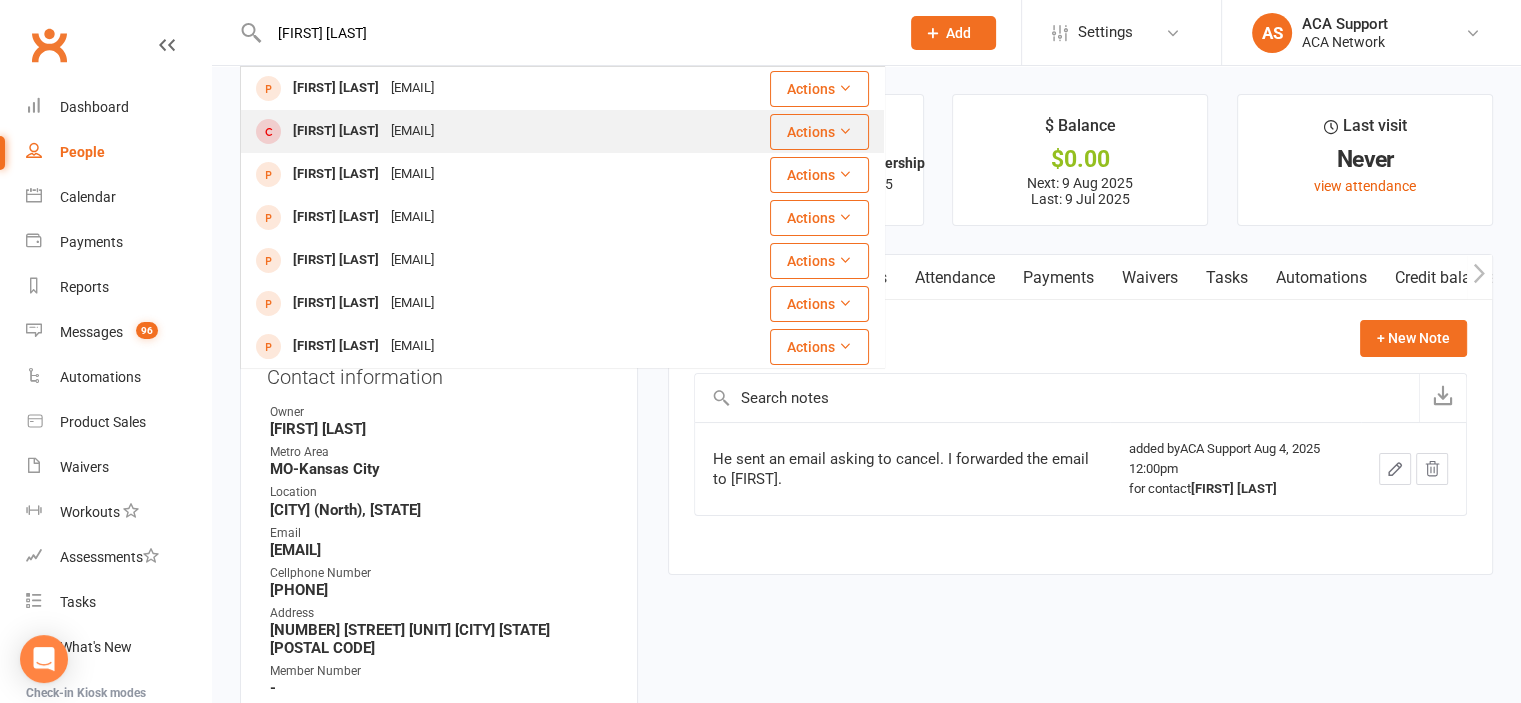 type on "[FIRST] [LAST]" 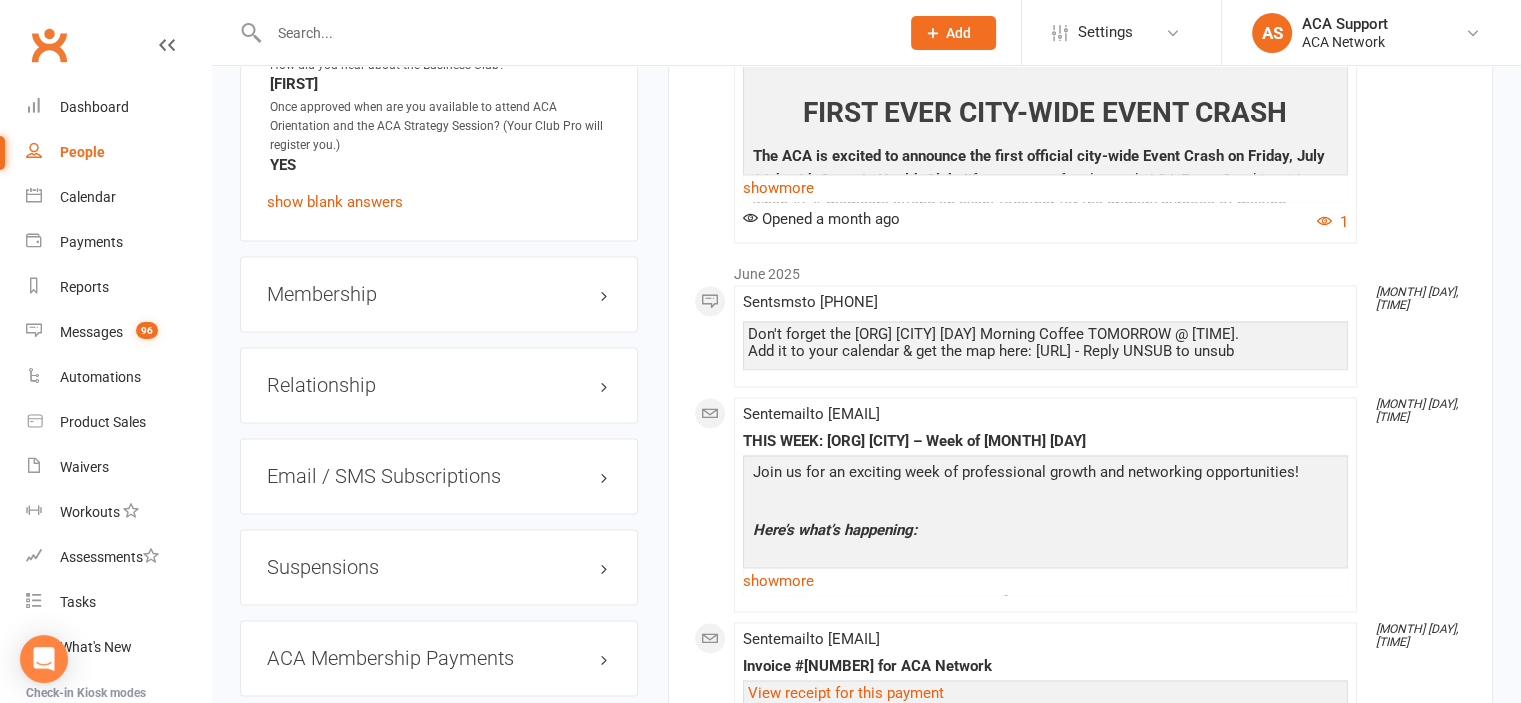 scroll, scrollTop: 3048, scrollLeft: 0, axis: vertical 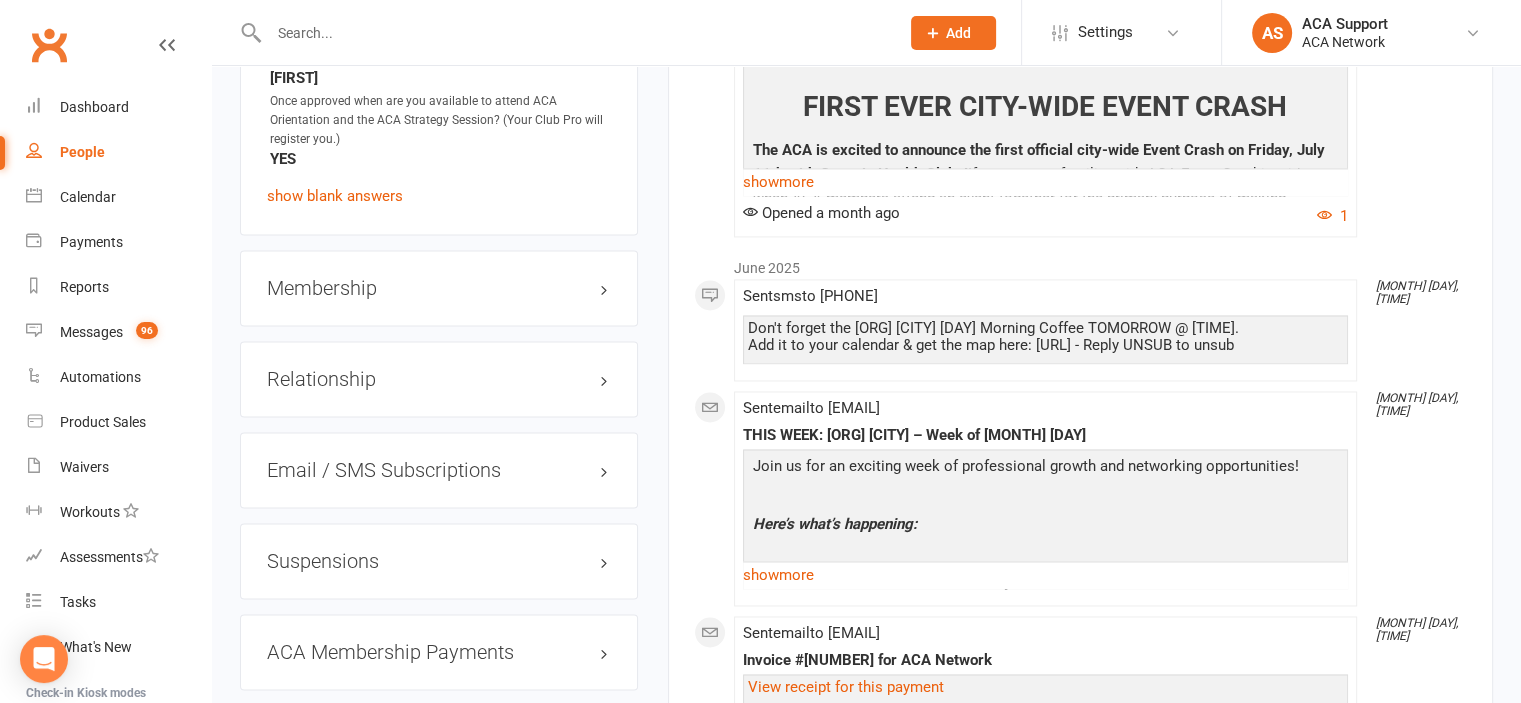click on "Membership" at bounding box center (439, 288) 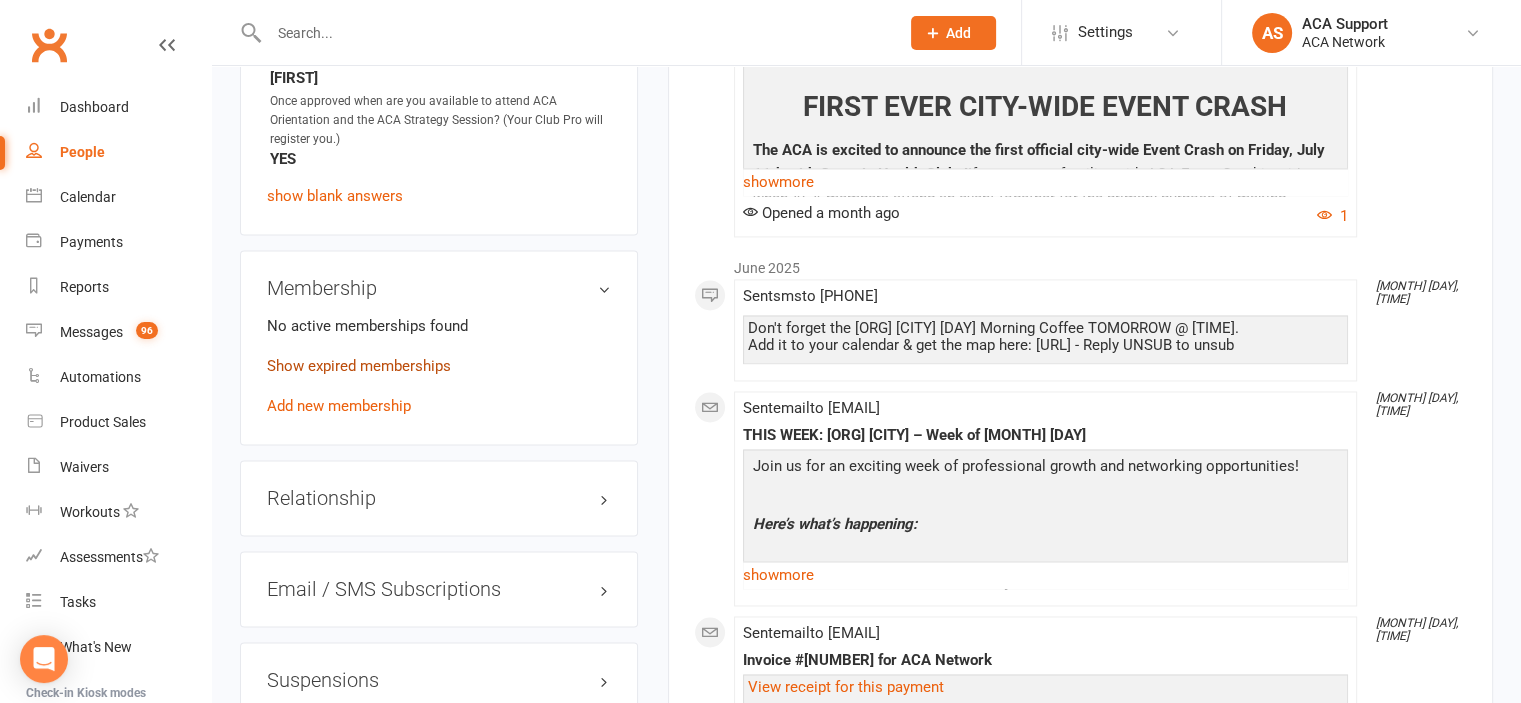 click on "Show expired memberships" at bounding box center [359, 366] 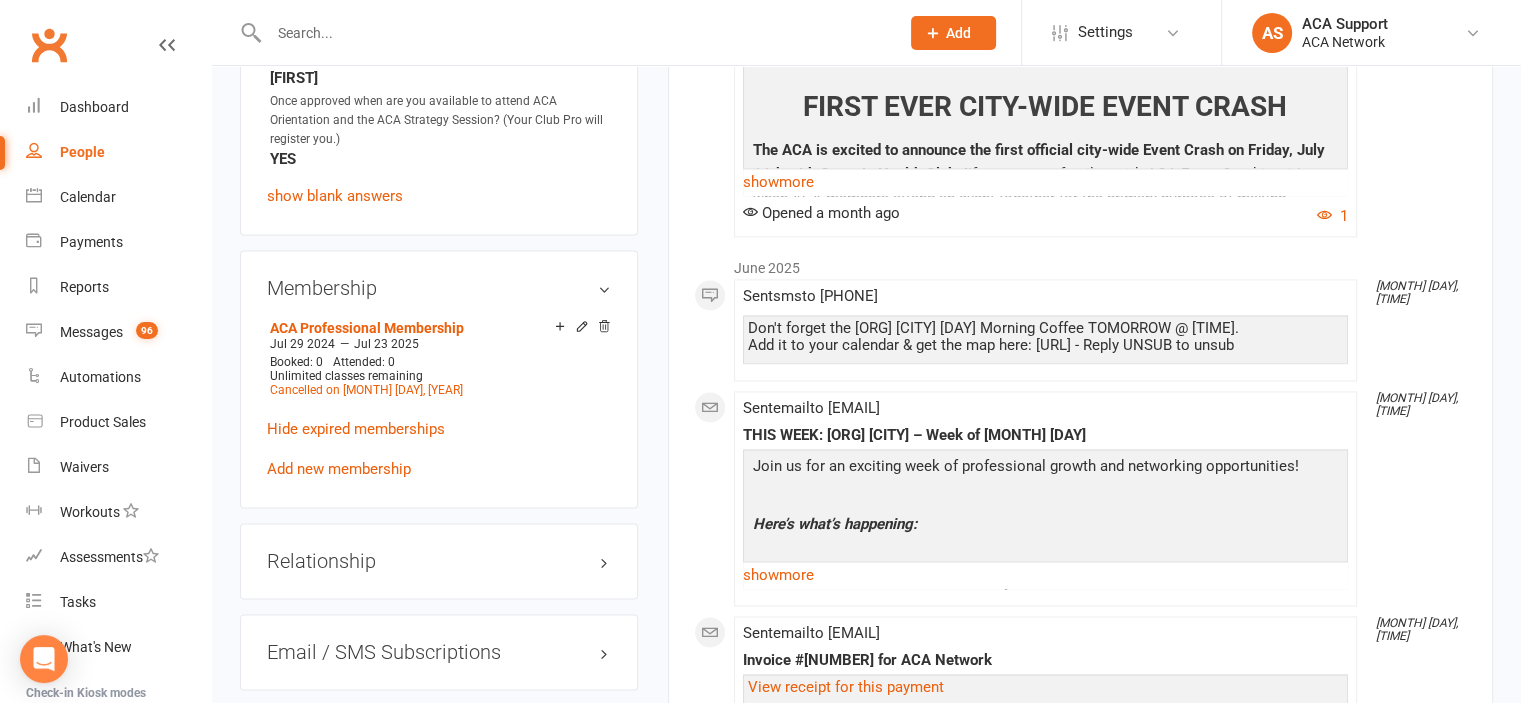 scroll, scrollTop: 0, scrollLeft: 0, axis: both 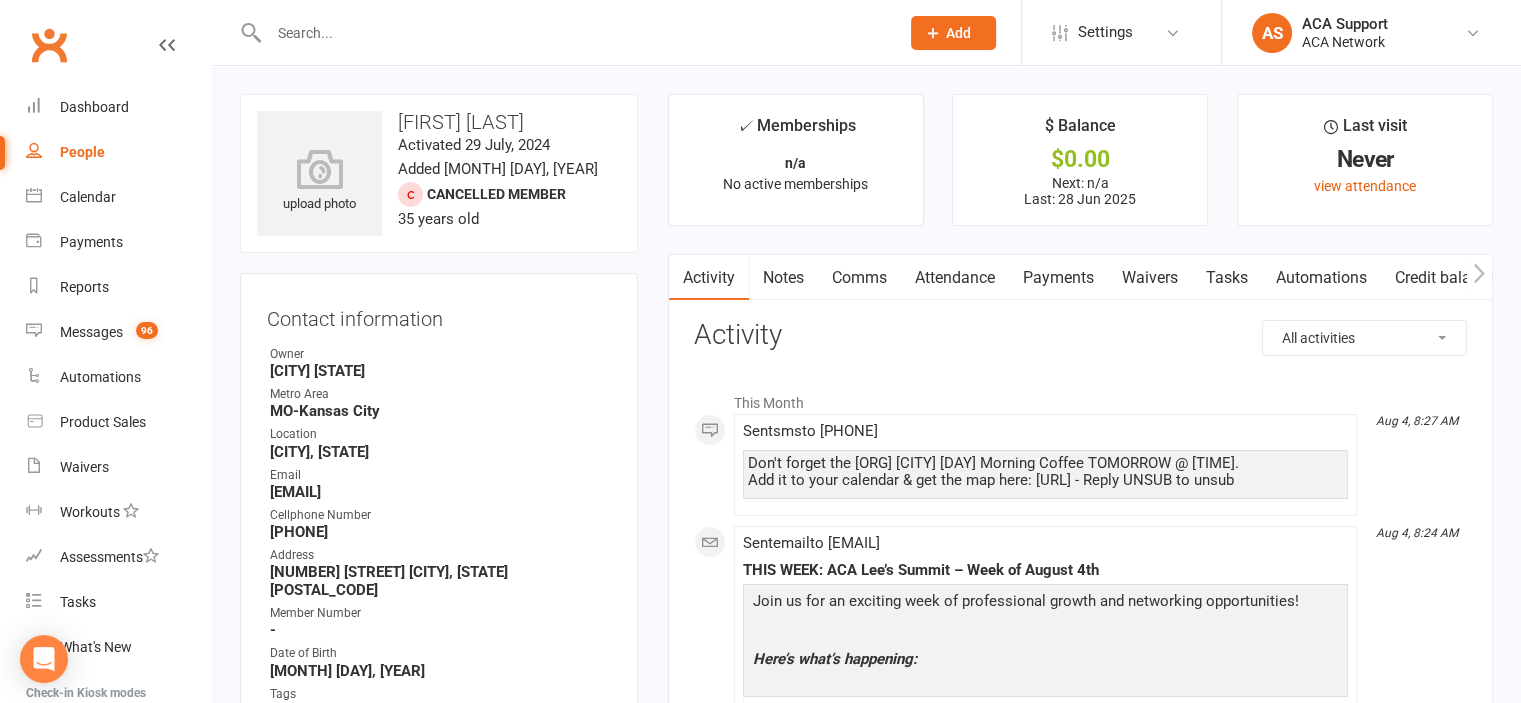 click on "Comms" at bounding box center (859, 278) 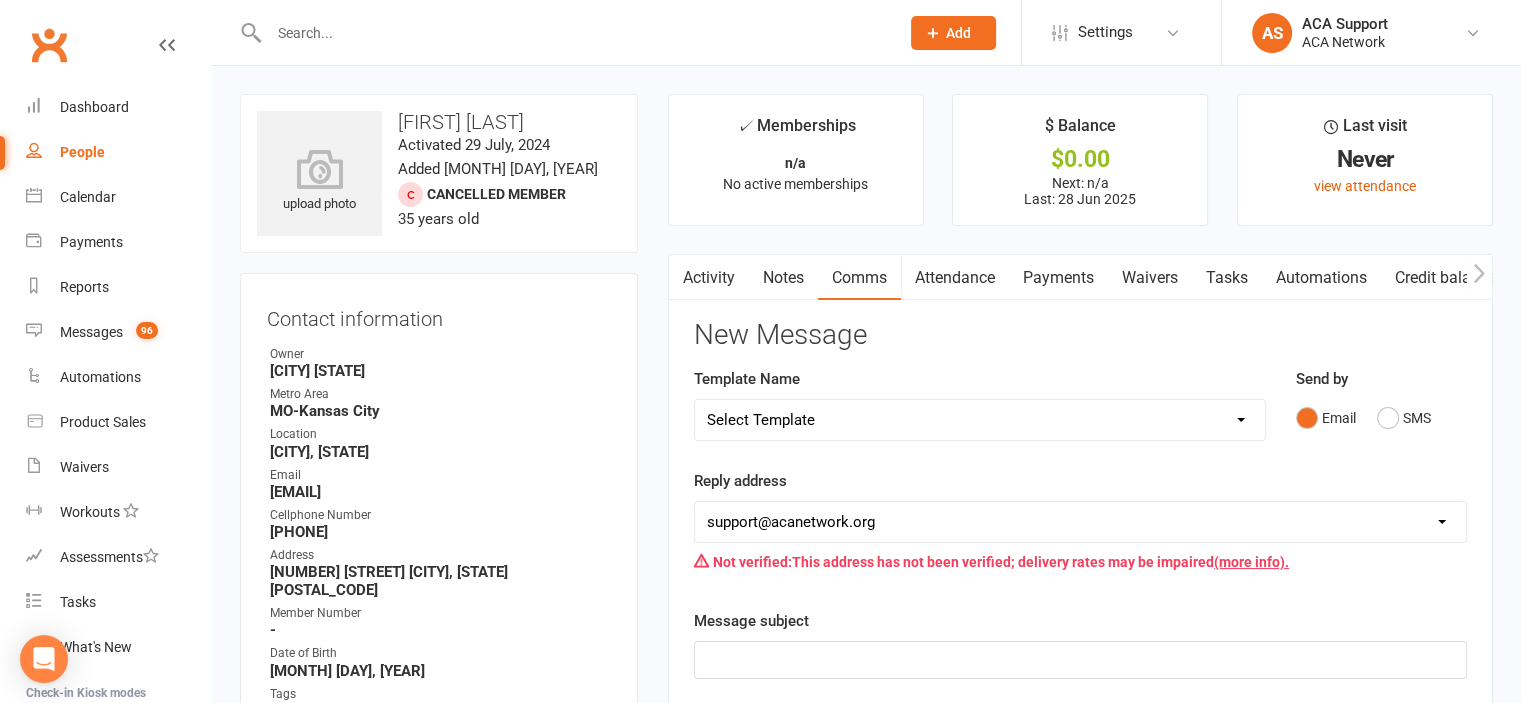click on "Select Template [Email] ACA Club Life Email [Email] Club Coffee Message [Email] Learn about the ACA Business Club [Email] 1. Membership Decline Notice [Email] 2. Membership Decline Notice [Email] 3. Membership Decline Notice [Email] 4. Final Membership Decline Notice [Email] 5. Thank you for your involvement [Email] ACA Business Club Letter of Invitation [Email] Checking In [Email] Still Interested?" at bounding box center [980, 420] 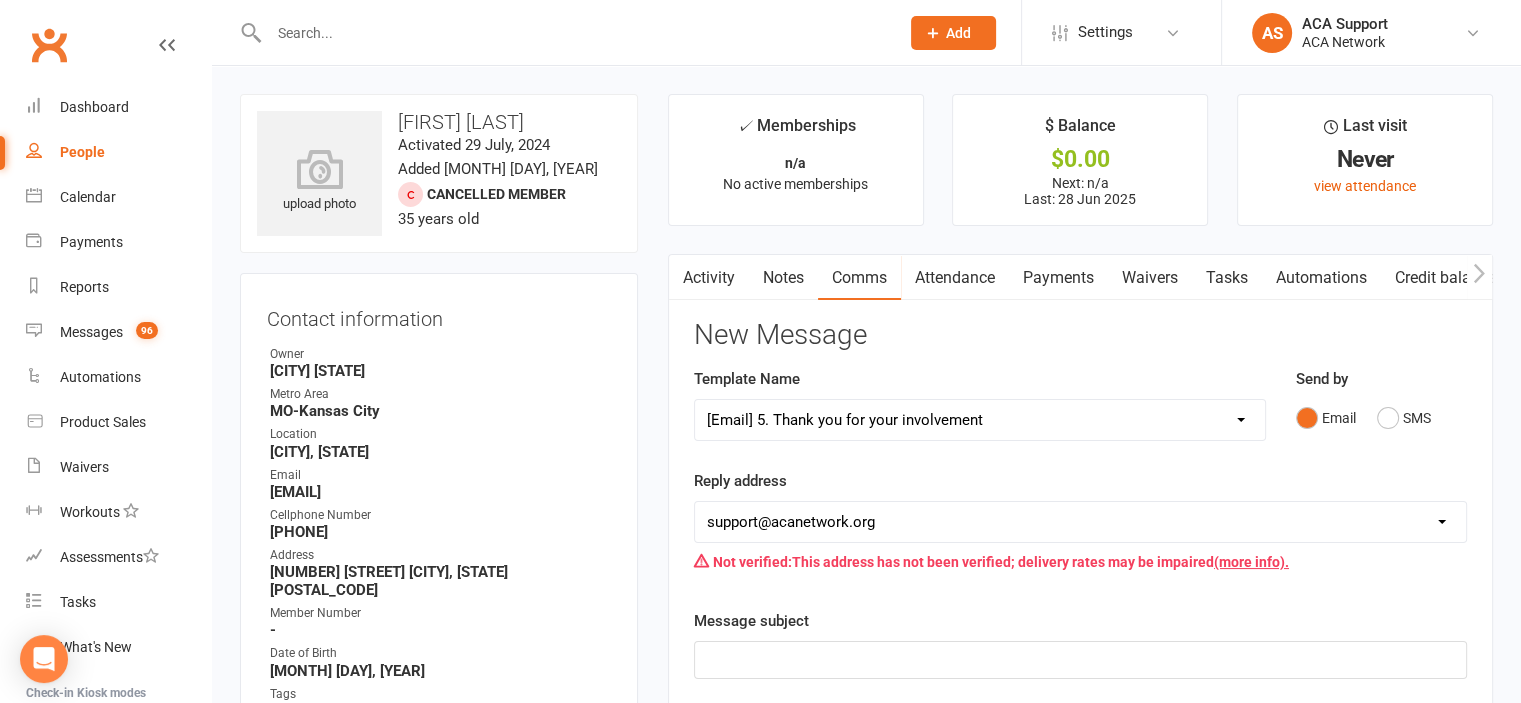 click on "Select Template [Email] ACA Club Life Email [Email] Club Coffee Message [Email] Learn about the ACA Business Club [Email] 1. Membership Decline Notice [Email] 2. Membership Decline Notice [Email] 3. Membership Decline Notice [Email] 4. Final Membership Decline Notice [Email] 5. Thank you for your involvement [Email] ACA Business Club Letter of Invitation [Email] Checking In [Email] Still Interested?" at bounding box center (980, 420) 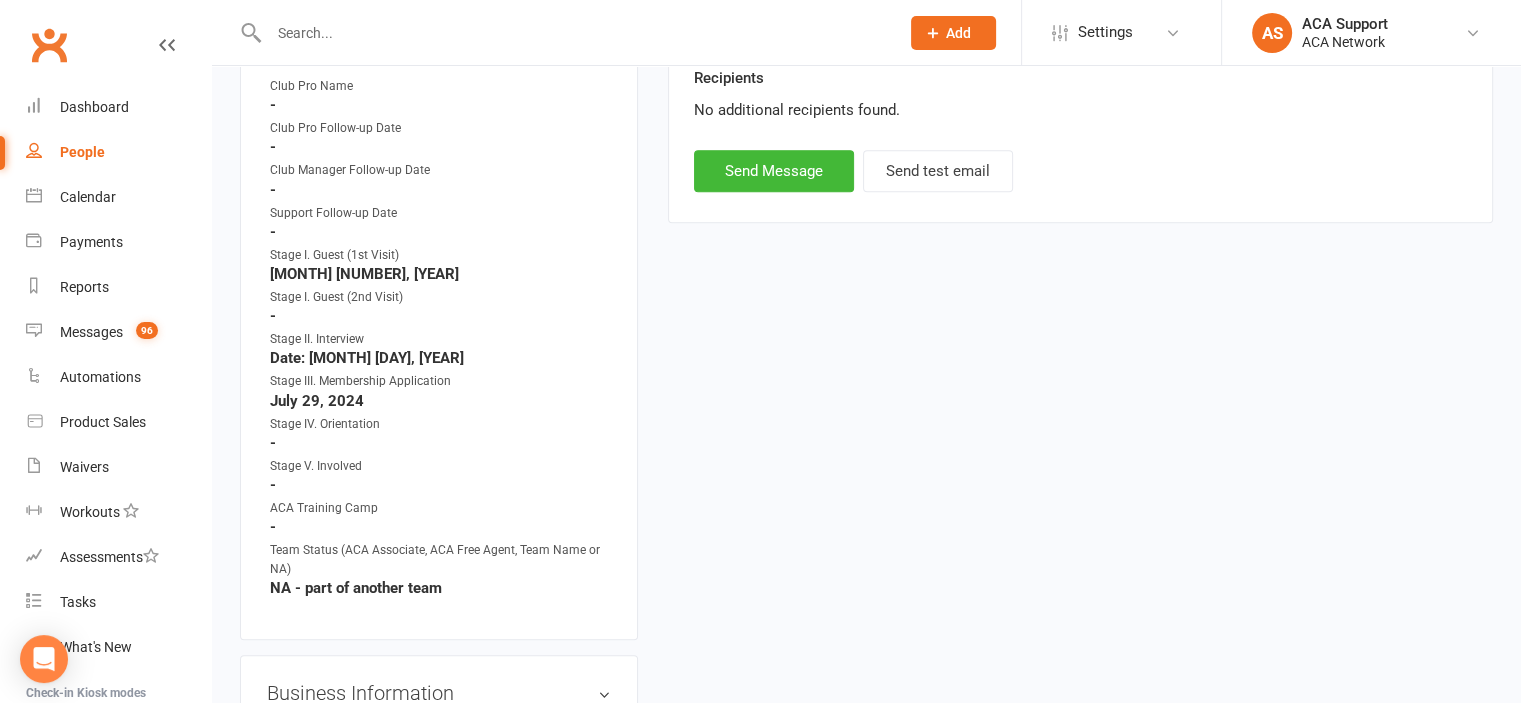 scroll, scrollTop: 952, scrollLeft: 0, axis: vertical 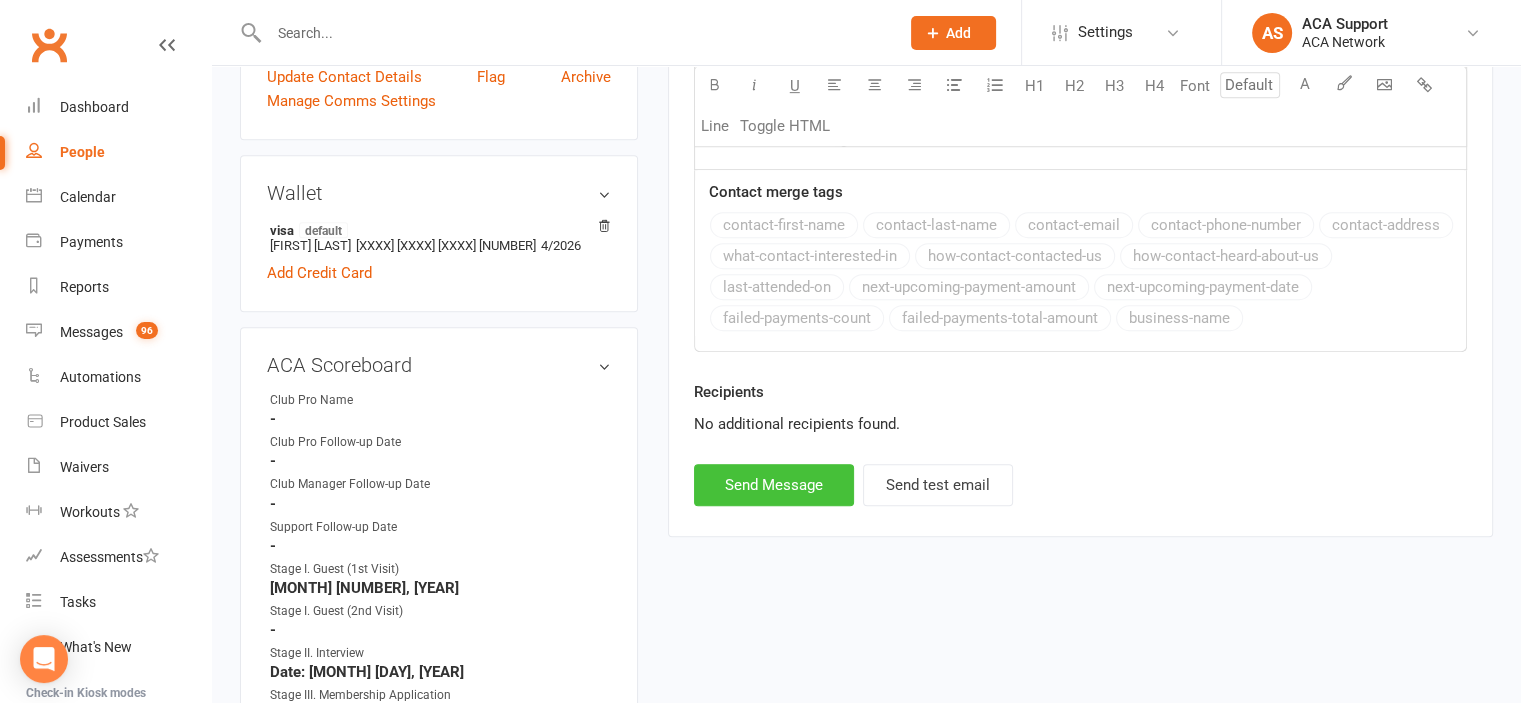 click on "Send Message" at bounding box center [774, 485] 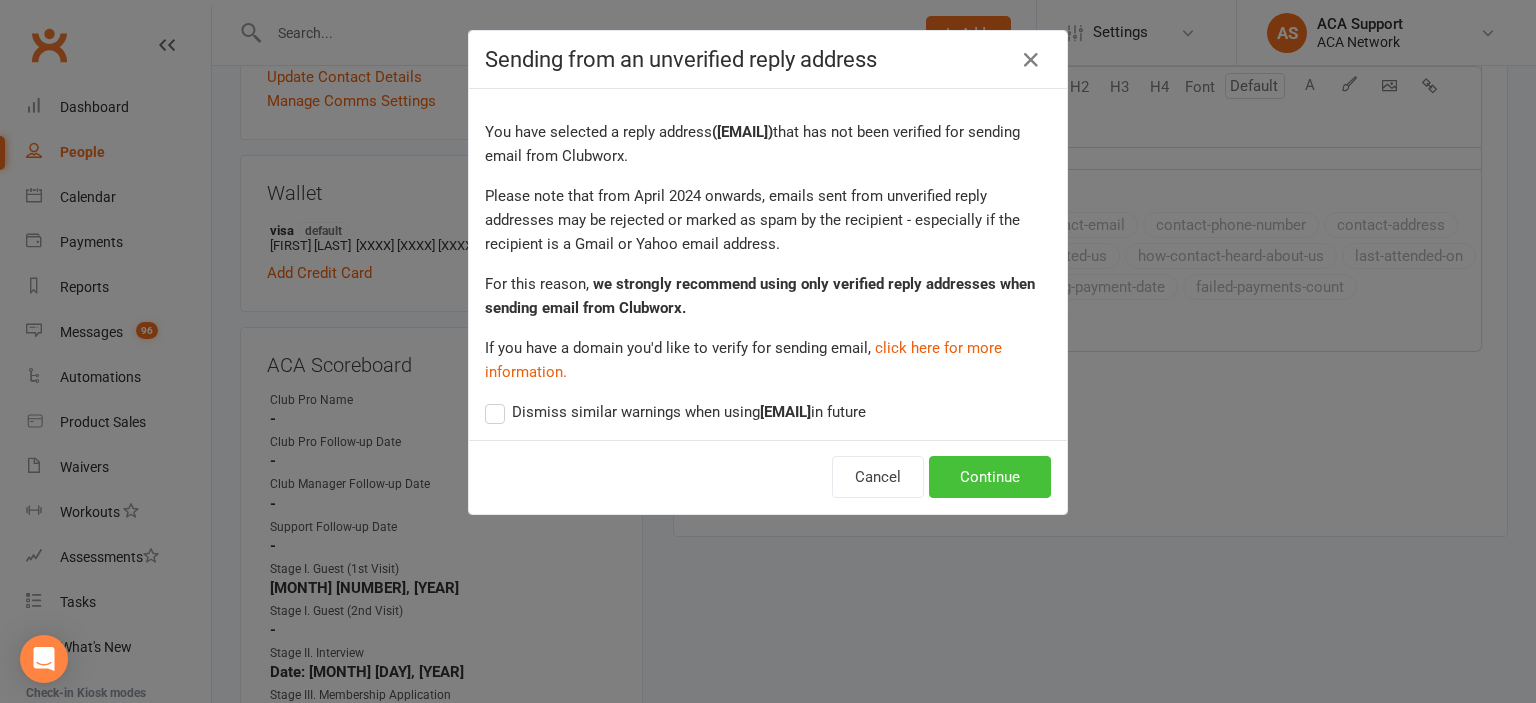 click on "Continue" at bounding box center [990, 477] 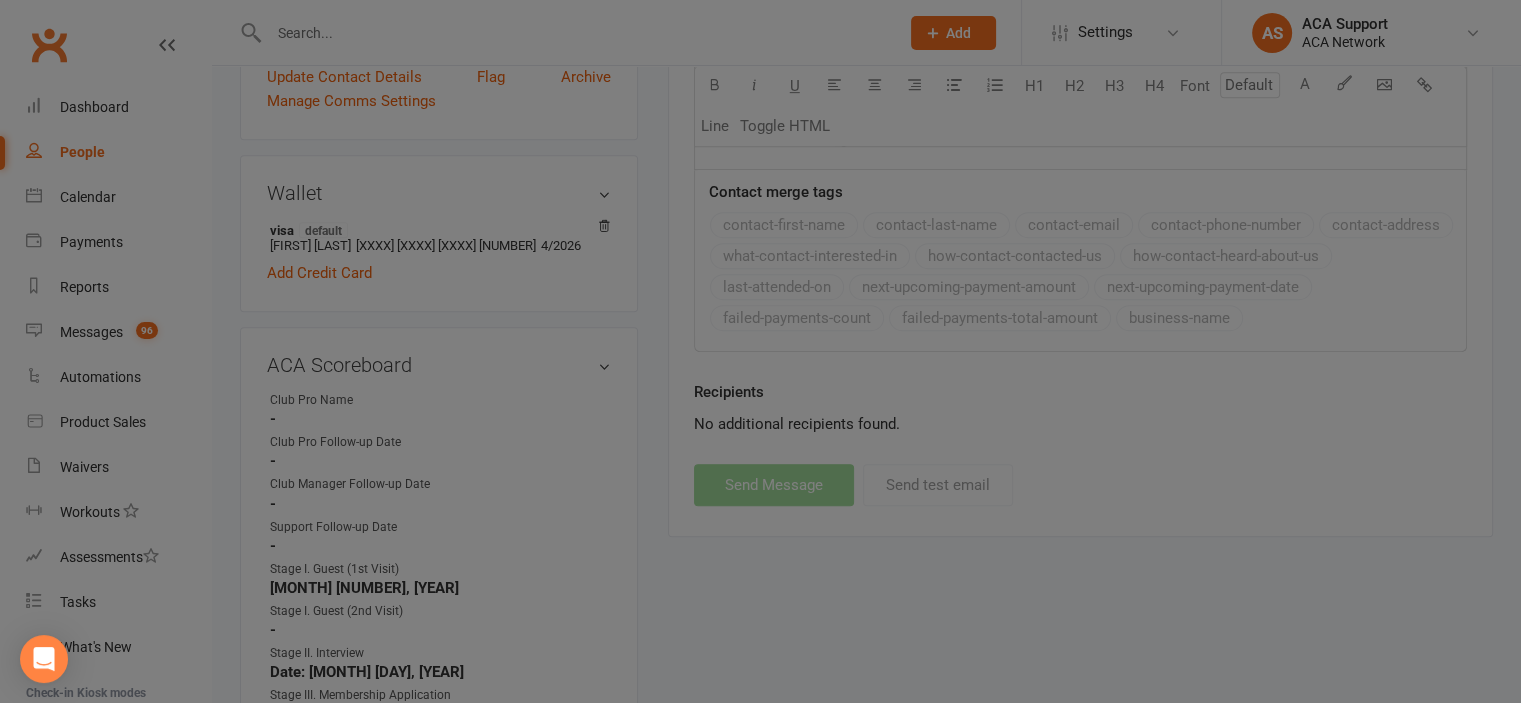 select 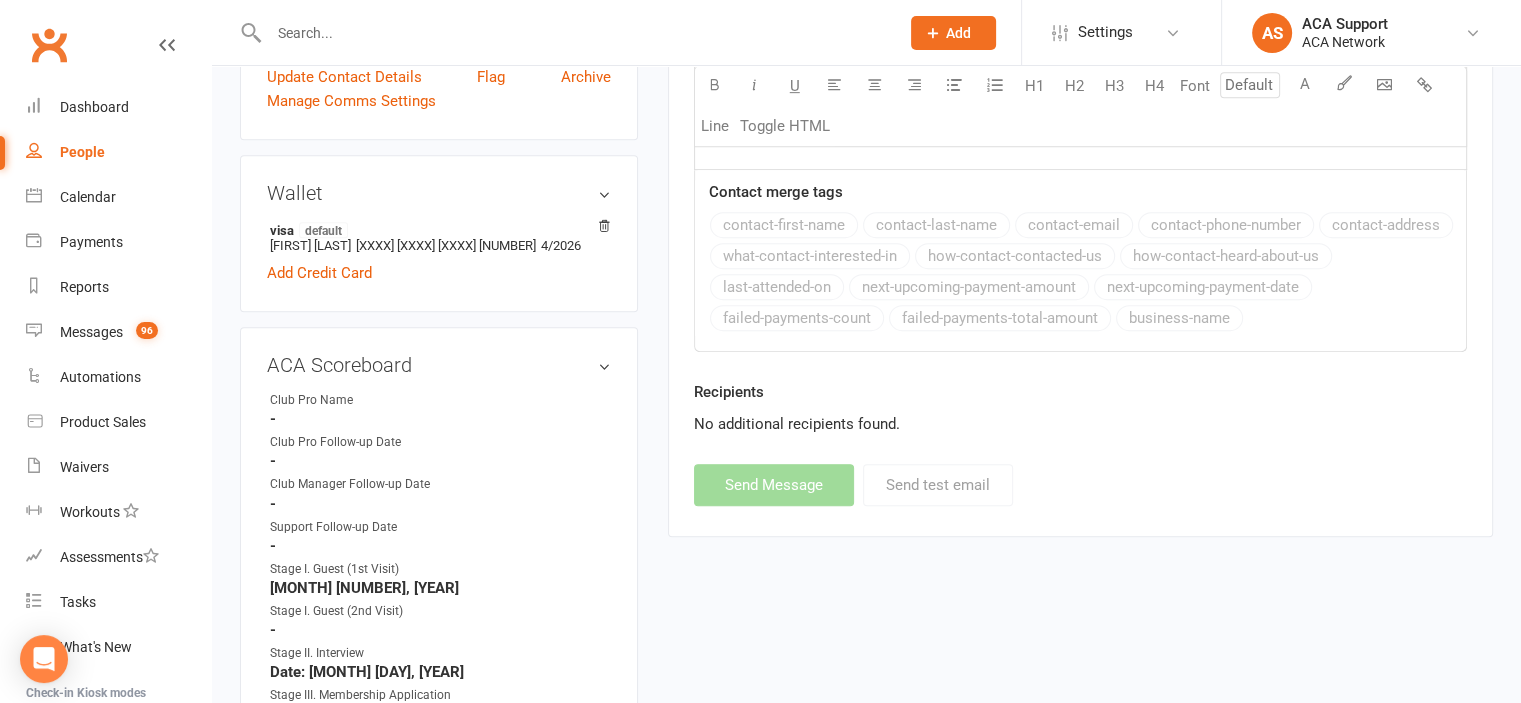 click at bounding box center (574, 33) 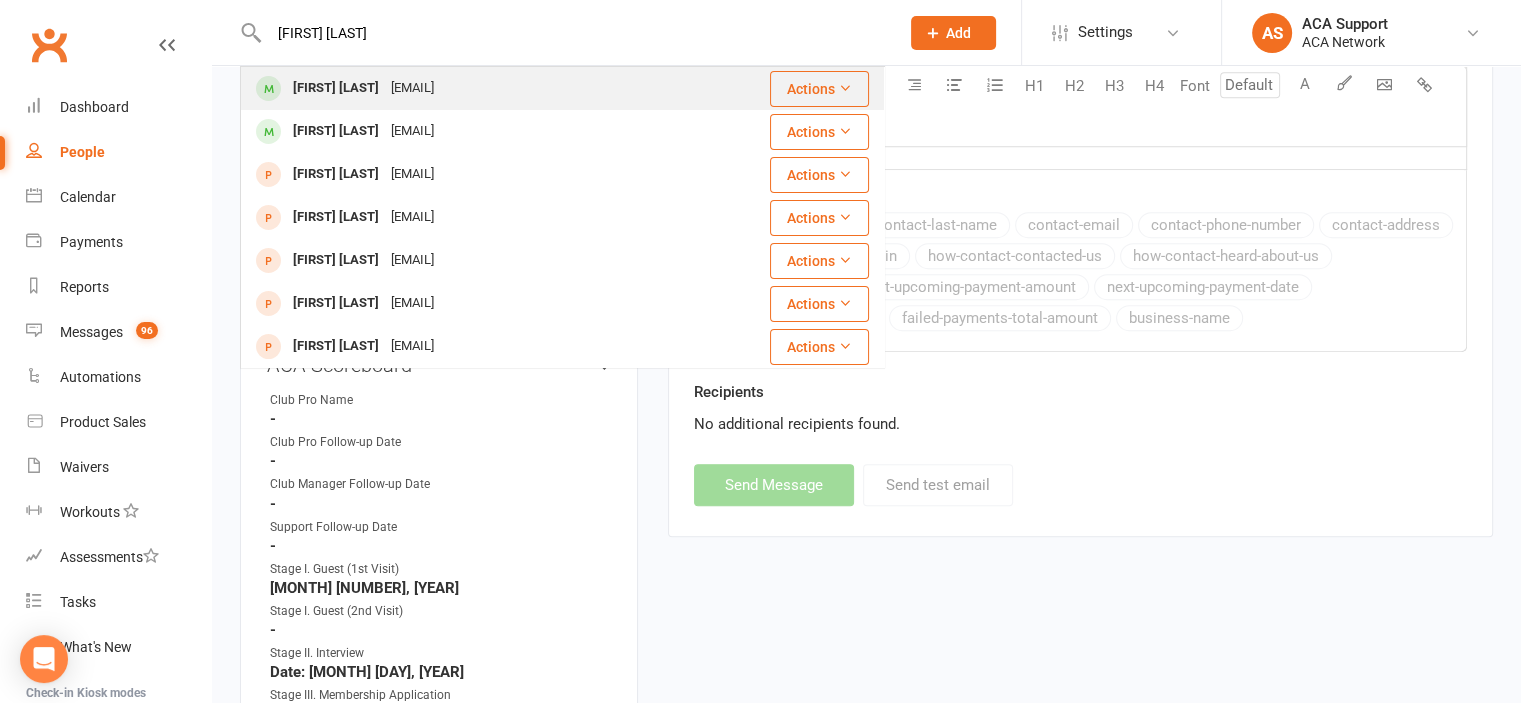 type on "[FIRST] [LAST]" 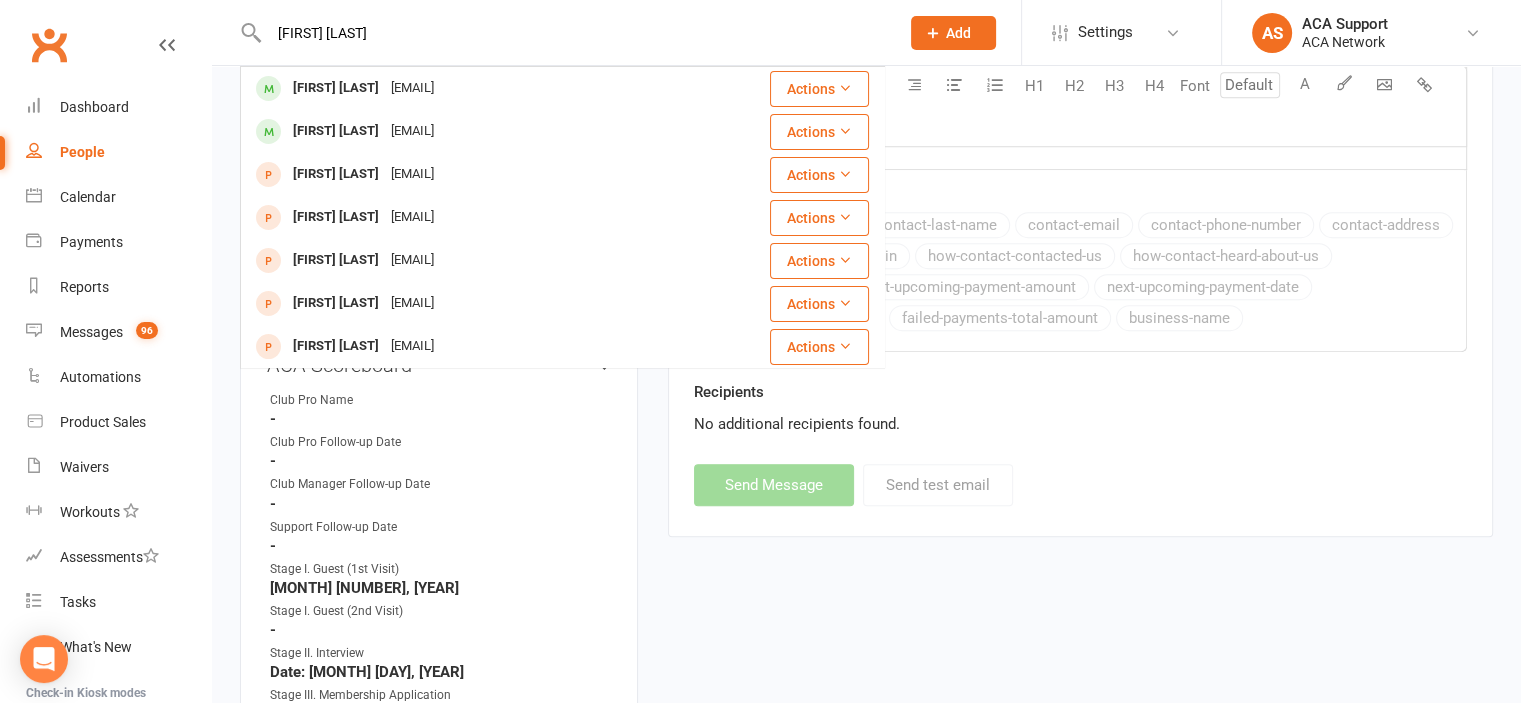 type 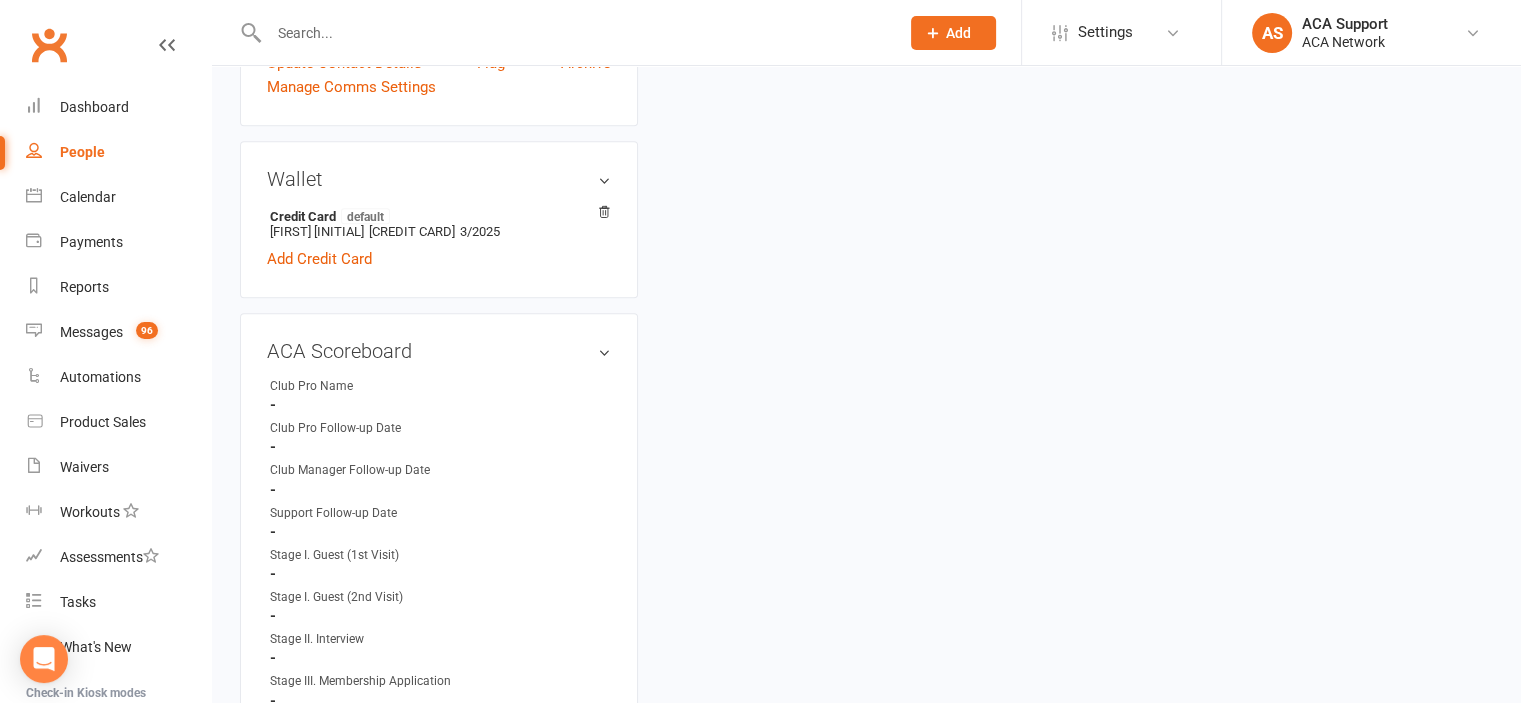 scroll, scrollTop: 0, scrollLeft: 0, axis: both 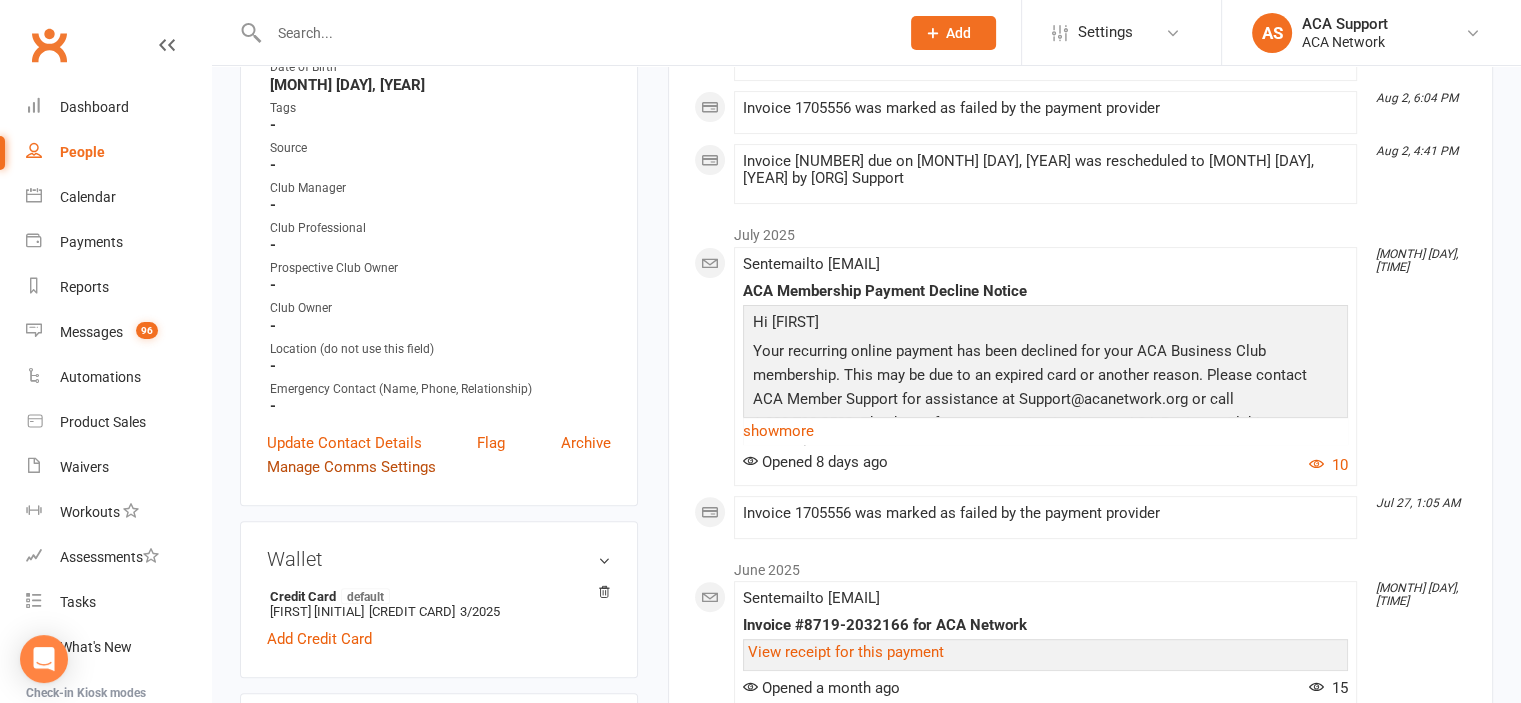click on "Manage Comms Settings" at bounding box center [351, 467] 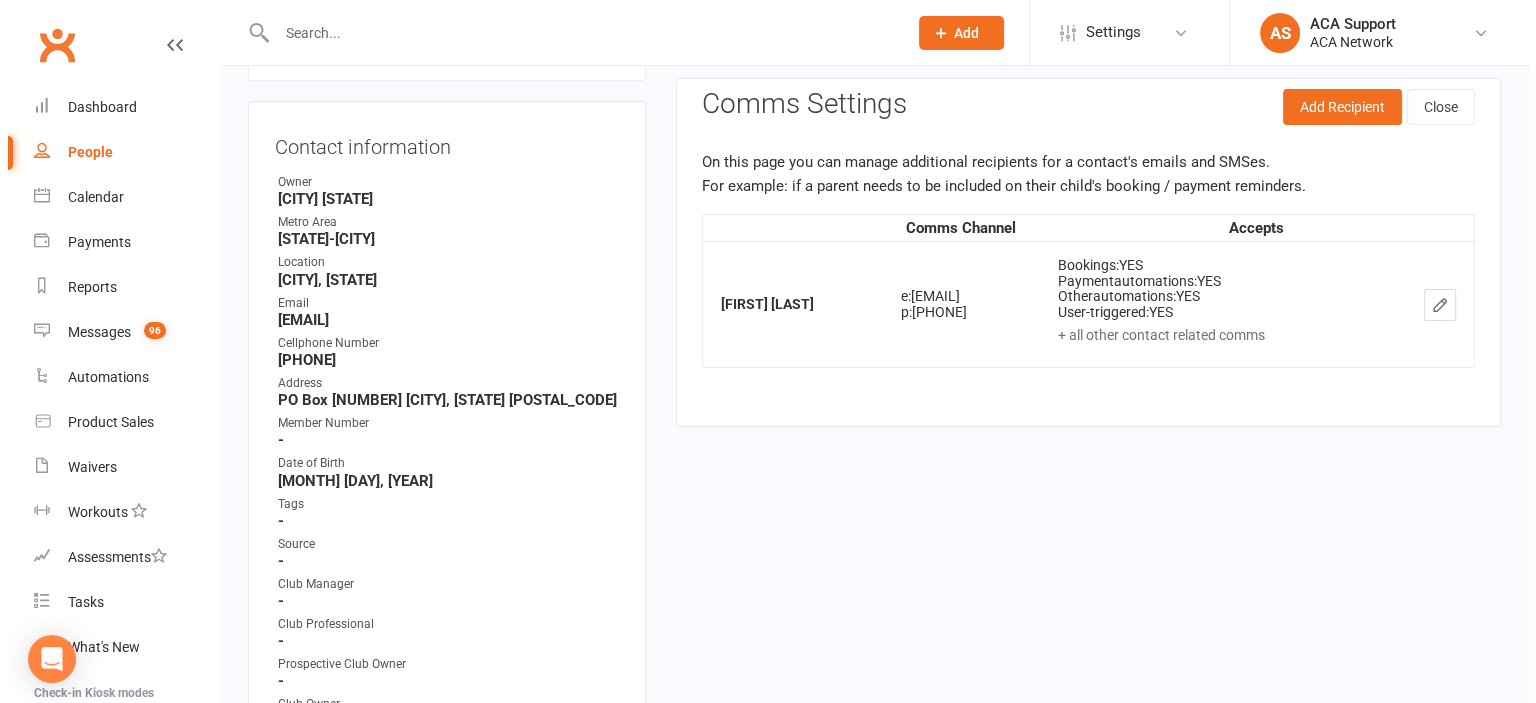 scroll, scrollTop: 152, scrollLeft: 0, axis: vertical 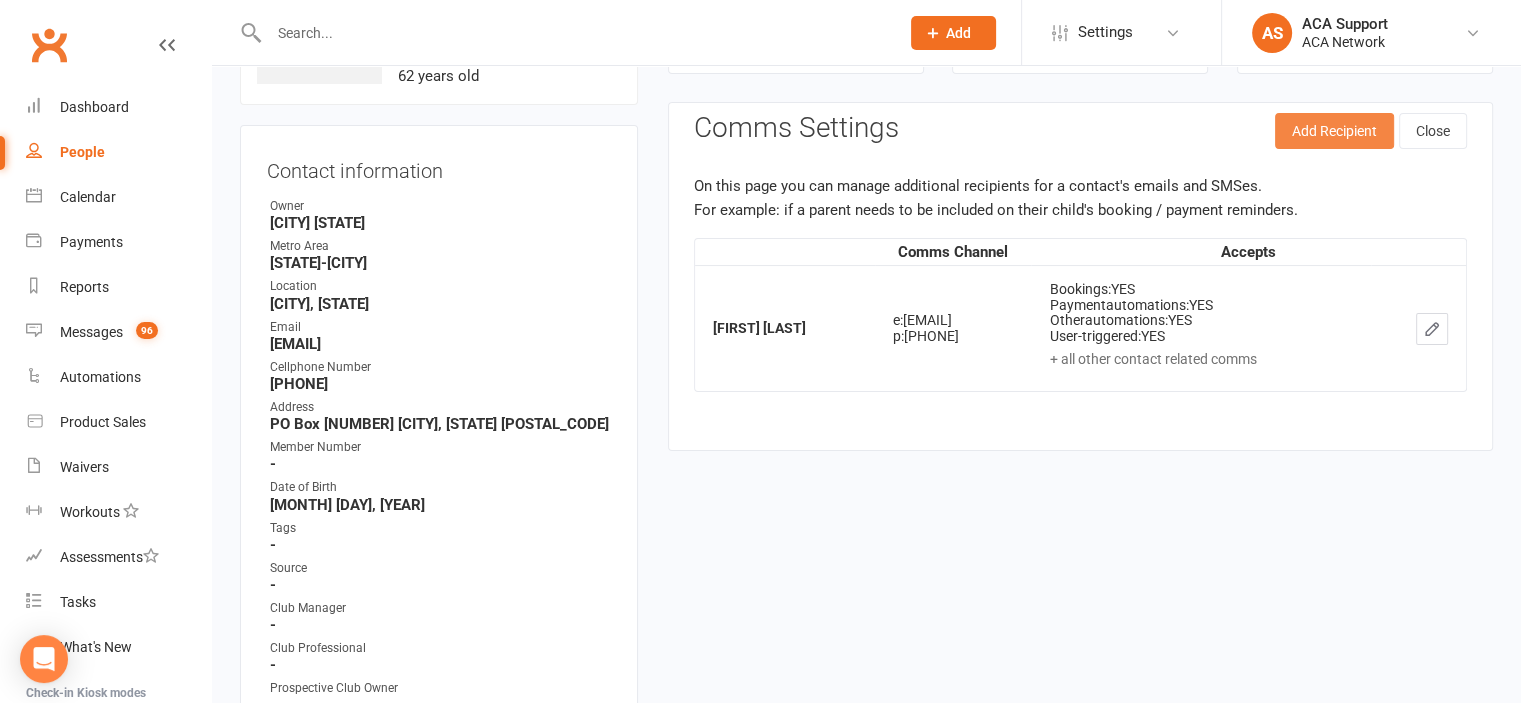click on "Add Recipient" at bounding box center (1334, 131) 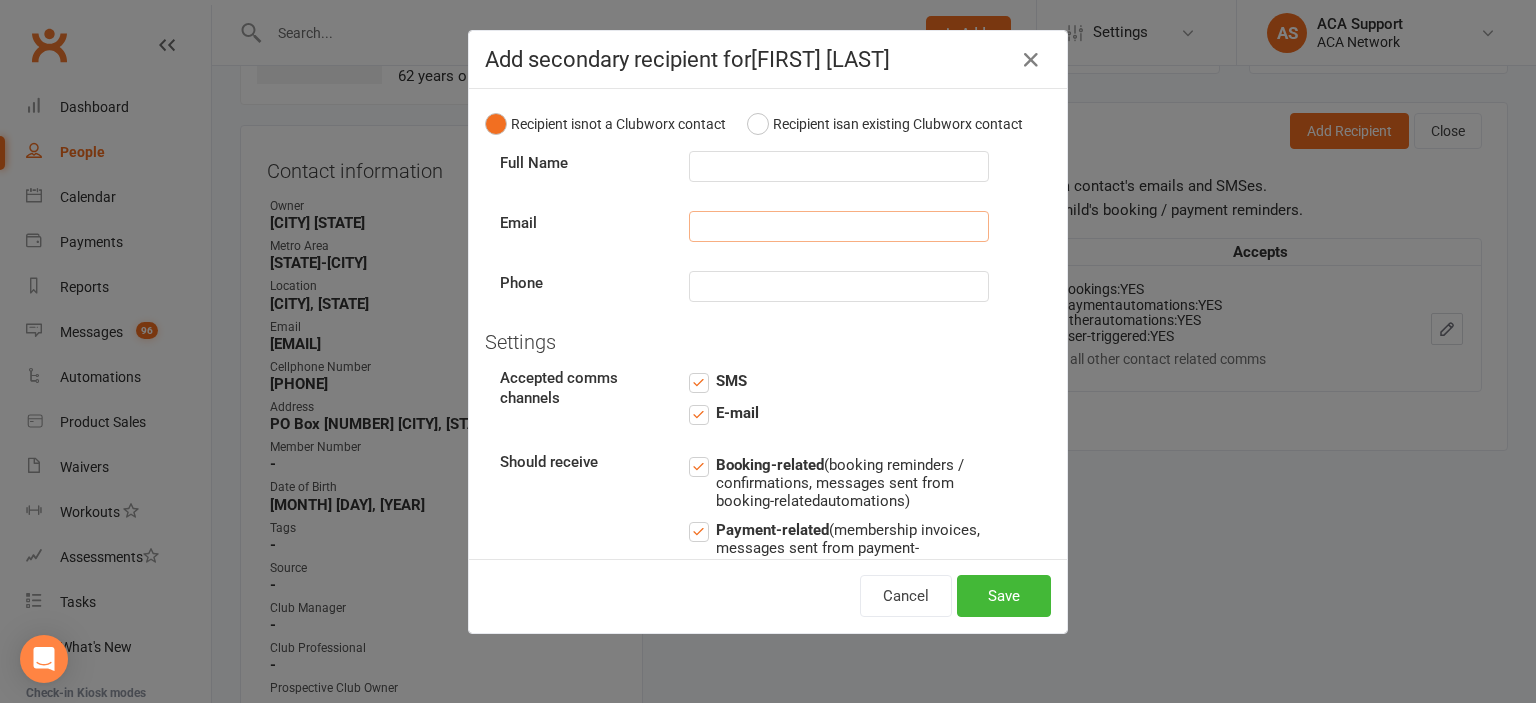 click at bounding box center [839, 226] 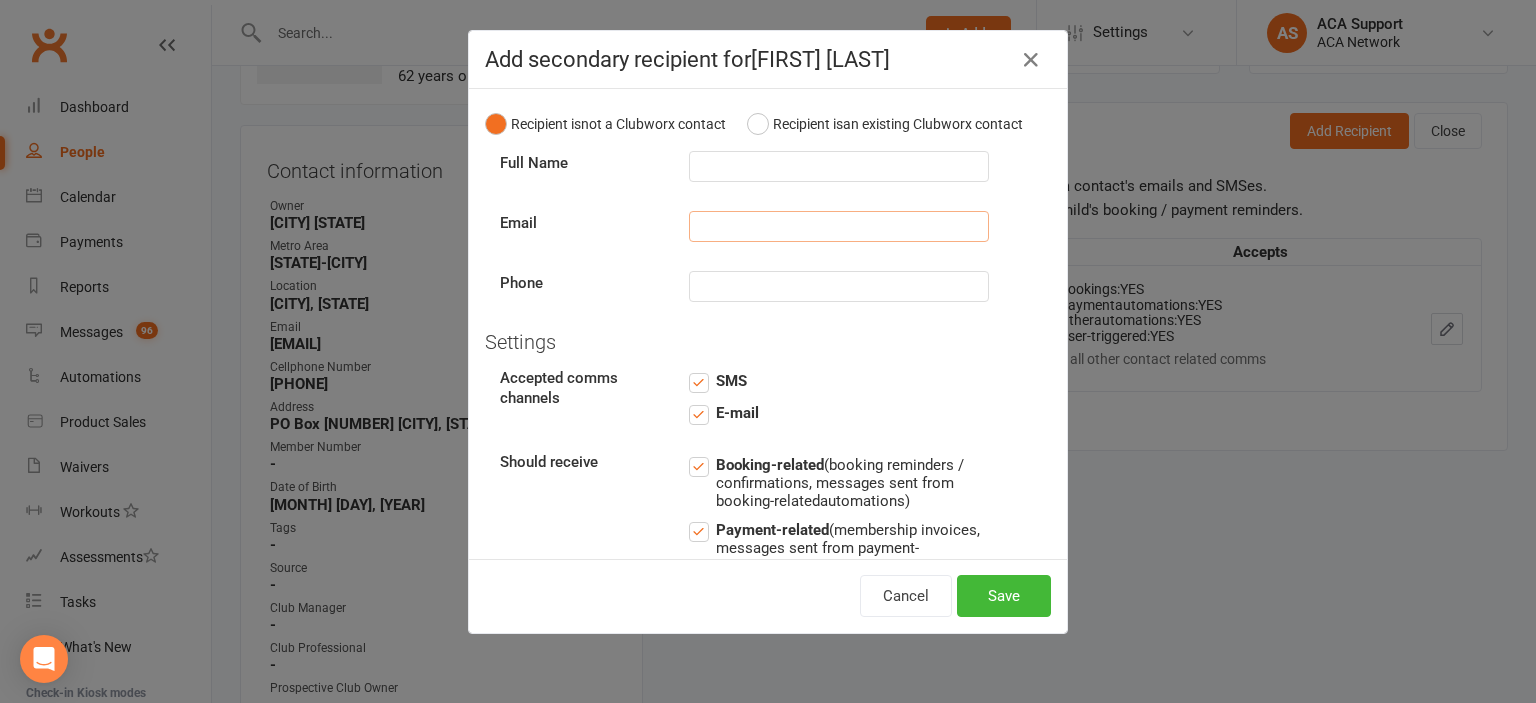 paste on "[EMAIL]" 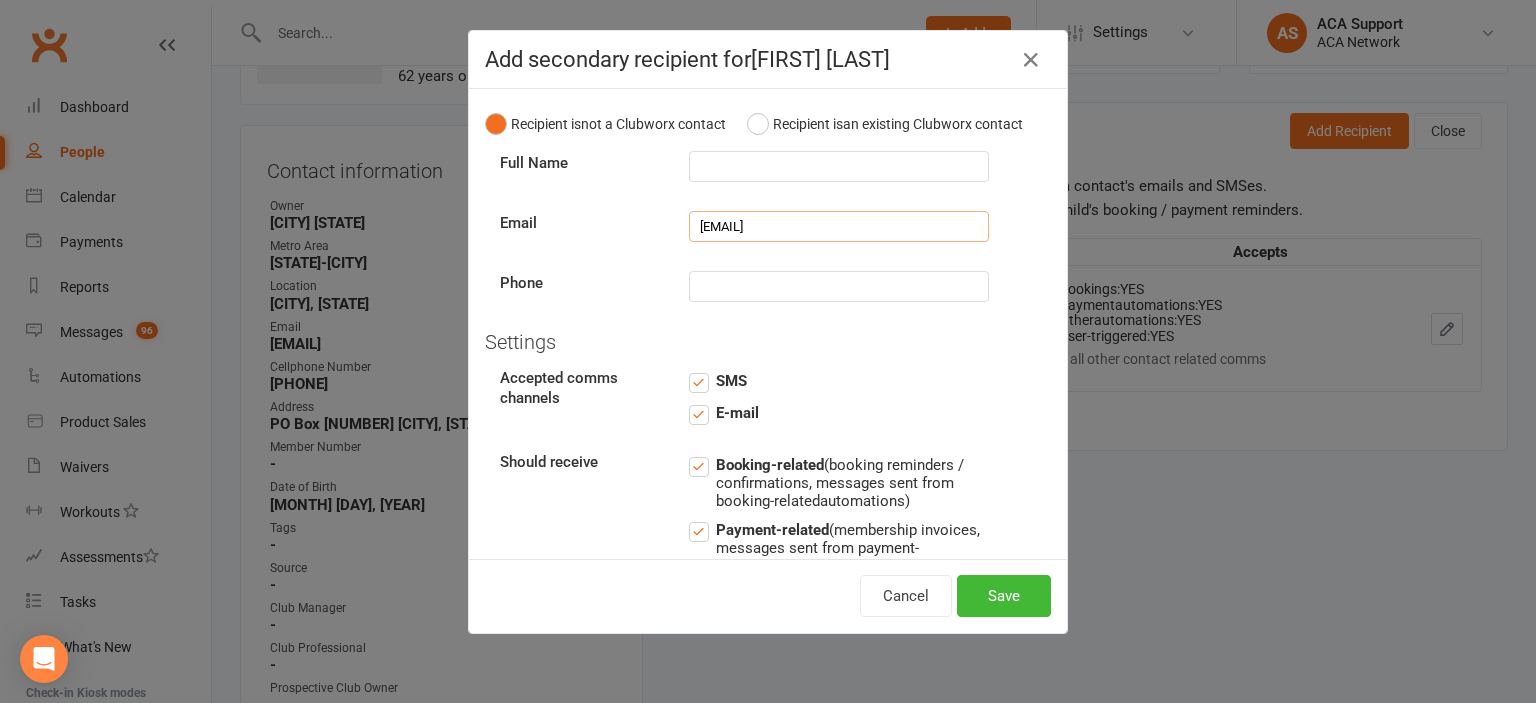 type on "[EMAIL]" 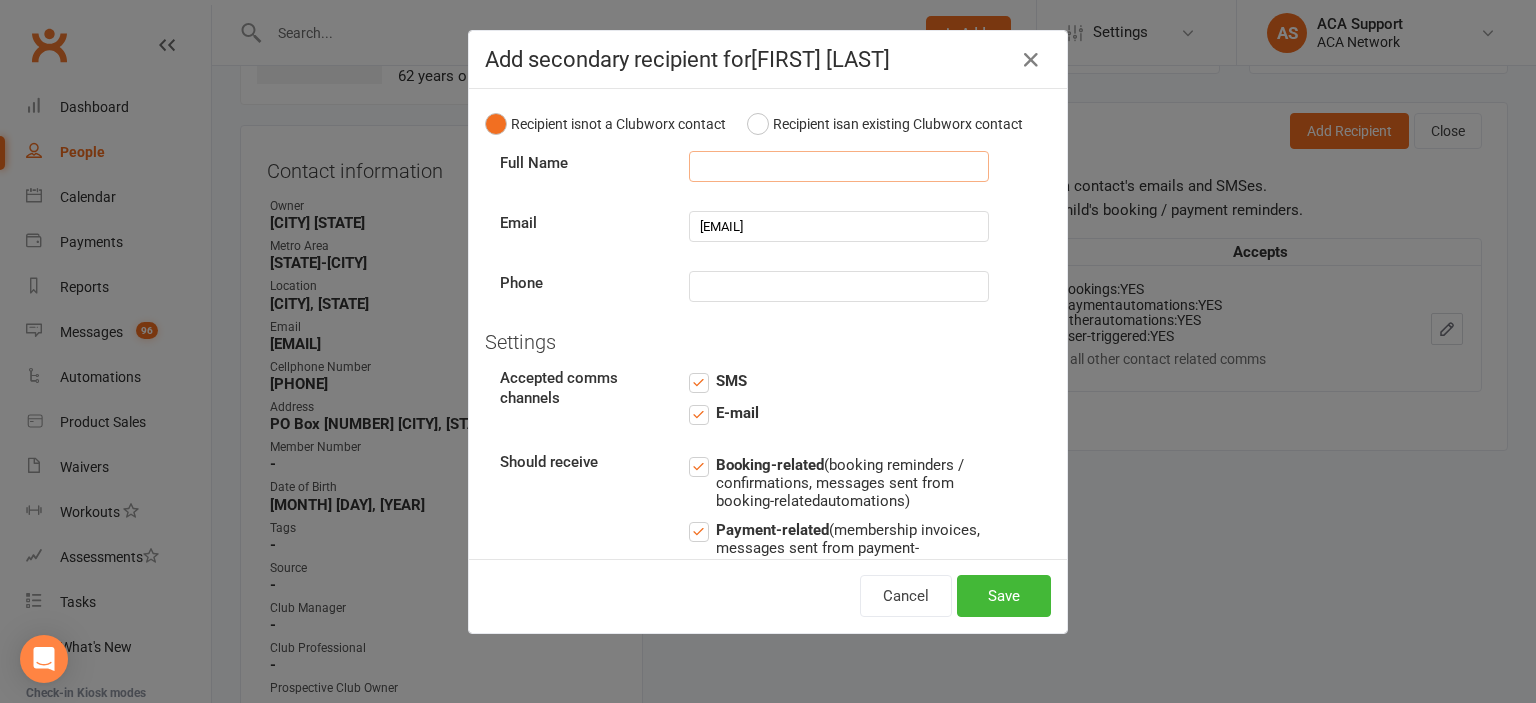 click at bounding box center (839, 166) 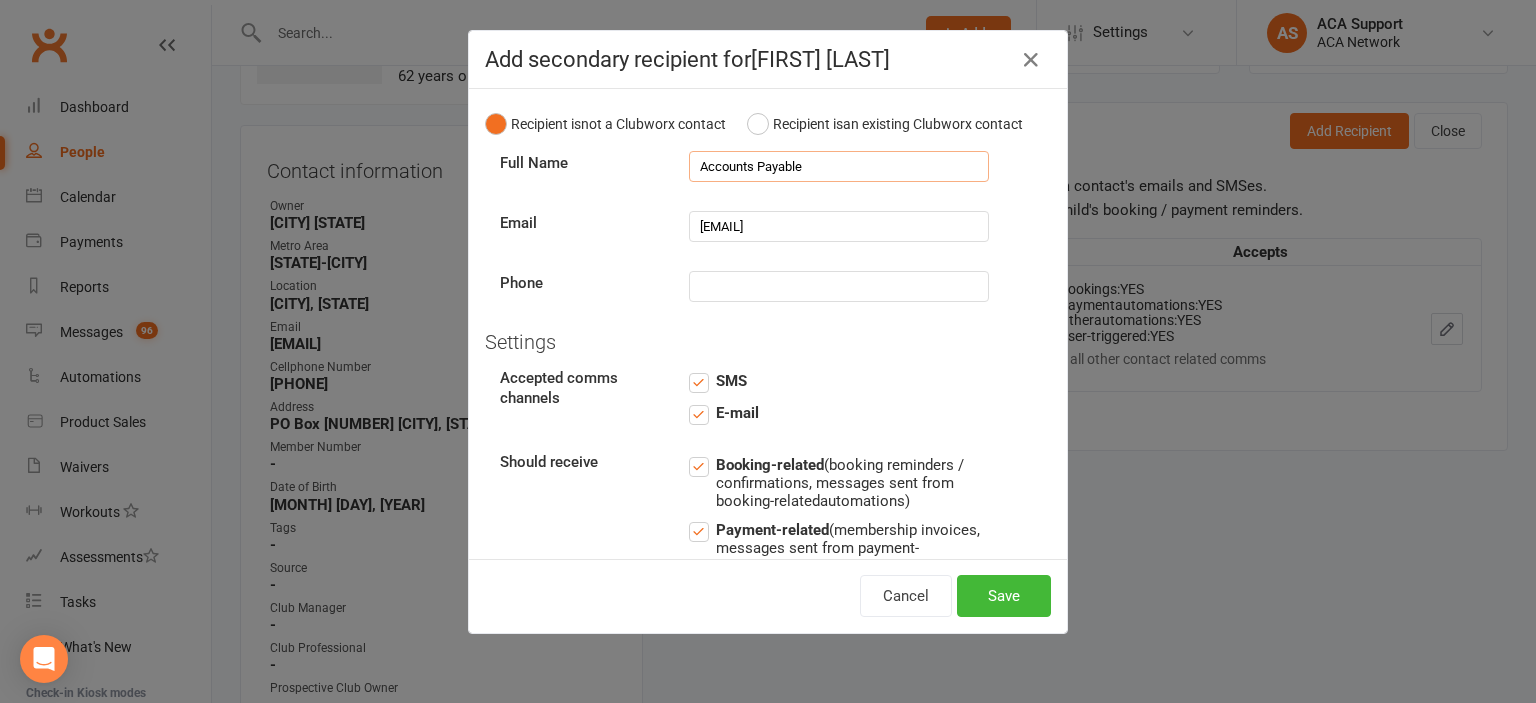 type on "Accounts Payable" 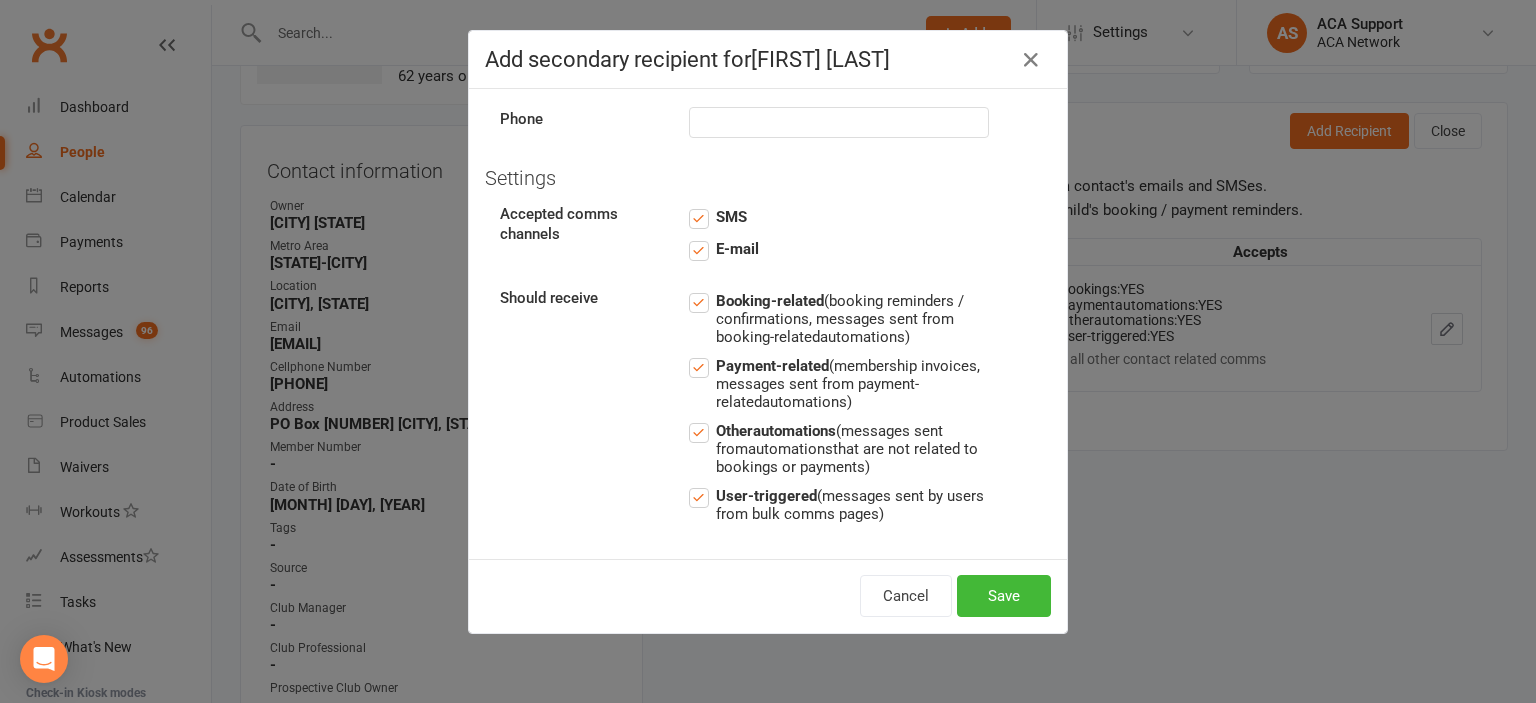 scroll, scrollTop: 184, scrollLeft: 0, axis: vertical 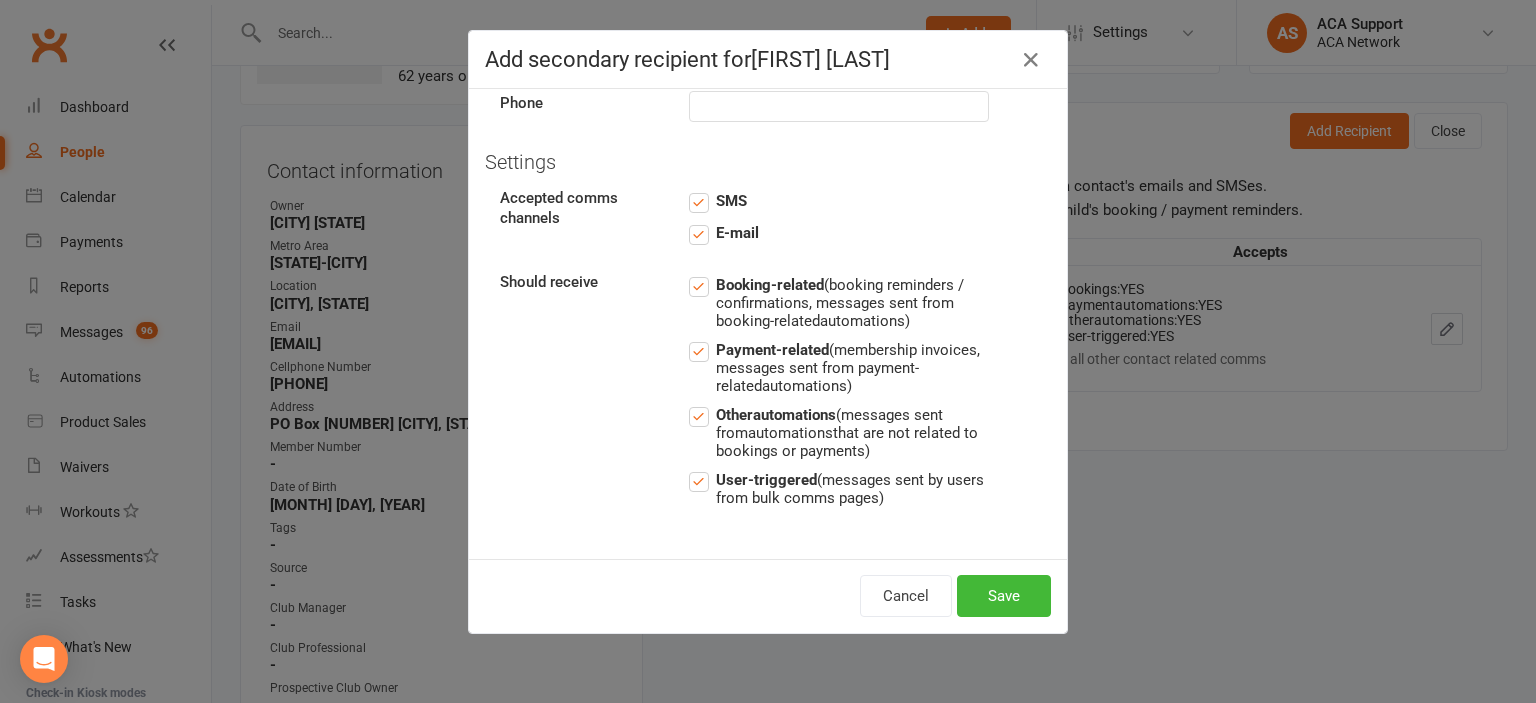 click on "SMS" at bounding box center (718, 201) 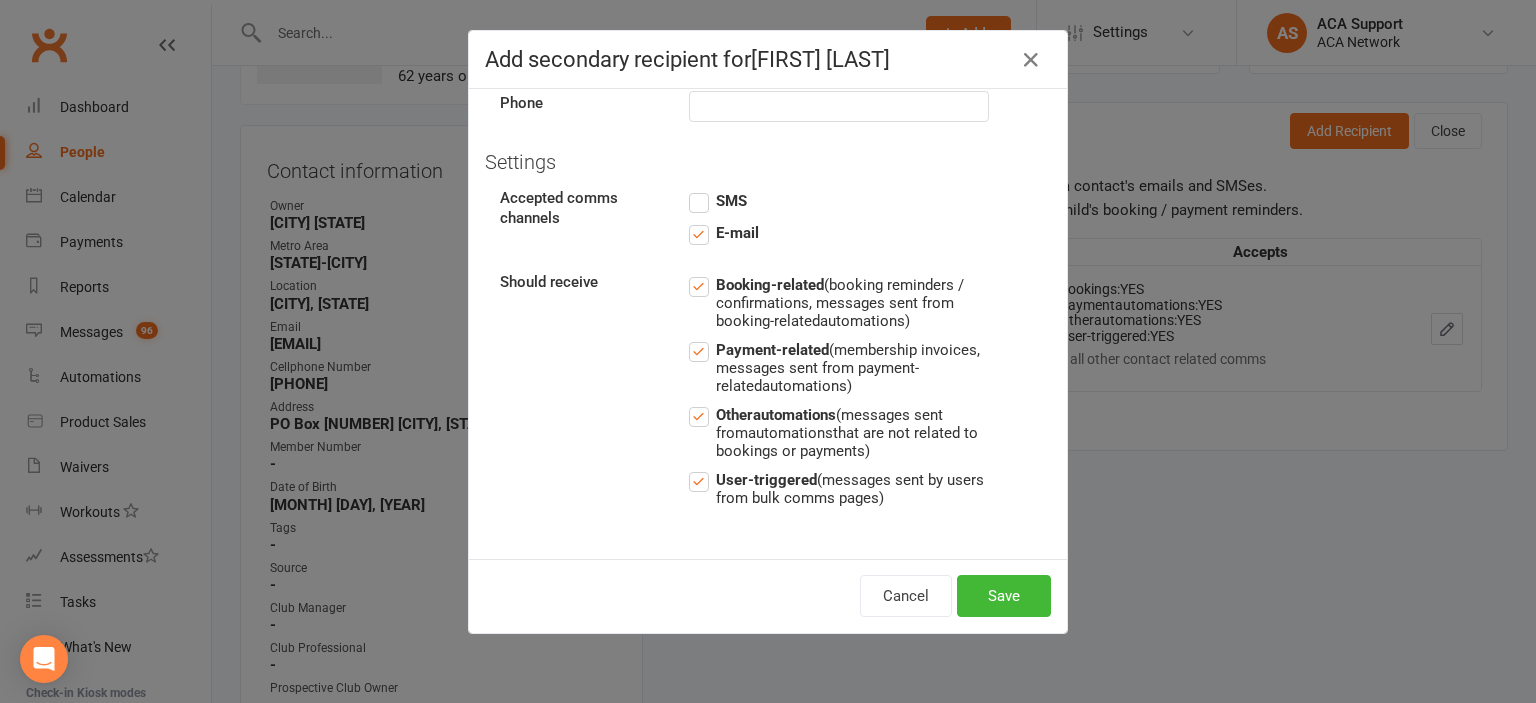 click on "Booking-related  (booking reminders / confirmations, messages sent from booking-related  automations )" at bounding box center [839, 301] 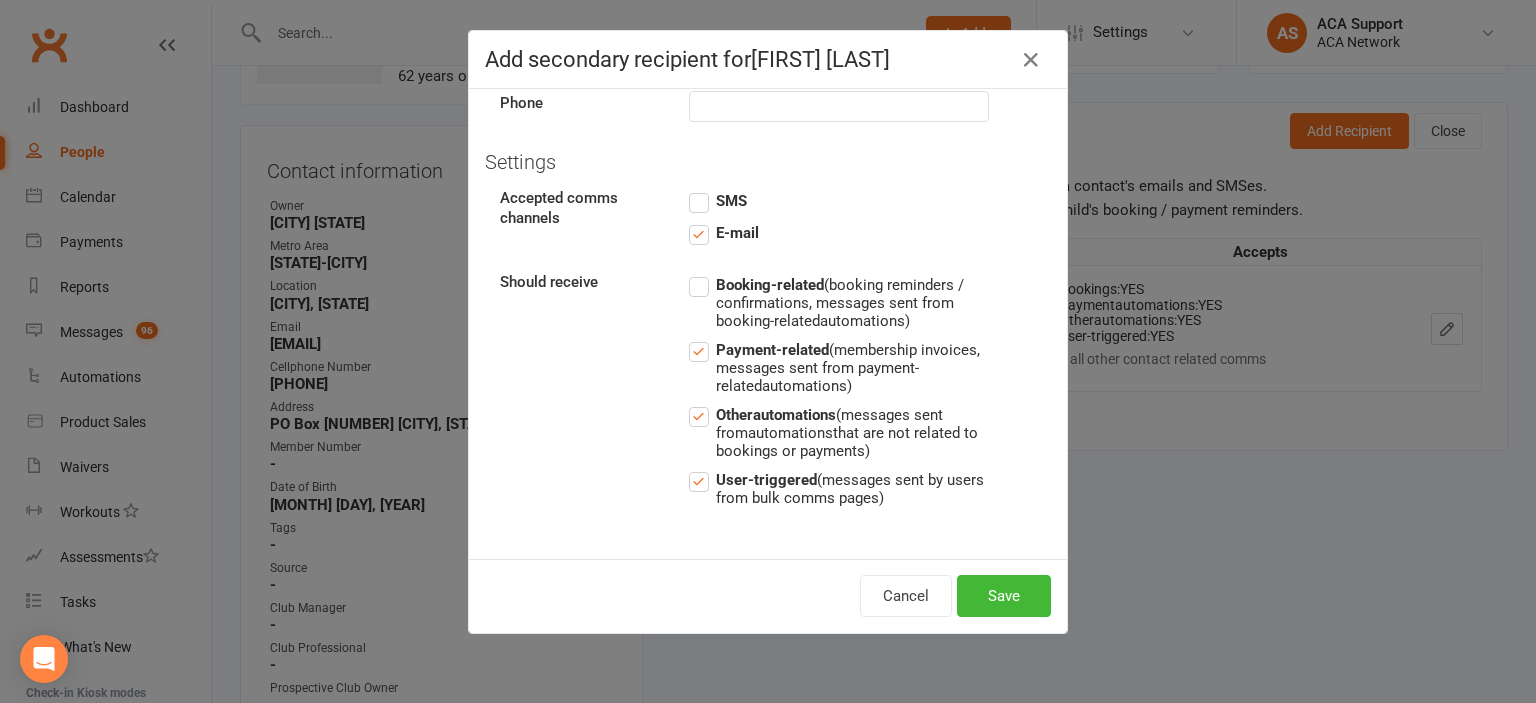 click on "Other automations (messages sent from automations that are not related to bookings or payments)" at bounding box center (839, 431) 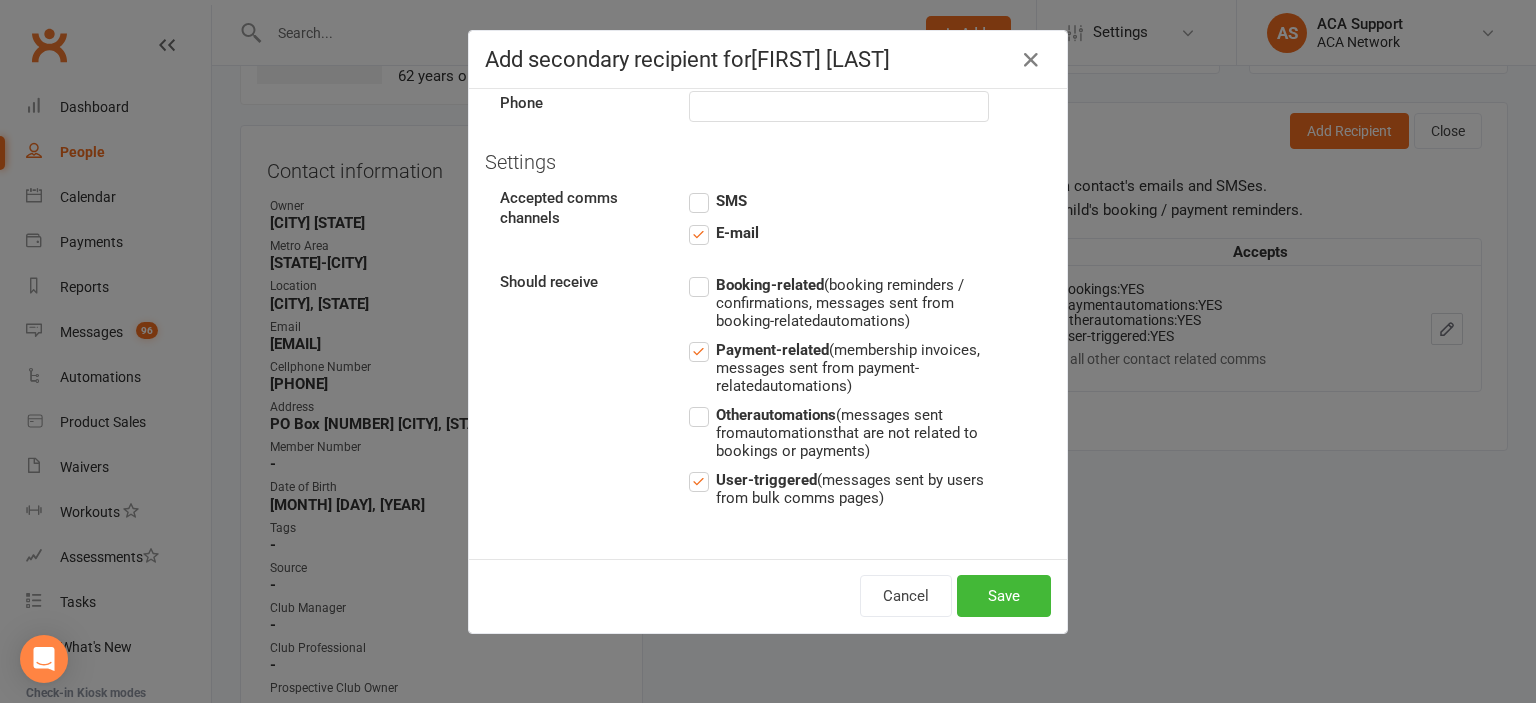 click on "User-triggered  (messages sent by users from bulk comms pages)" at bounding box center [839, 487] 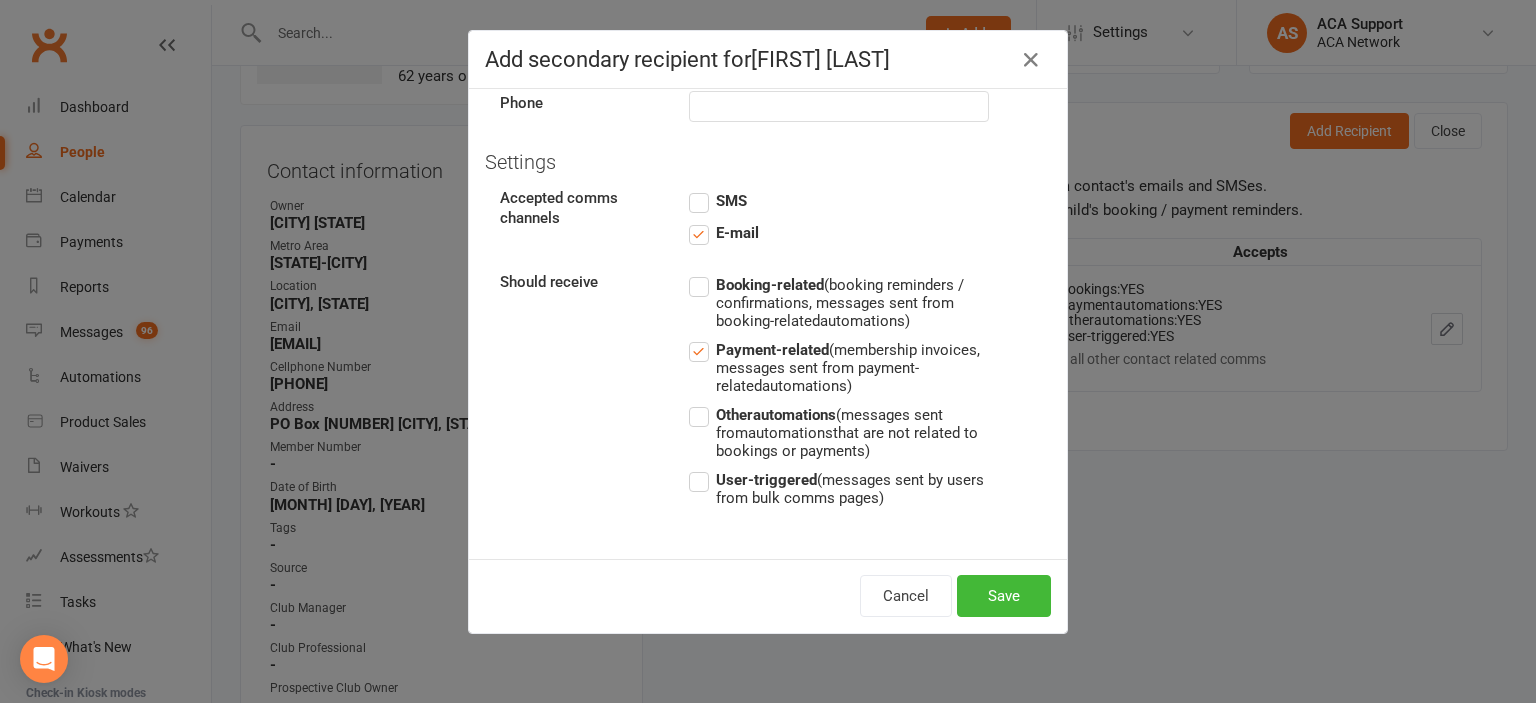 scroll, scrollTop: 207, scrollLeft: 0, axis: vertical 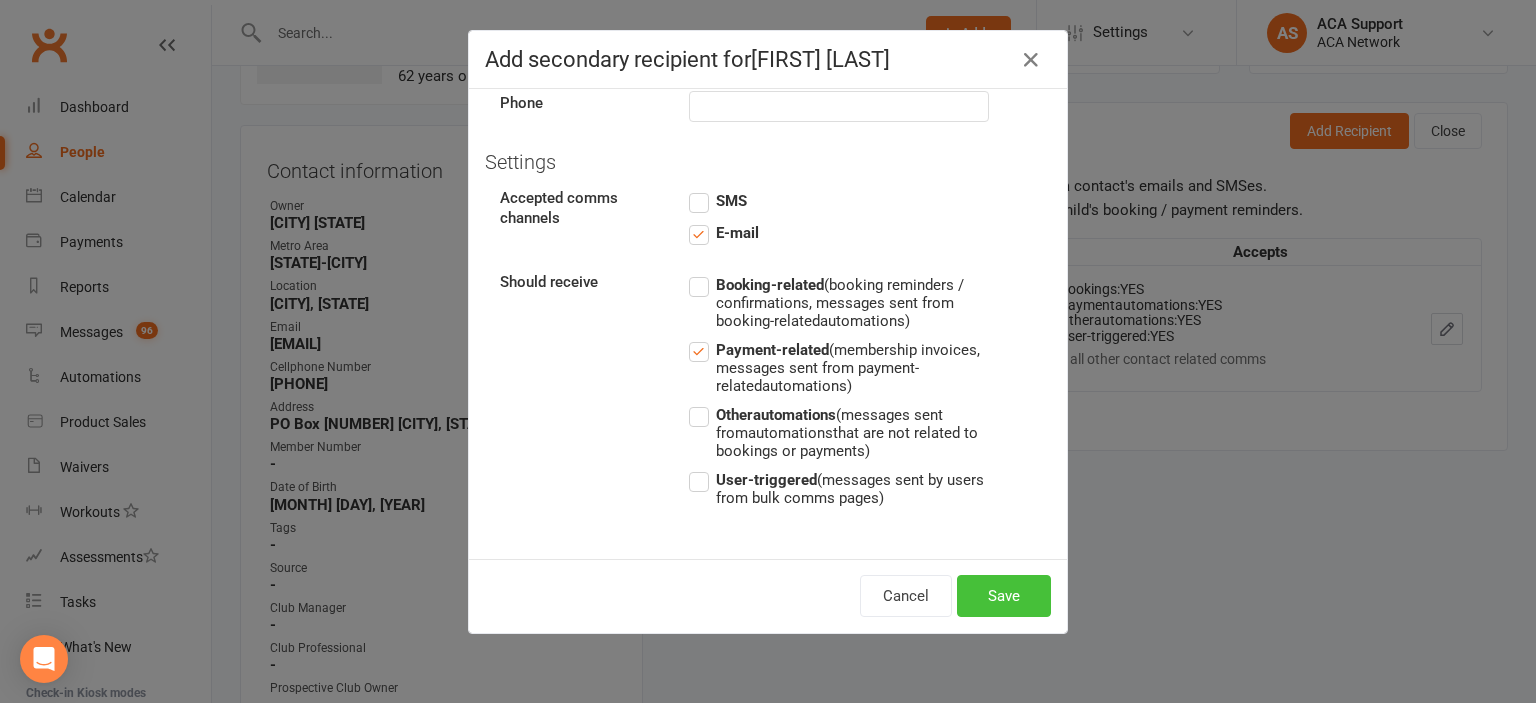 click on "Save" at bounding box center (1004, 596) 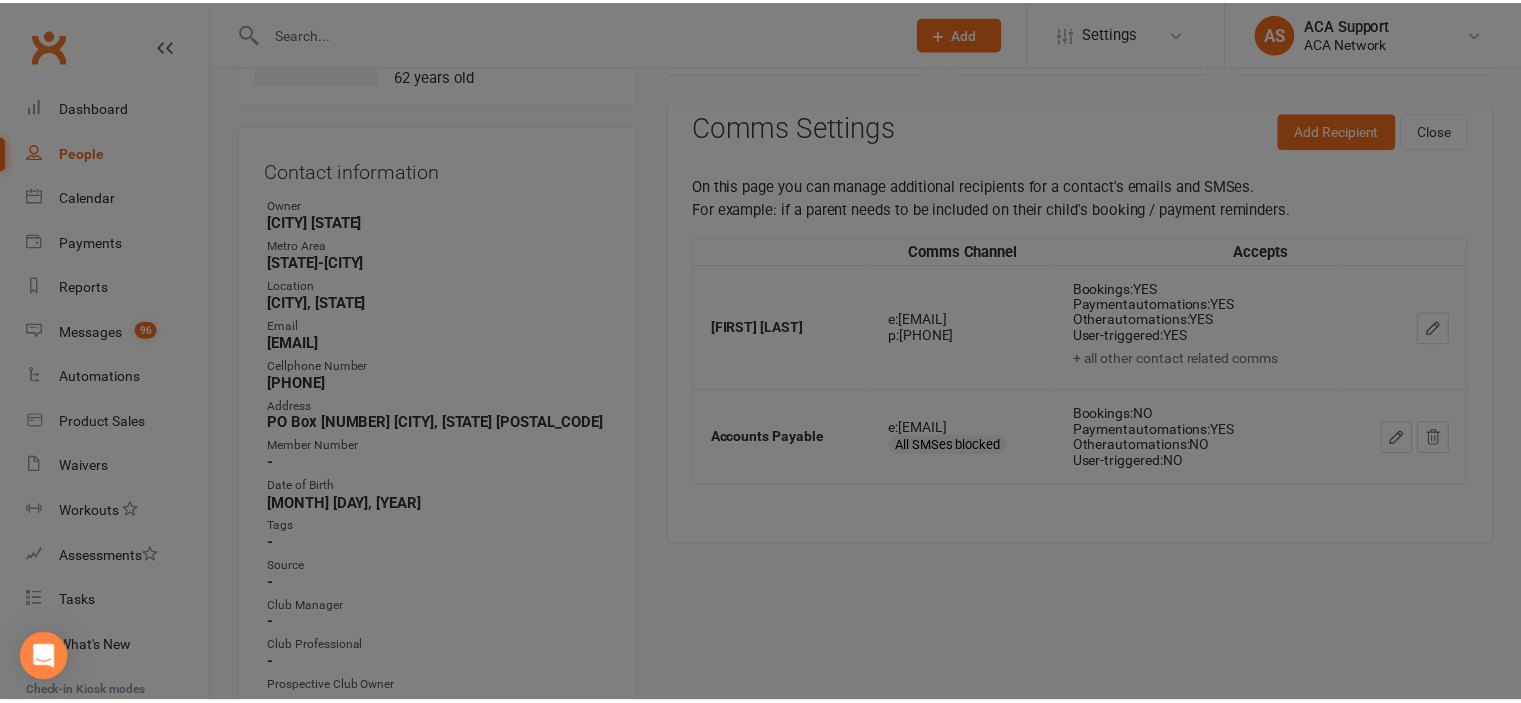 scroll, scrollTop: 153, scrollLeft: 0, axis: vertical 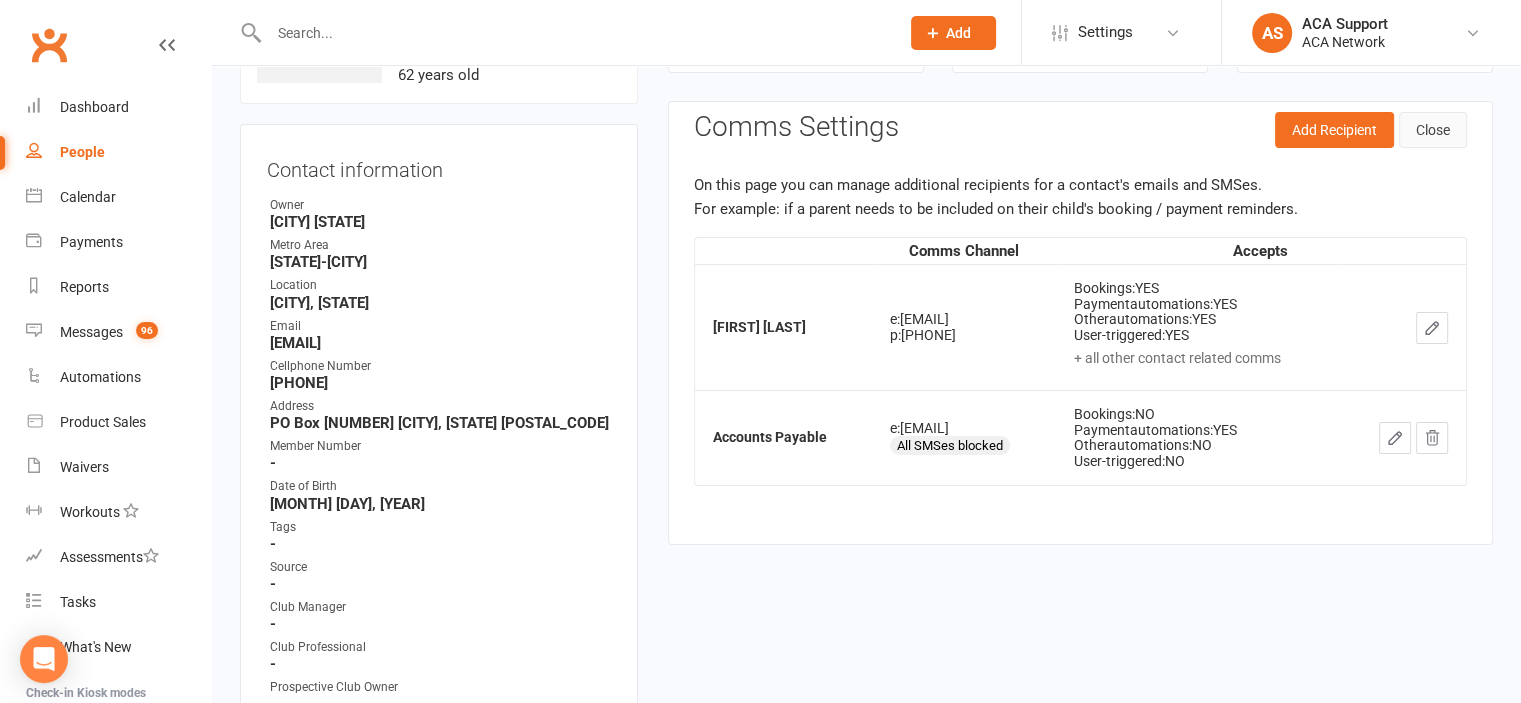 click on "Close" at bounding box center [1433, 130] 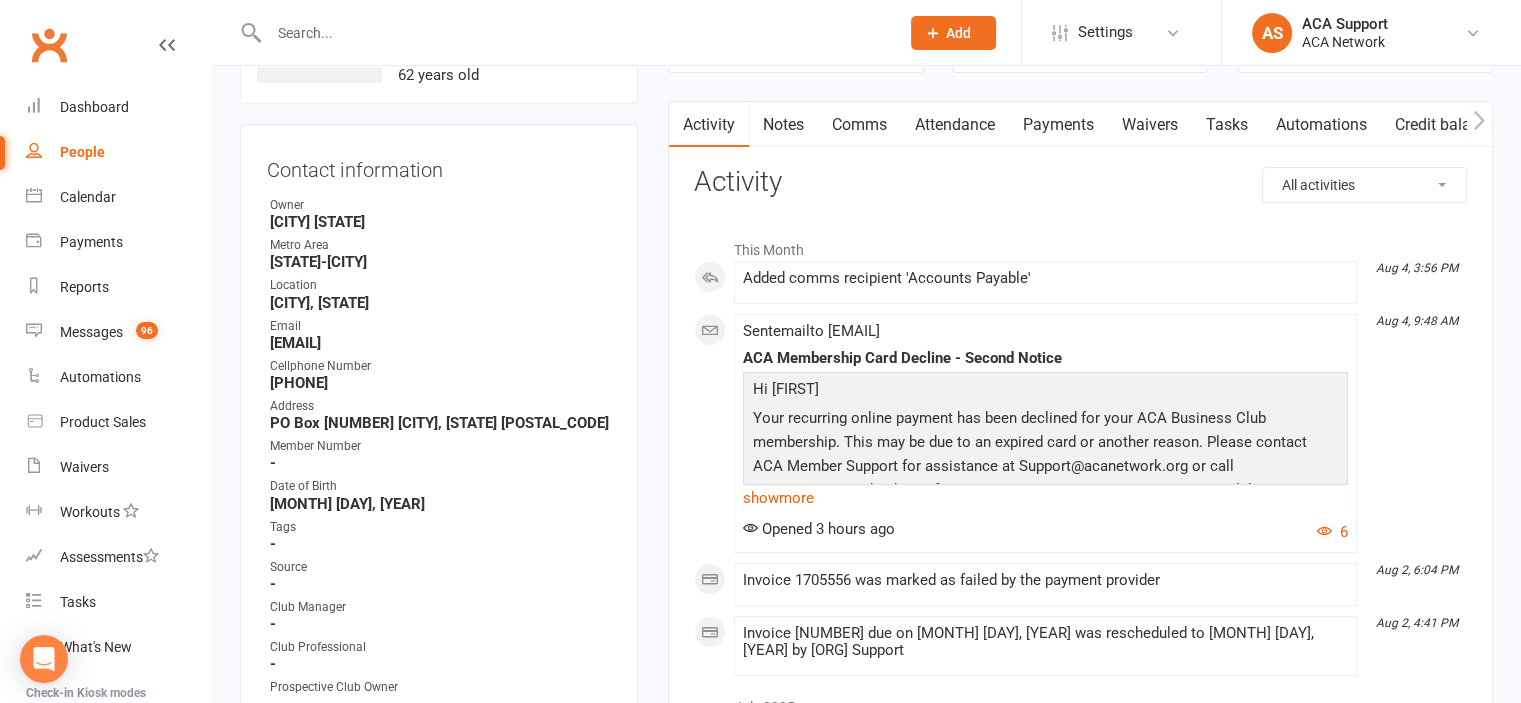 click on "Comms" at bounding box center (859, 125) 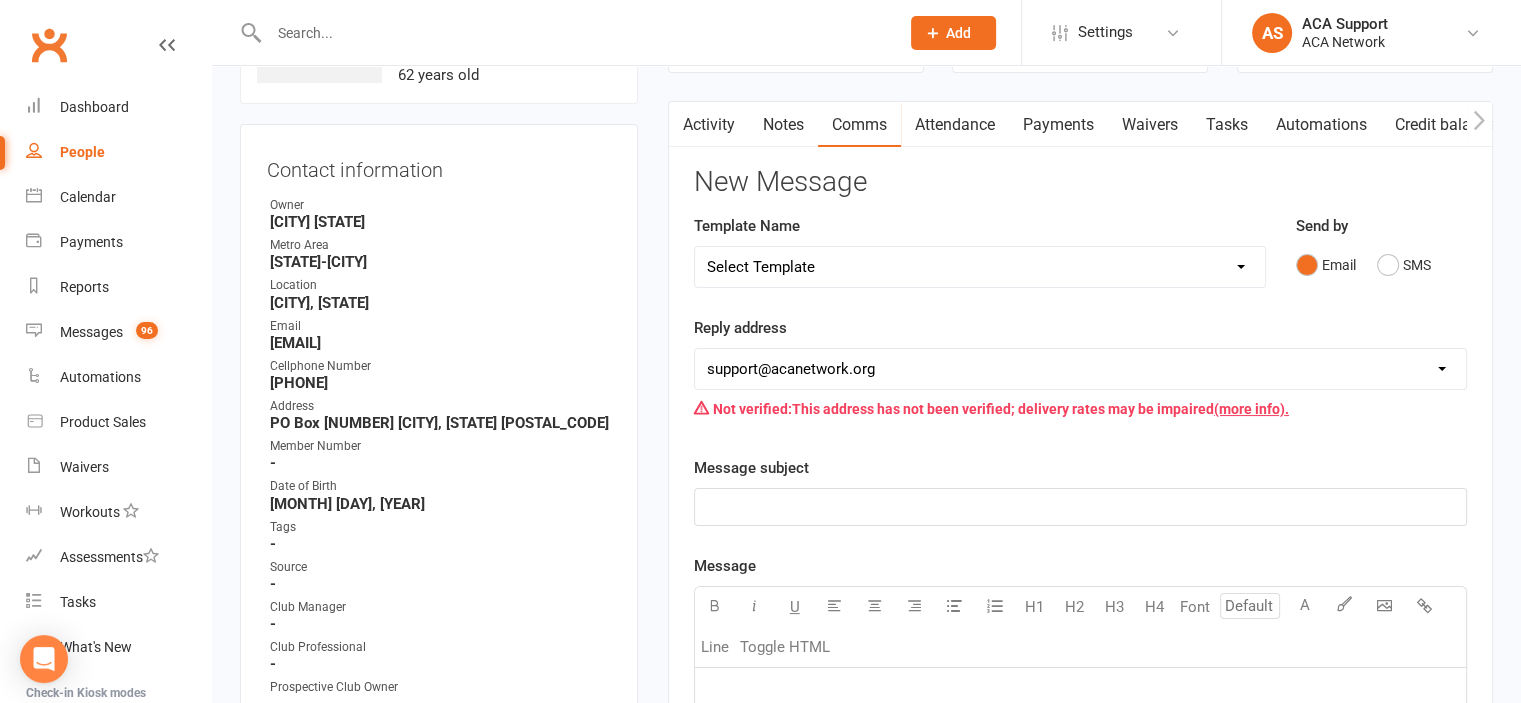 click on "Select Template [Email] ACA Club Life Email [Email] Club Coffee Message [Email] Learn about the ACA Business Club [Email] 1. Membership Decline Notice [Email] 2. Membership Decline Notice [Email] 3. Membership Decline Notice [Email] 4. Final Membership Decline Notice [Email] 5. Thank you for your involvement [Email] ACA Business Club Letter of Invitation [Email] Checking In [Email] Still Interested?" at bounding box center (980, 267) 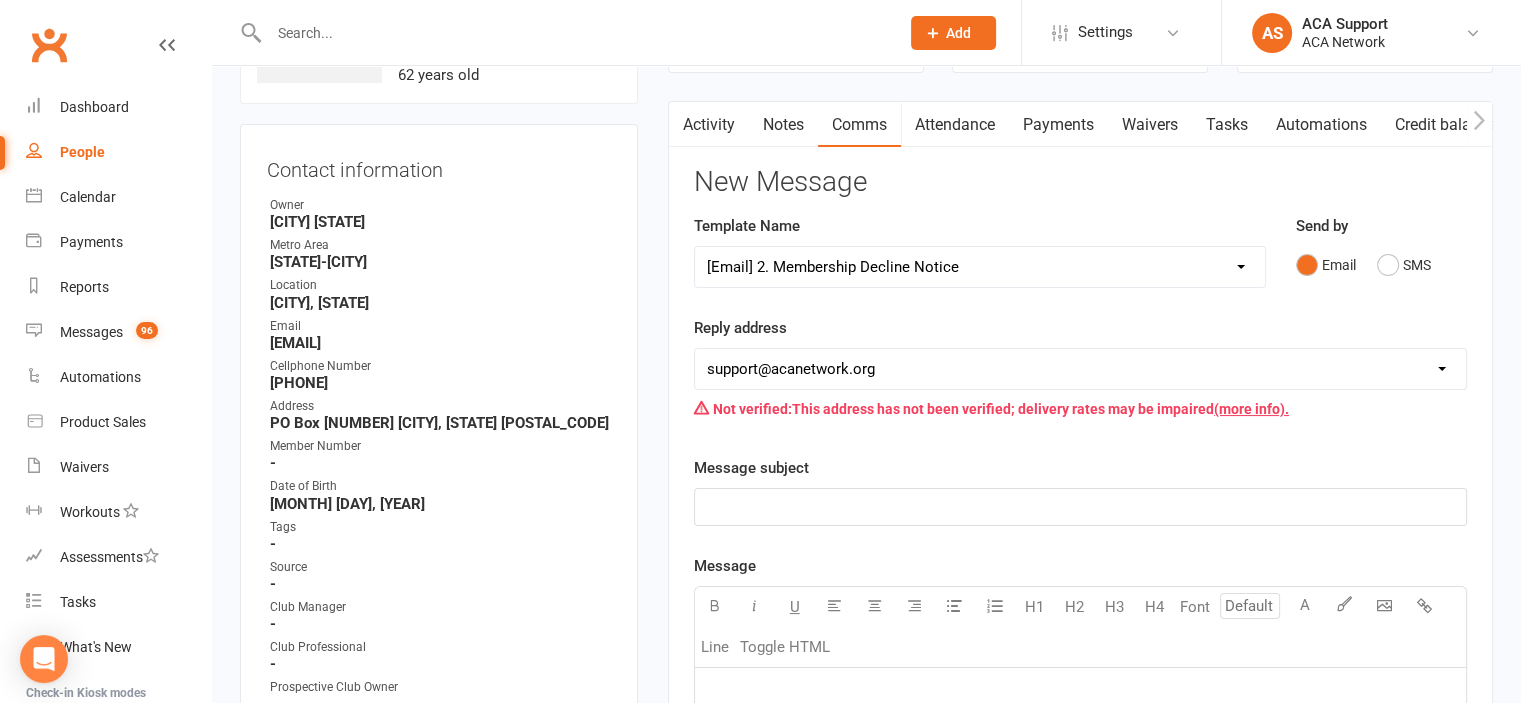 click on "Select Template [Email] ACA Club Life Email [Email] Club Coffee Message [Email] Learn about the ACA Business Club [Email] 1. Membership Decline Notice [Email] 2. Membership Decline Notice [Email] 3. Membership Decline Notice [Email] 4. Final Membership Decline Notice [Email] 5. Thank you for your involvement [Email] ACA Business Club Letter of Invitation [Email] Checking In [Email] Still Interested?" at bounding box center [980, 267] 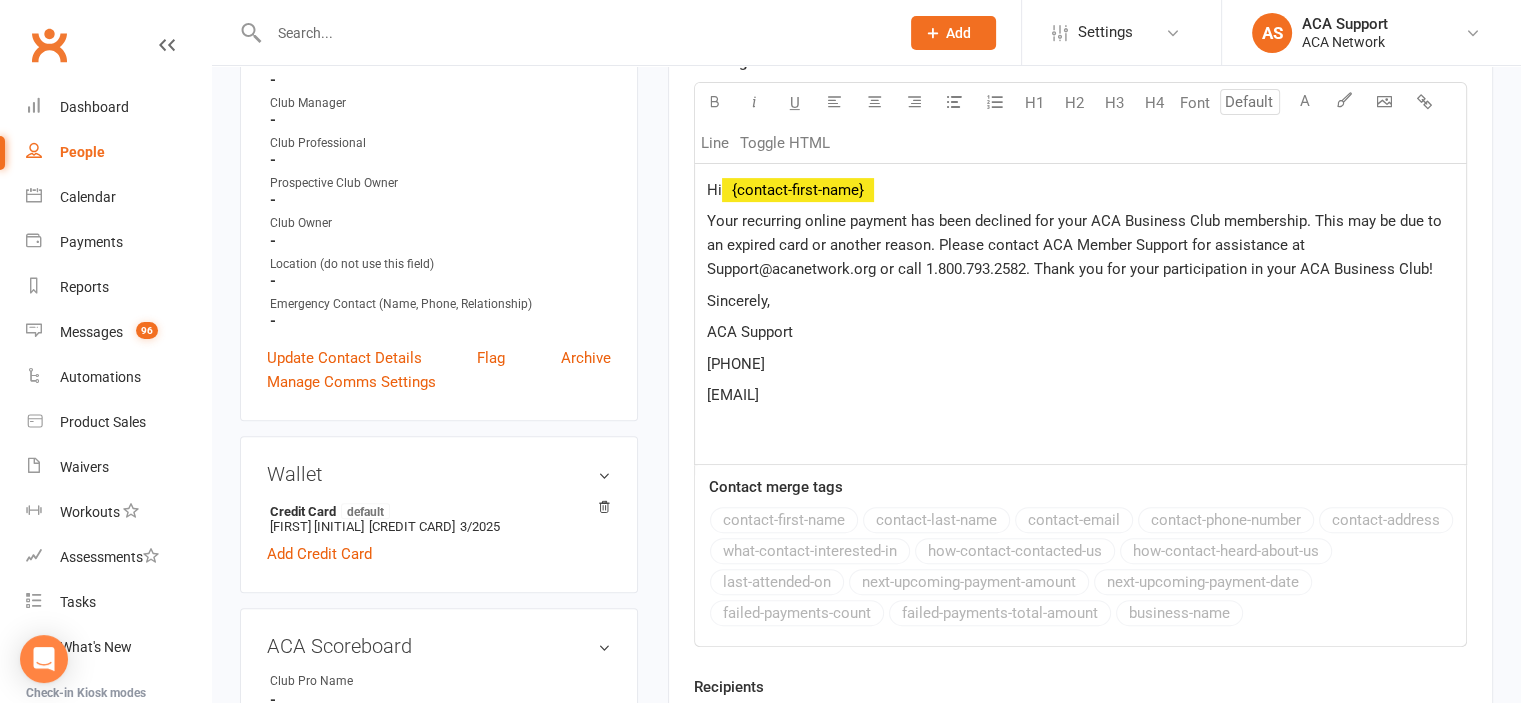 scroll, scrollTop: 671, scrollLeft: 0, axis: vertical 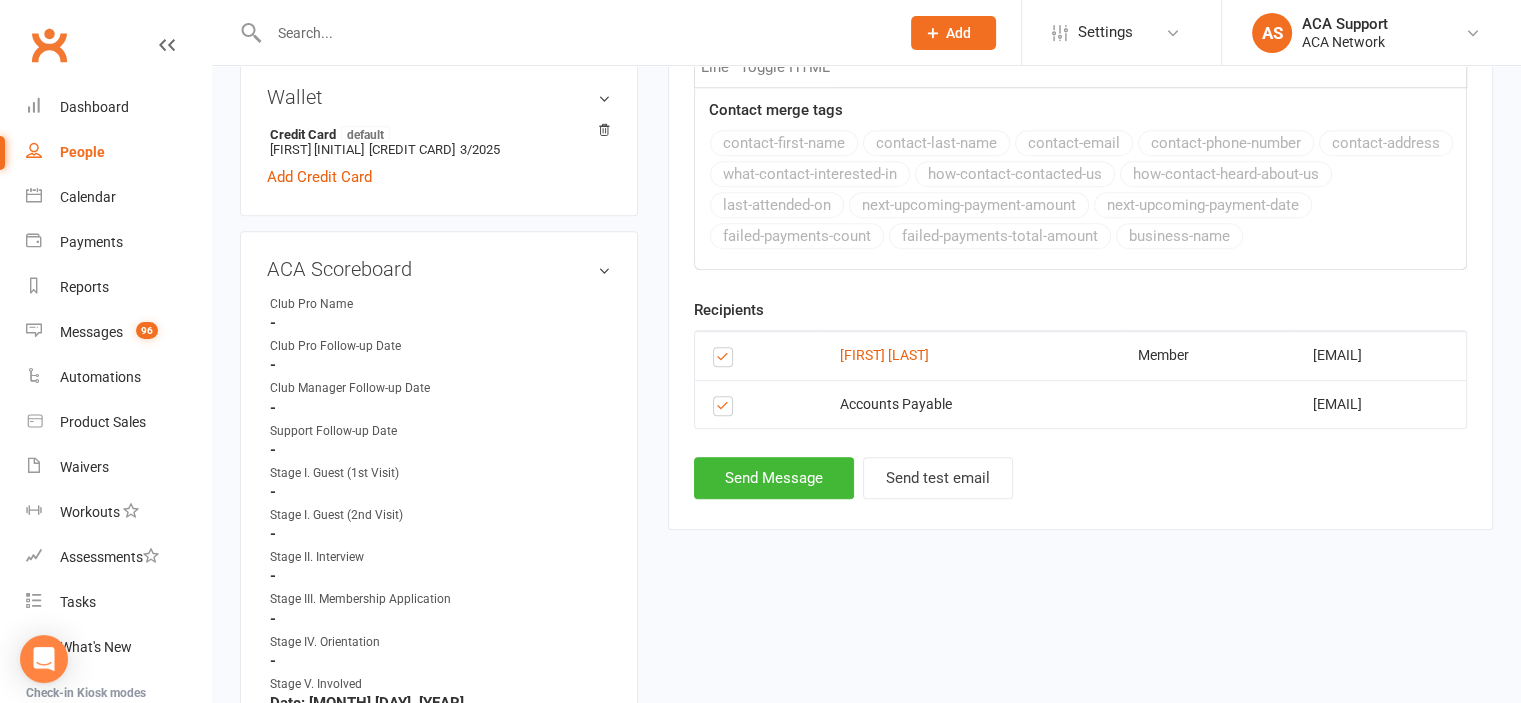 click at bounding box center [726, 360] 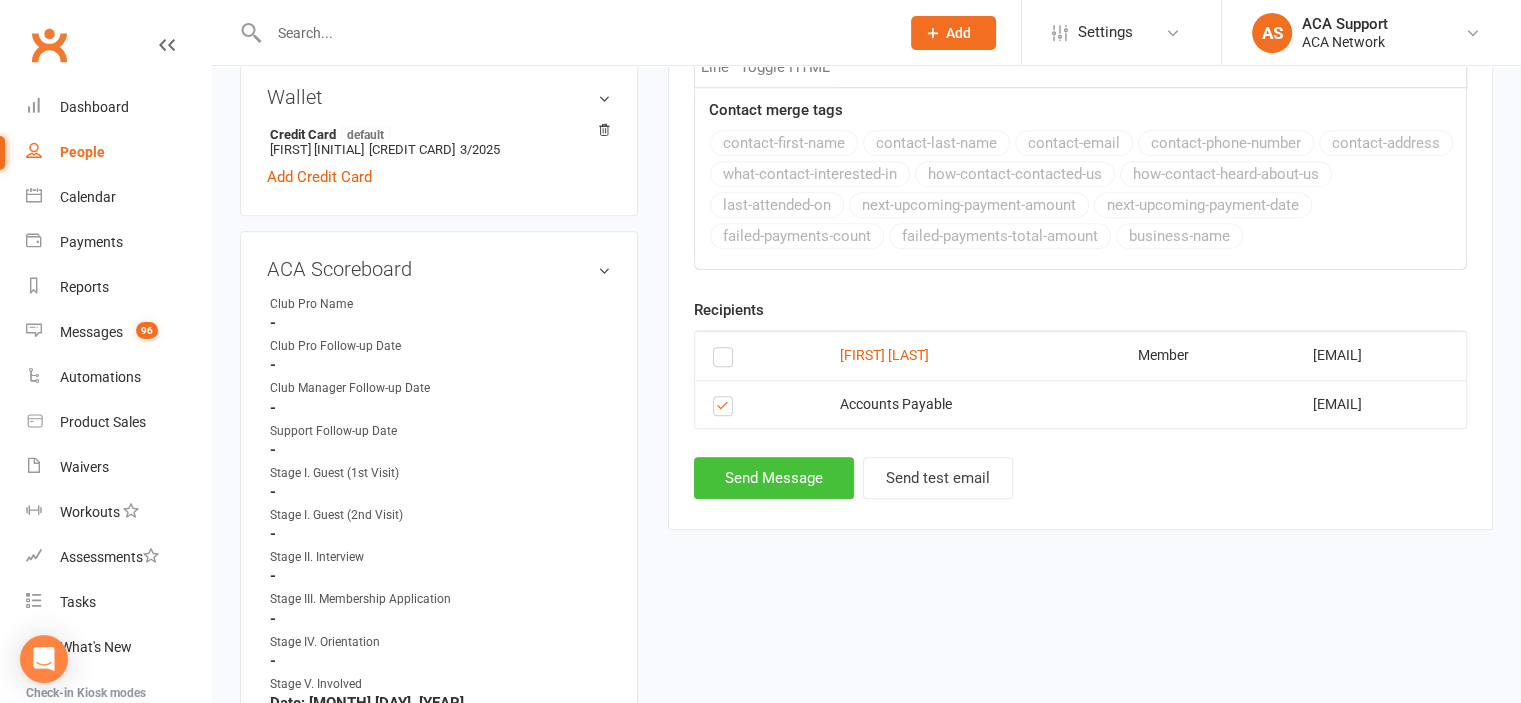 click on "Send Message" at bounding box center (774, 478) 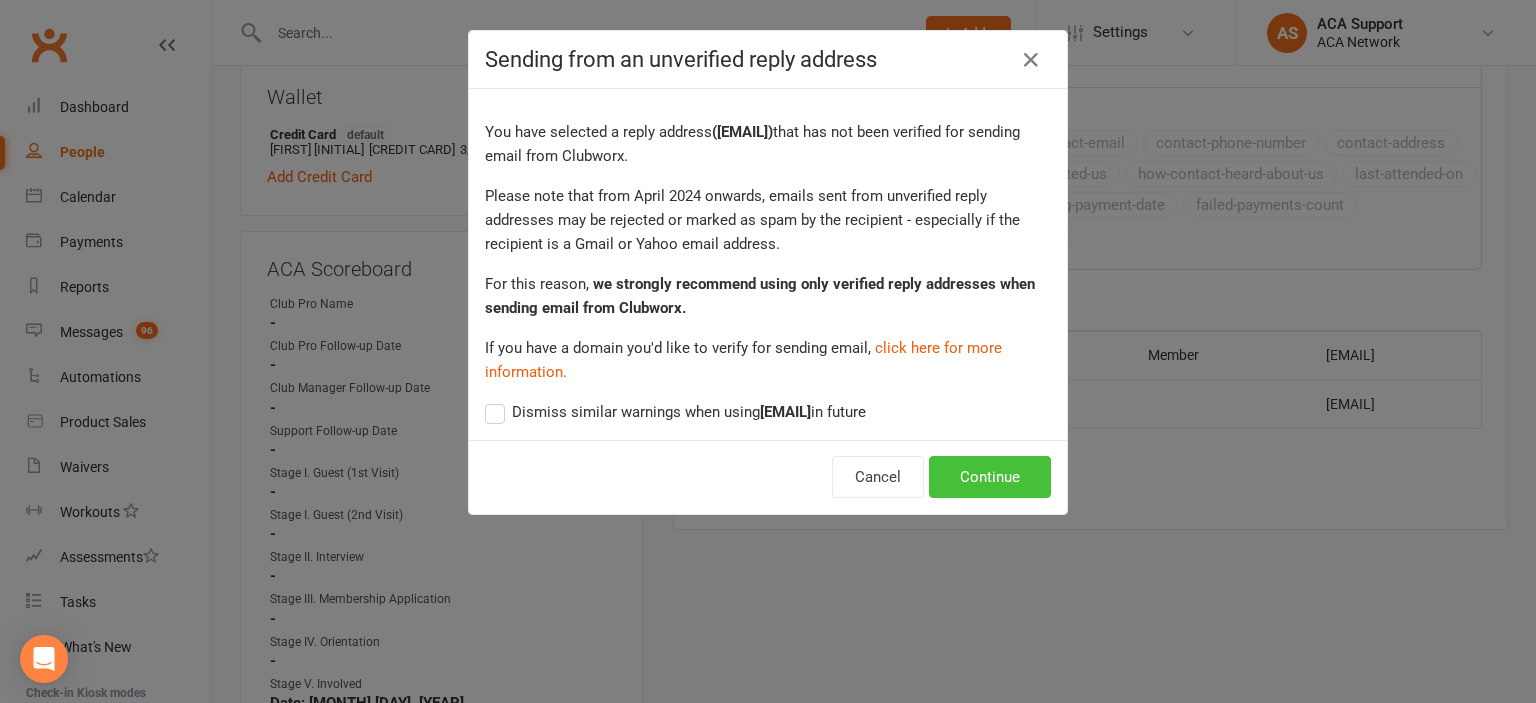 click on "Continue" at bounding box center (990, 477) 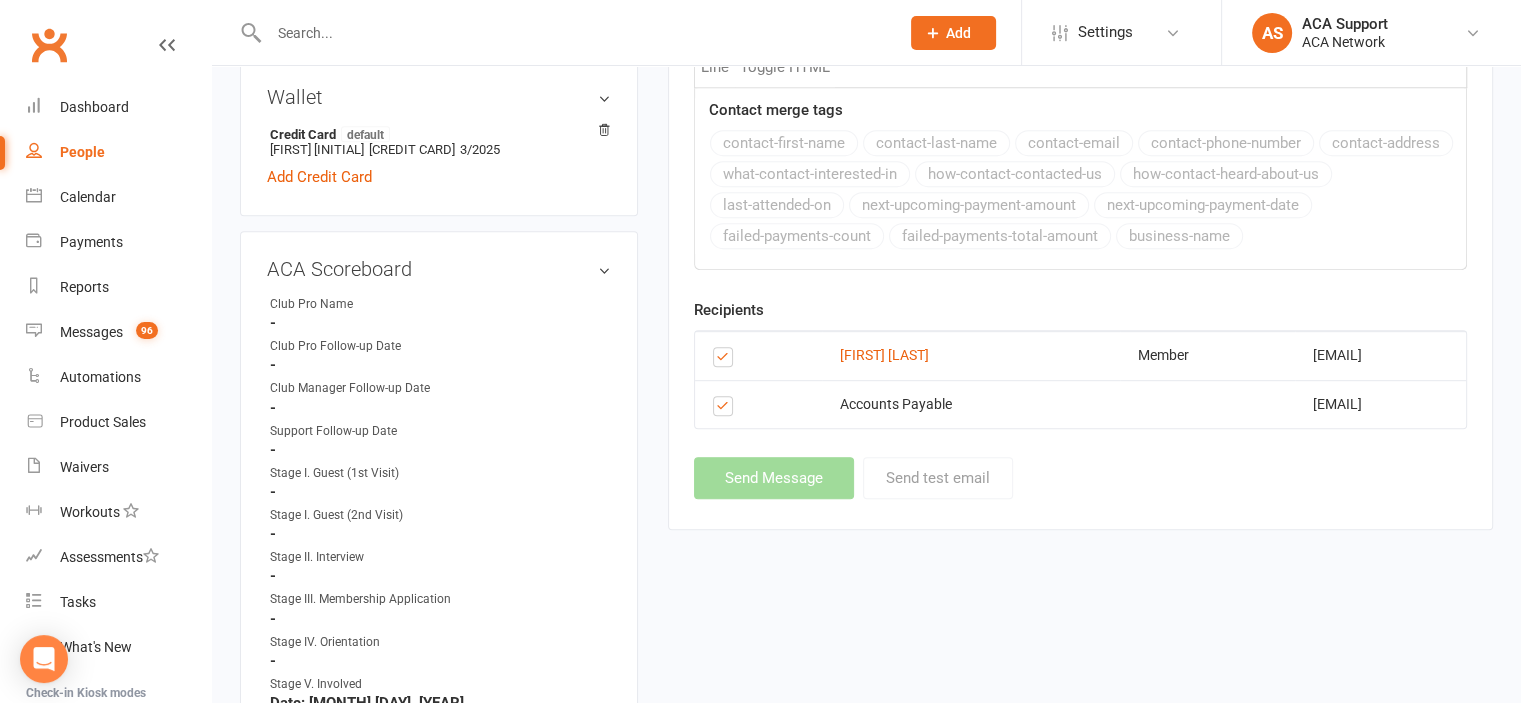 select 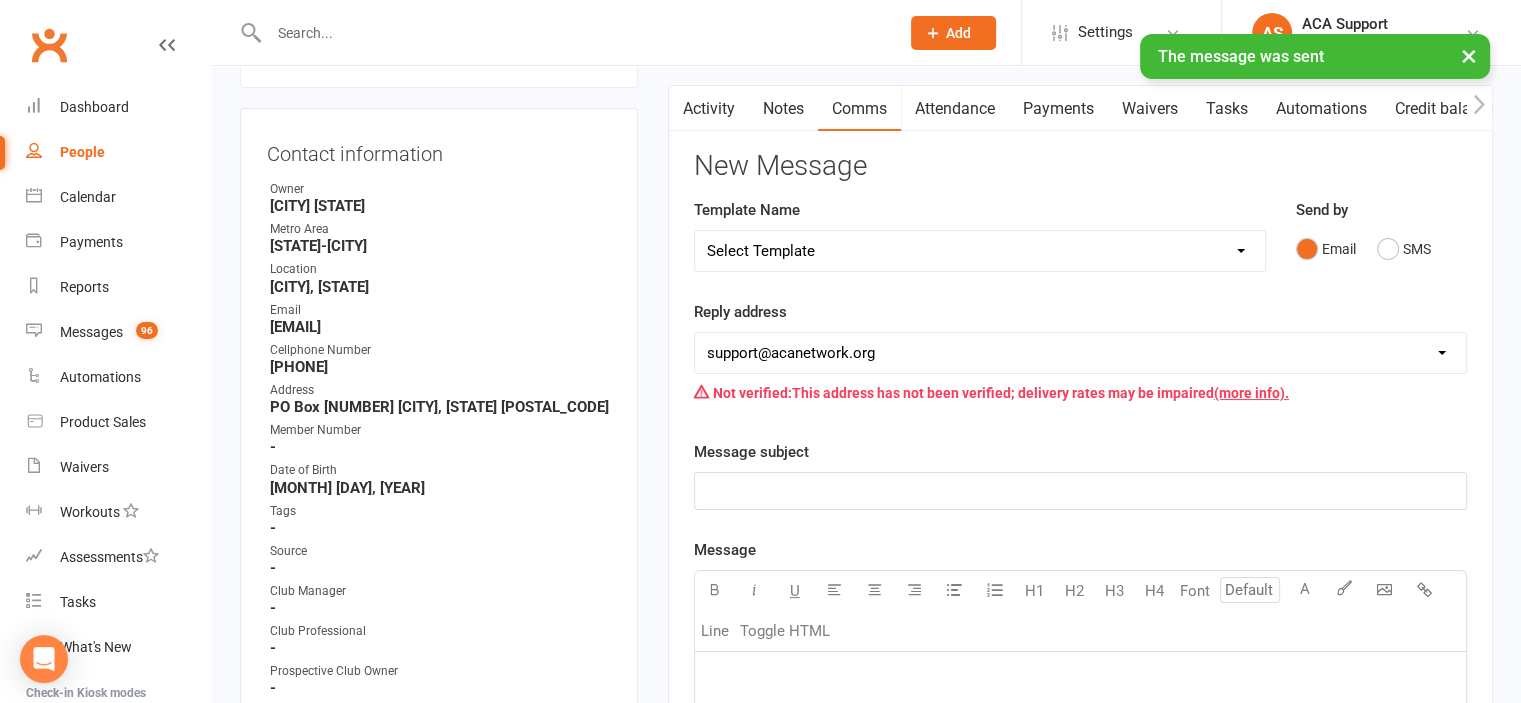 scroll, scrollTop: 0, scrollLeft: 0, axis: both 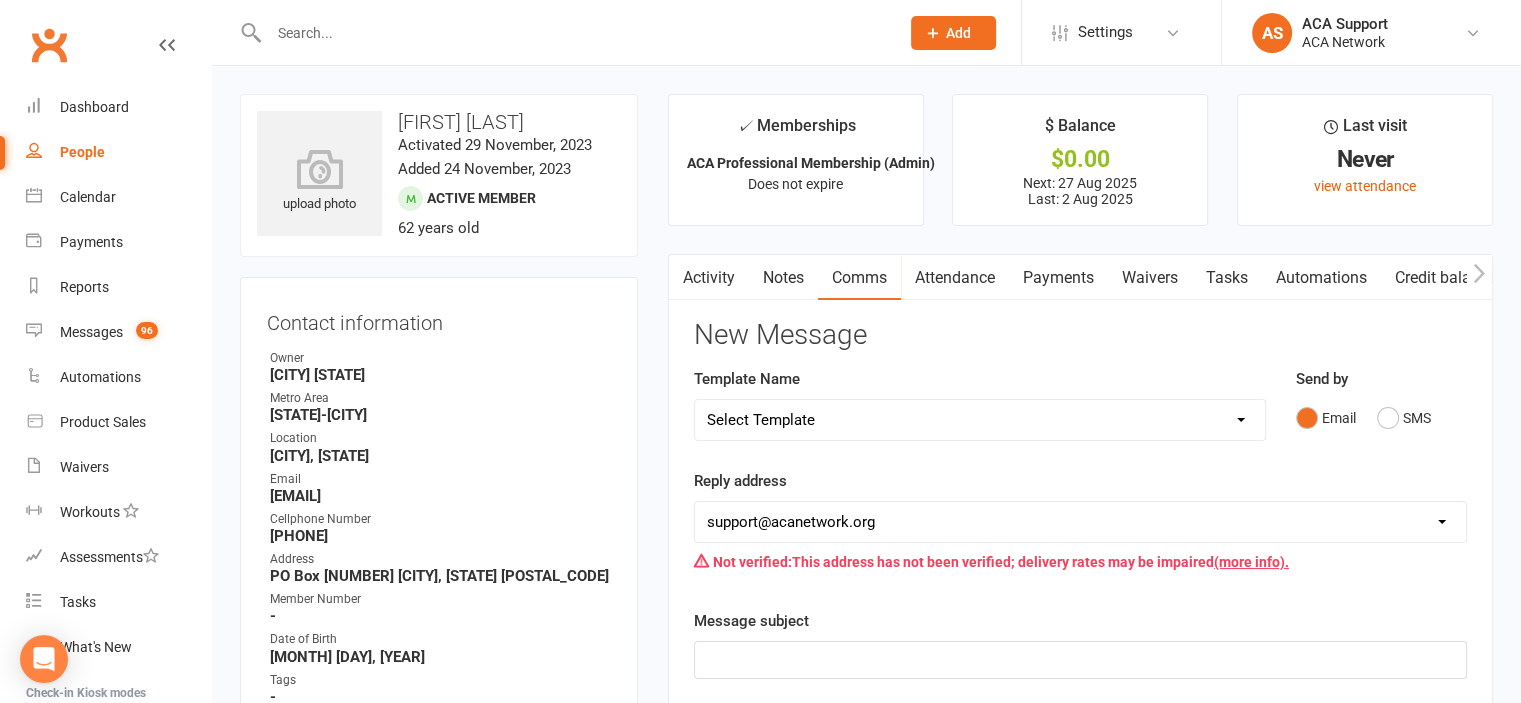 click on "upload photo [FIRST] [LAST] Activated [MONTH] [DAY], [YEAR] Added [MONTH] [DAY], [YEAR] Active member [NUMBER] years old Contact information Owner Columbia MO Metro Area MO-Columbia Location Columbia, MO Email [EMAIL] Cellphone Number ([PHONE]) Address [NUMBER] [STREET] [CITY] [STATE] [POSTAL CODE] Member Number - Date of Birth [MONTH] [DAY], [YEAR] Tags - Source - Club Manager - Club Professional - Prospective Club Owner - Club Owner - Location (do not use this field) - Emergency Contact (Name, Phone, Relationship) - Update Contact Details Flag Archive Manage Comms Settings Wallet Credit Card default [FIRST] [INITIAL] [XXXX] [XXXX] [XXXX] [NUMBER] [MONTH]/[YEAR] Add Credit Card ACA Scoreboard edit Club Pro Name - Club Pro Follow-up Date - Club Manager Follow-up Date - Support Follow-up Date - Stage I. Guest (1st Visit) - Stage I. Guest (2nd Visit) - Stage II. Interview - Stage III. Membership Application - Stage IV. Orientation - Stage V. Involved -" at bounding box center [439, 1888] 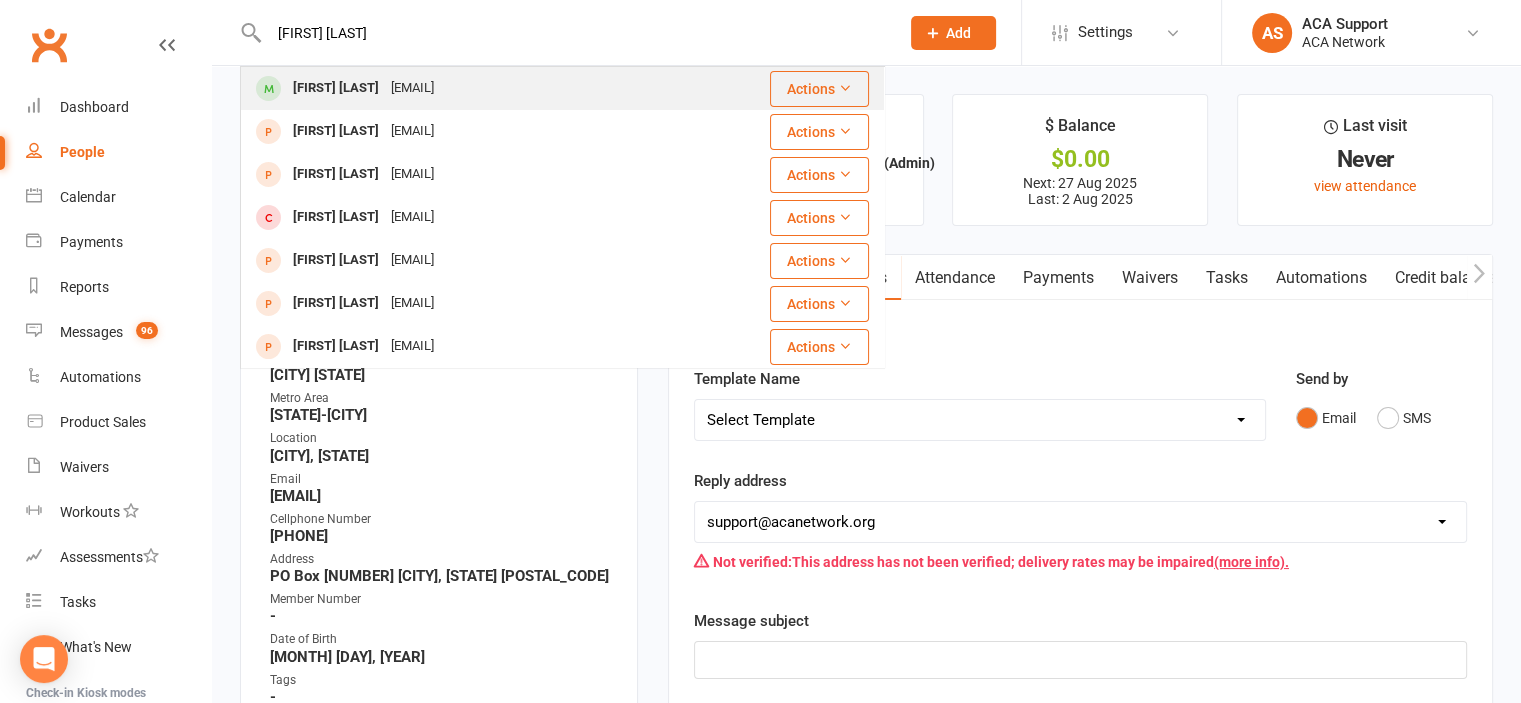 type on "[FIRST] [LAST]" 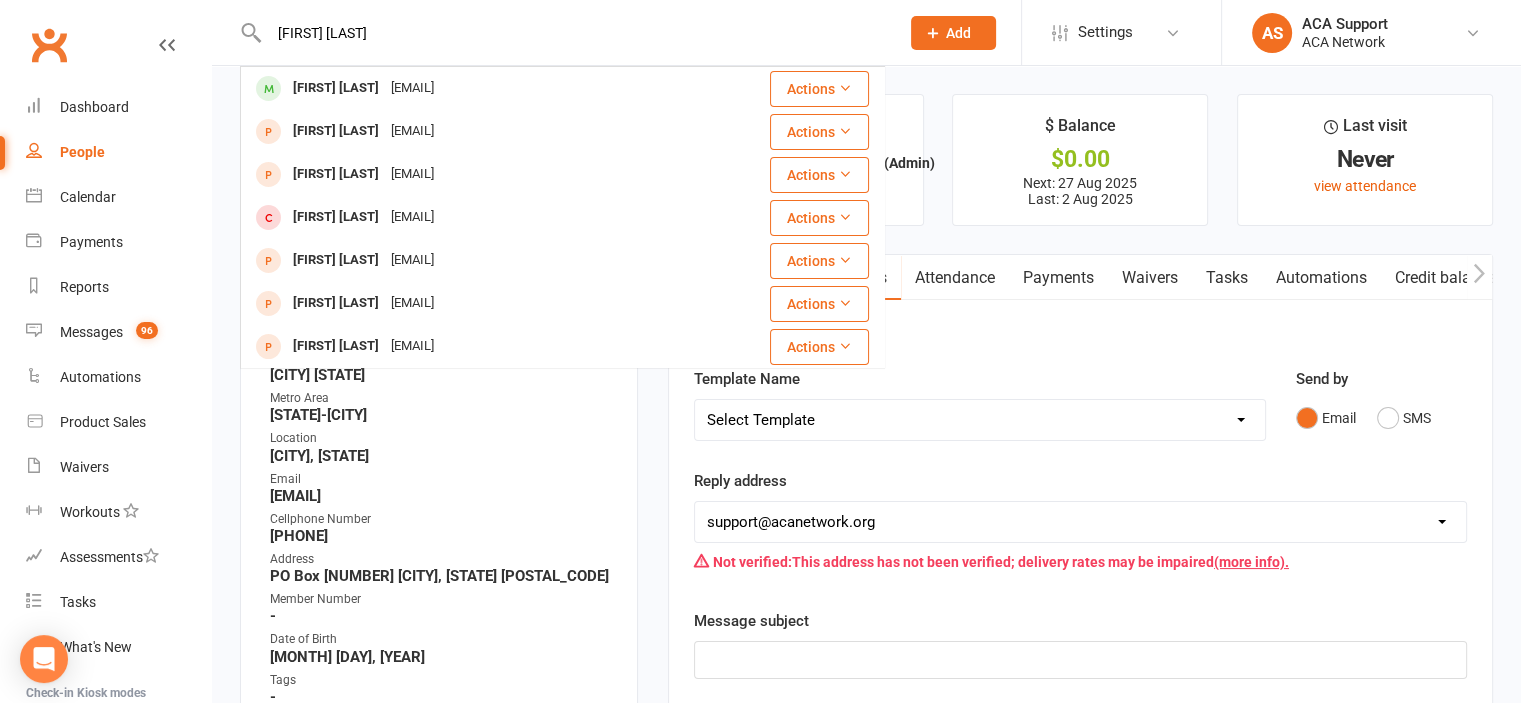click on "[FIRST] [LAST]" at bounding box center [336, 88] 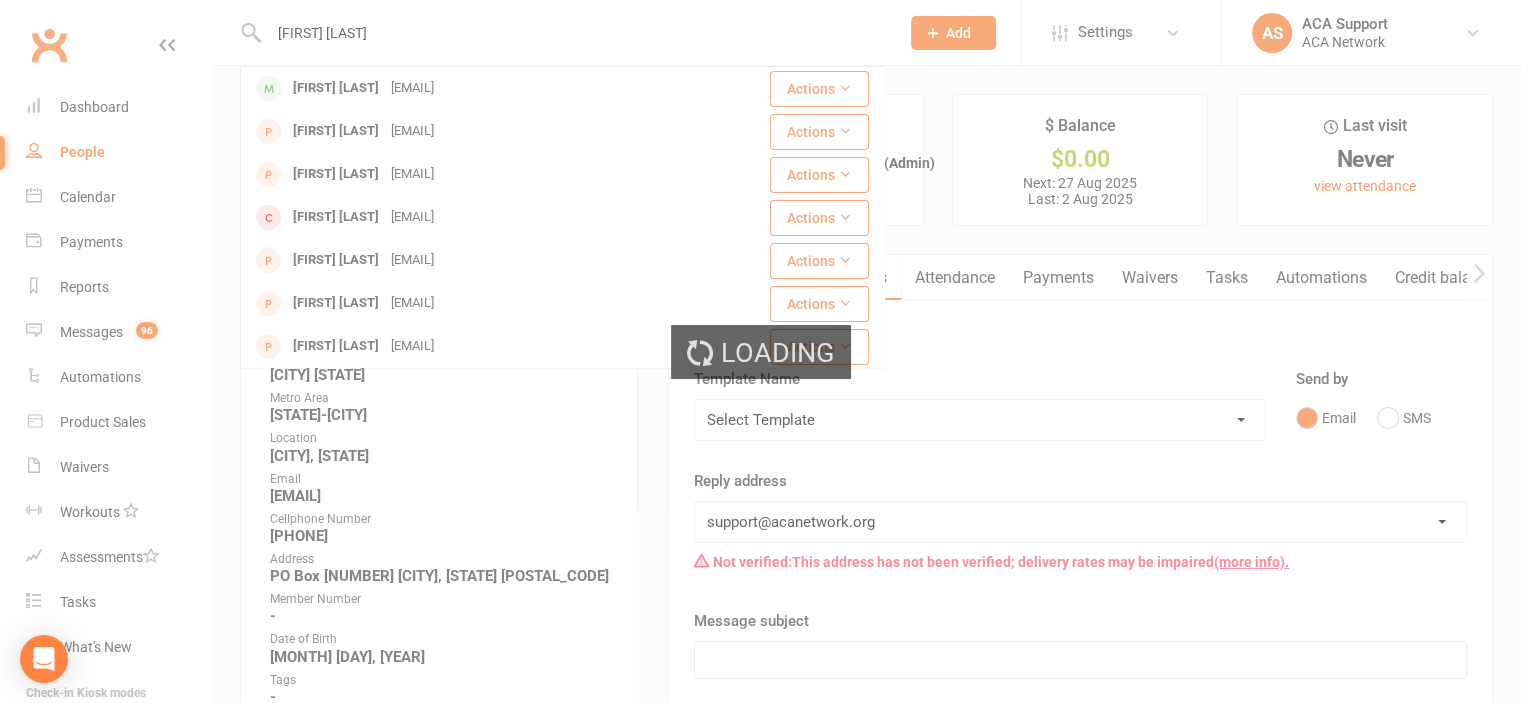 type 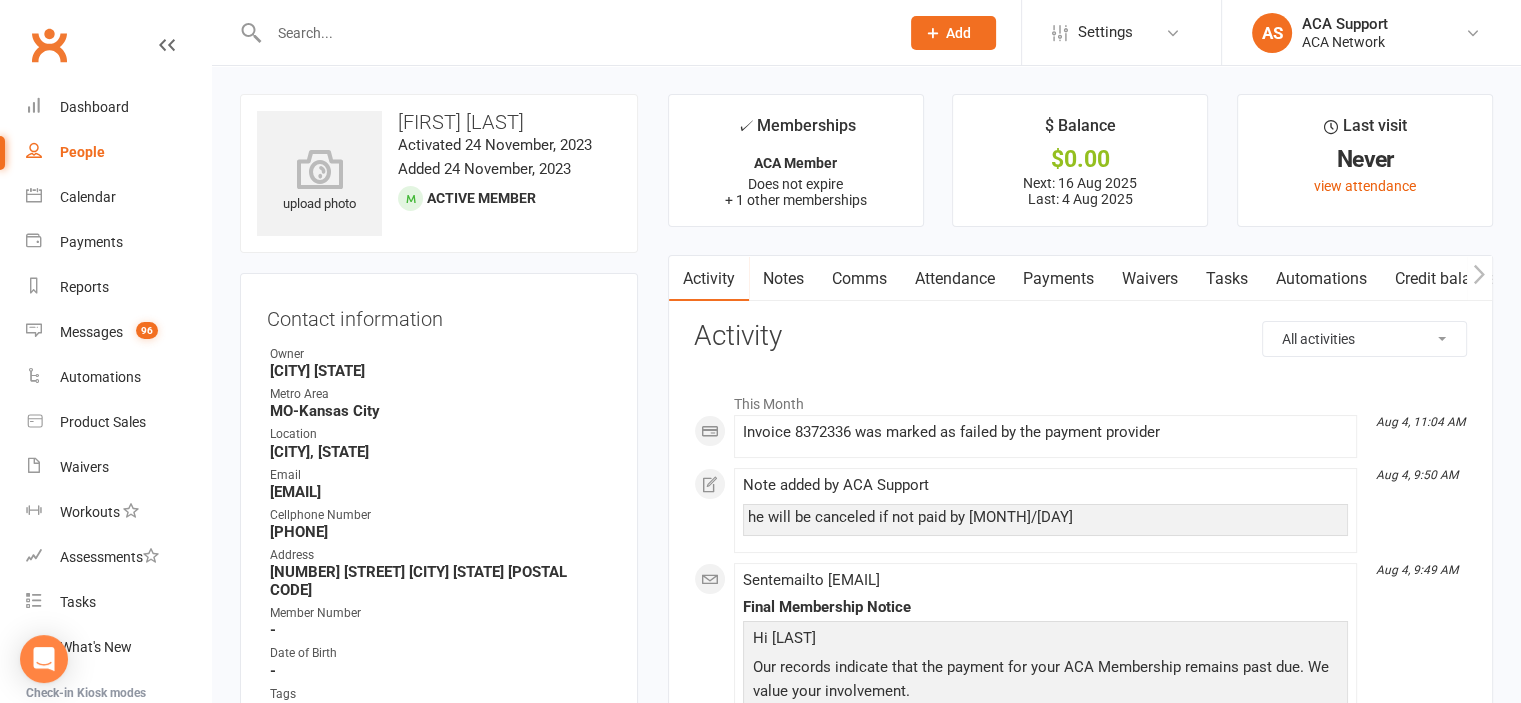 click on "Payments" at bounding box center (1058, 279) 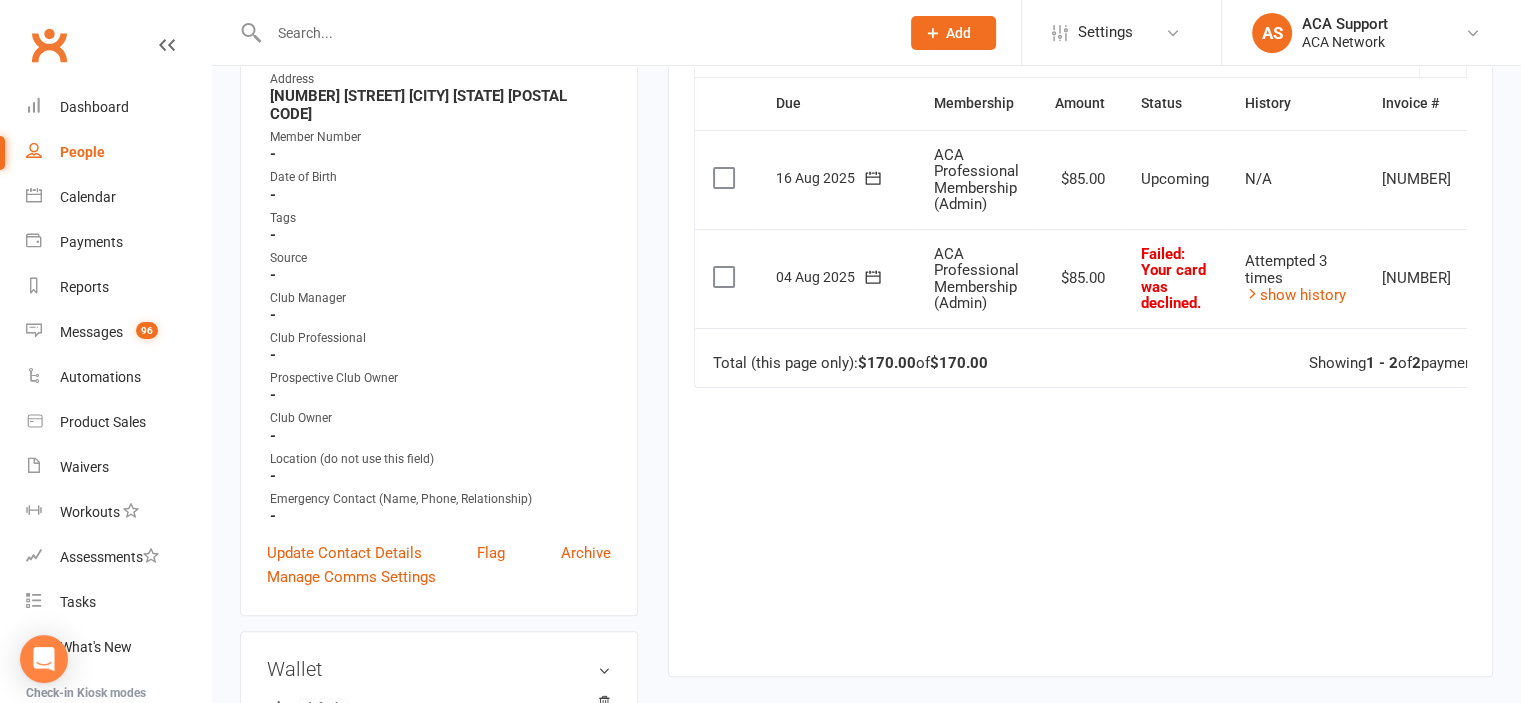 scroll, scrollTop: 504, scrollLeft: 0, axis: vertical 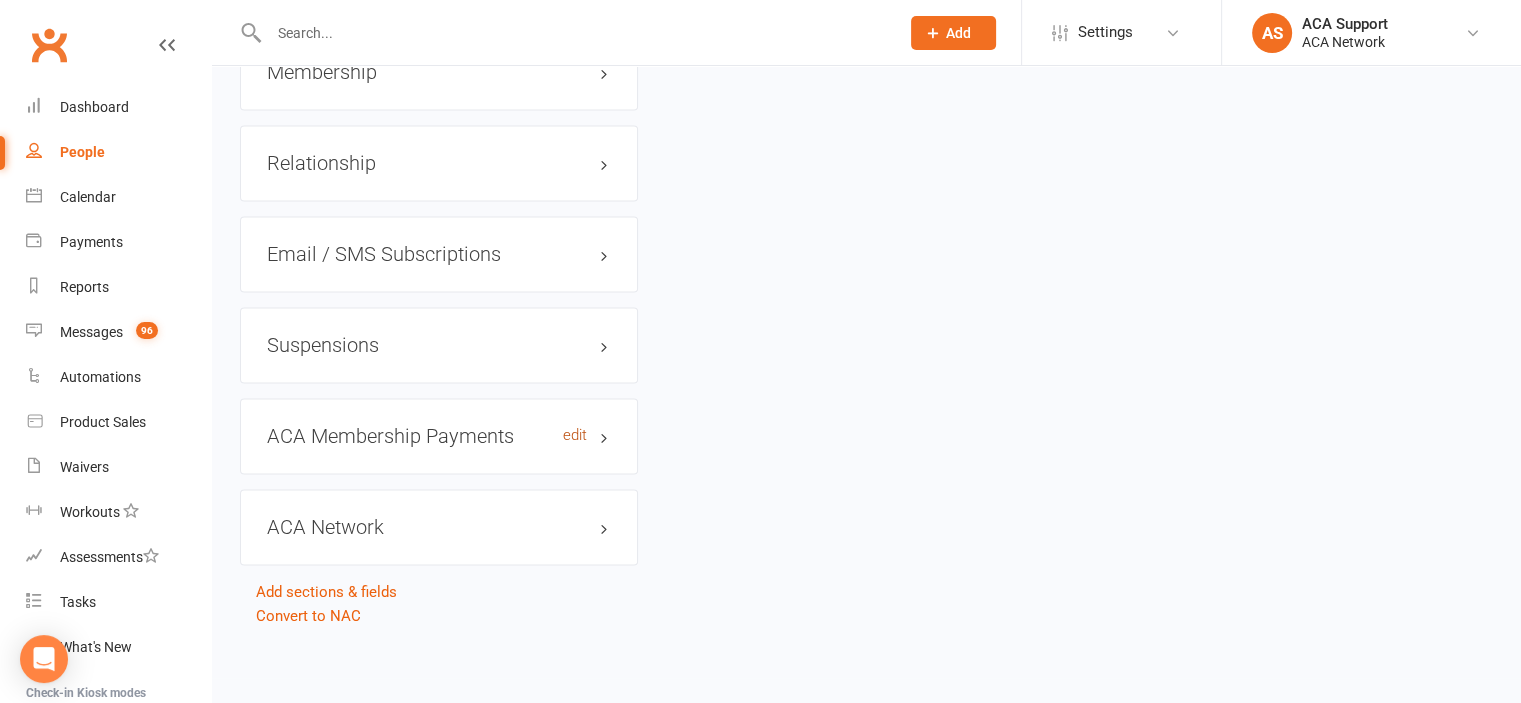 click on "edit" at bounding box center [575, 435] 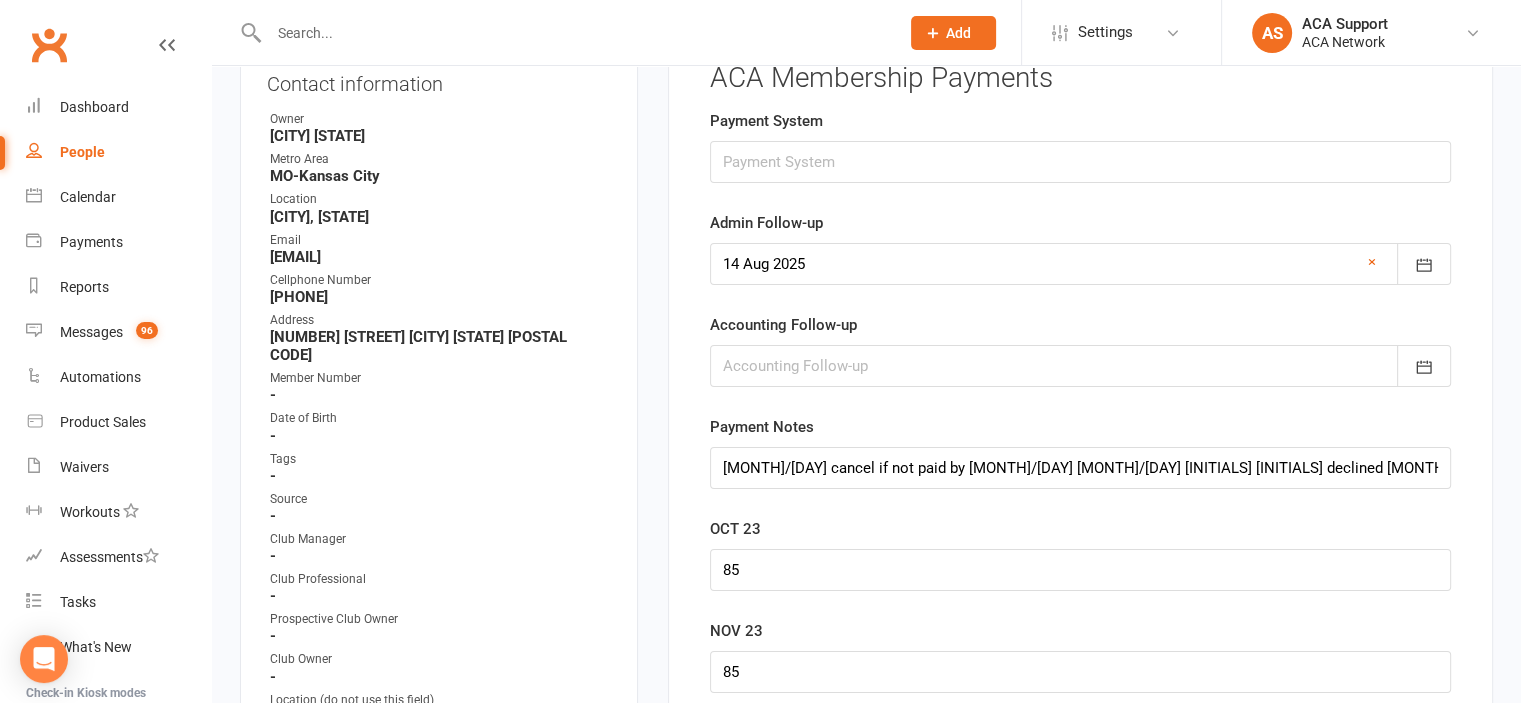 scroll, scrollTop: 154, scrollLeft: 0, axis: vertical 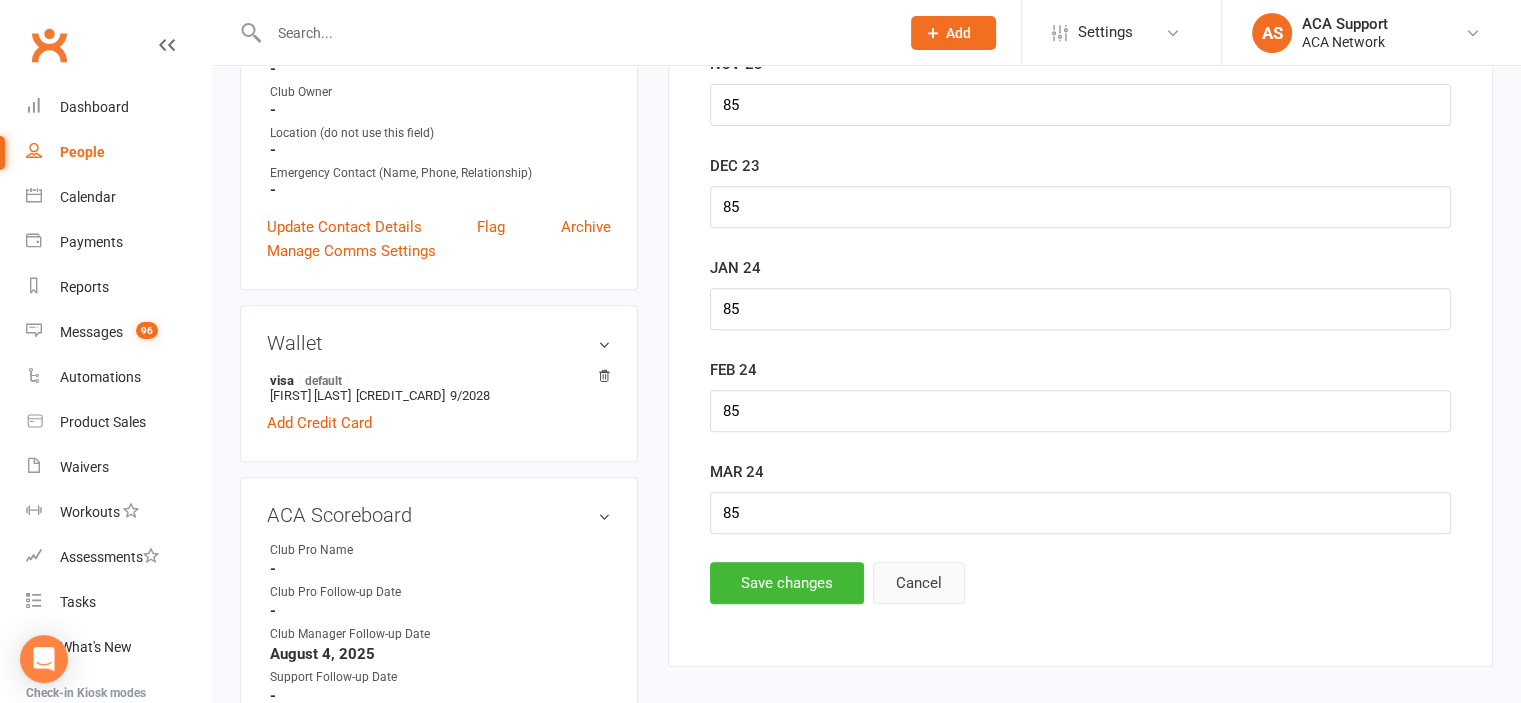 click on "Cancel" at bounding box center (919, 583) 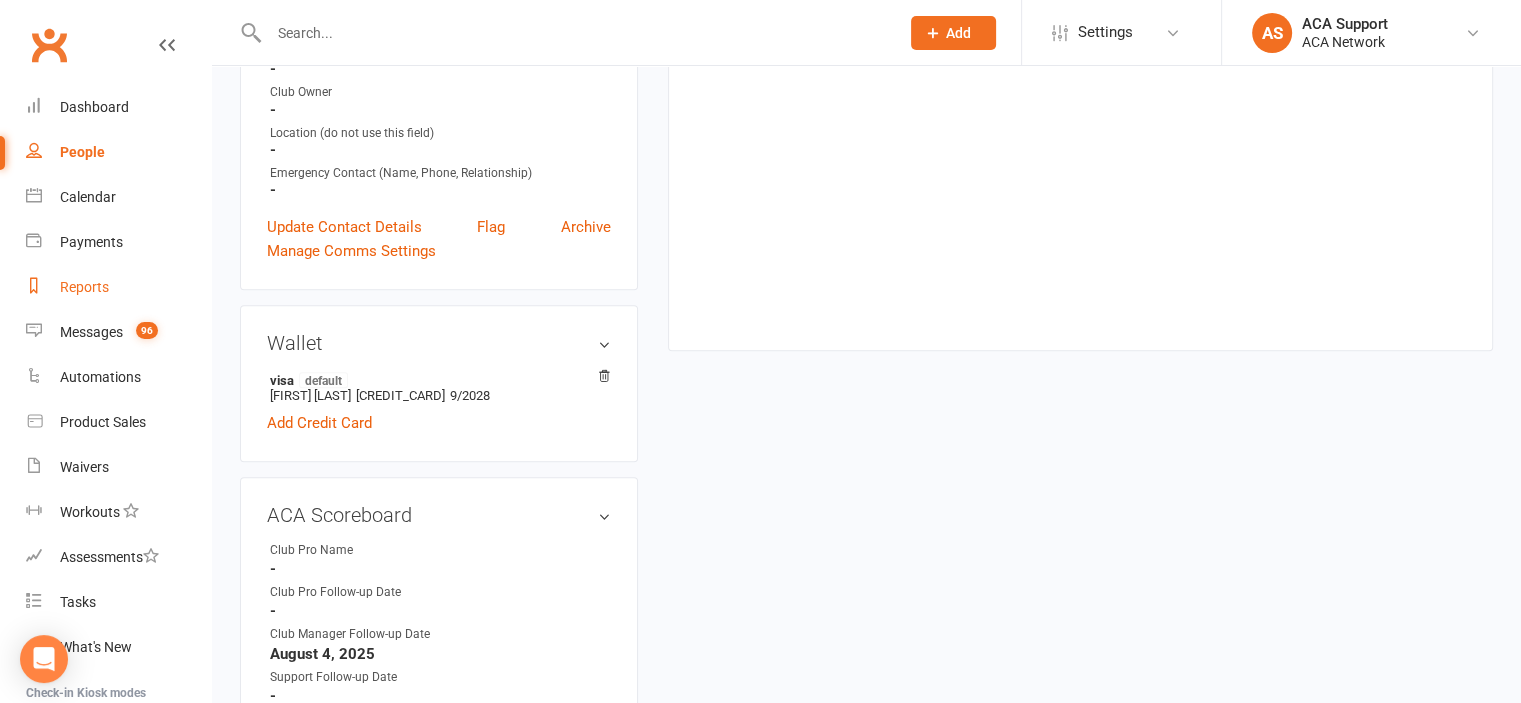 click on "Reports" at bounding box center [84, 287] 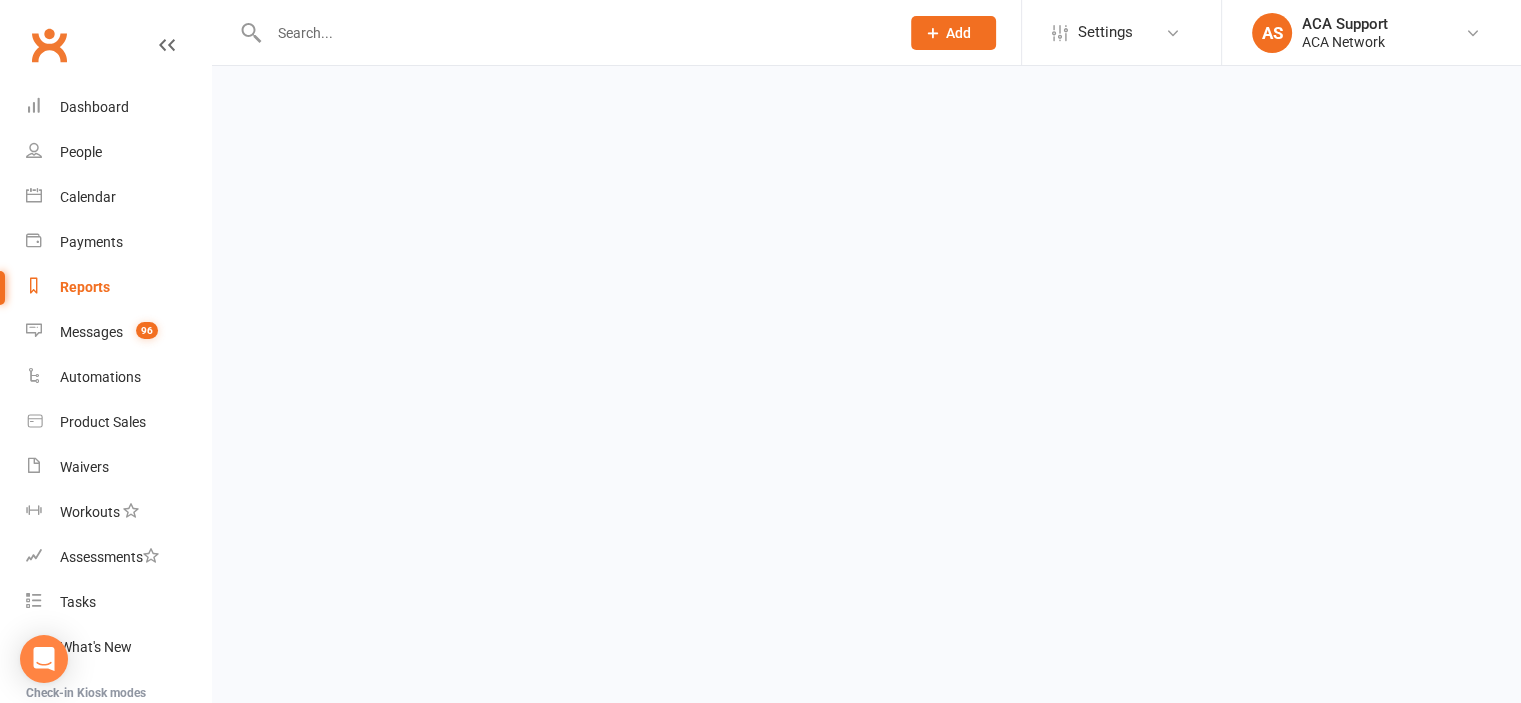 scroll, scrollTop: 0, scrollLeft: 0, axis: both 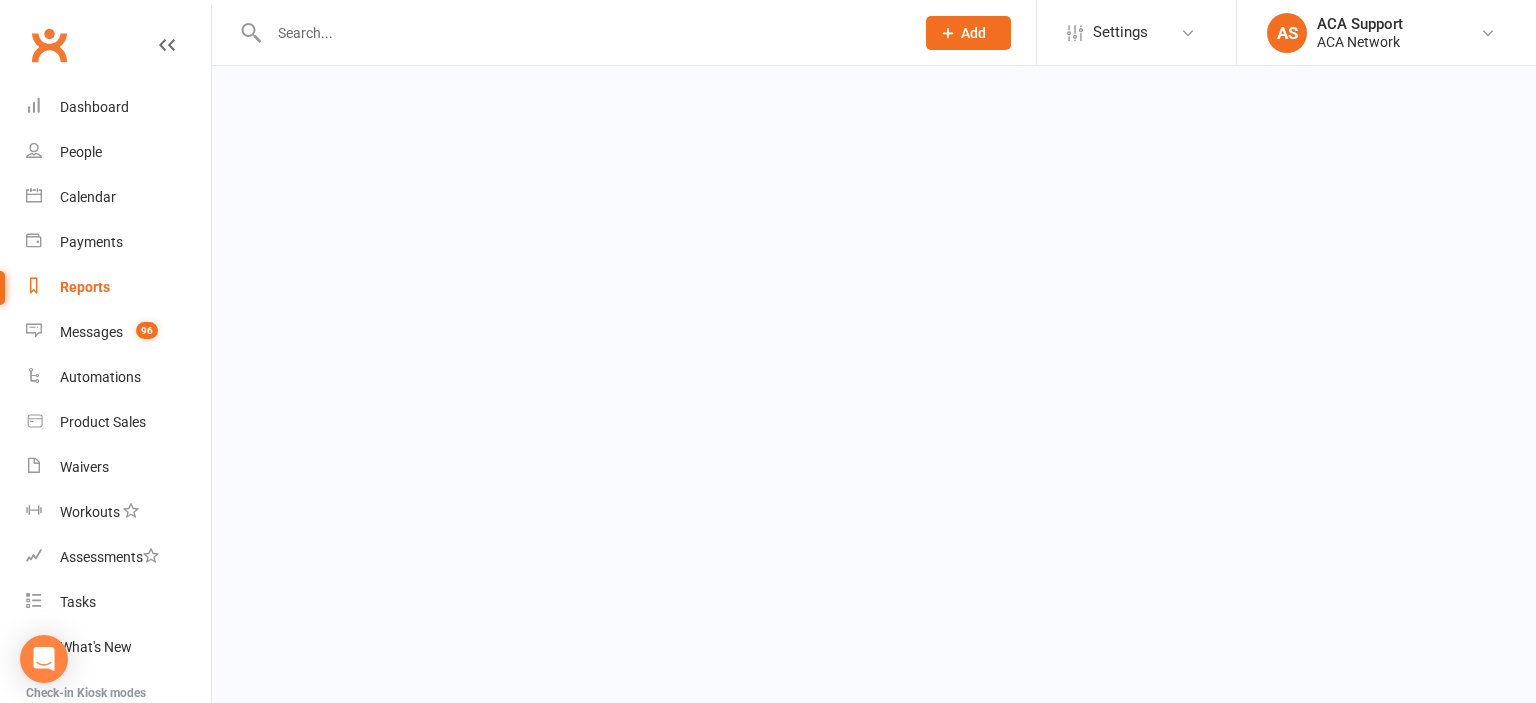 select on "100" 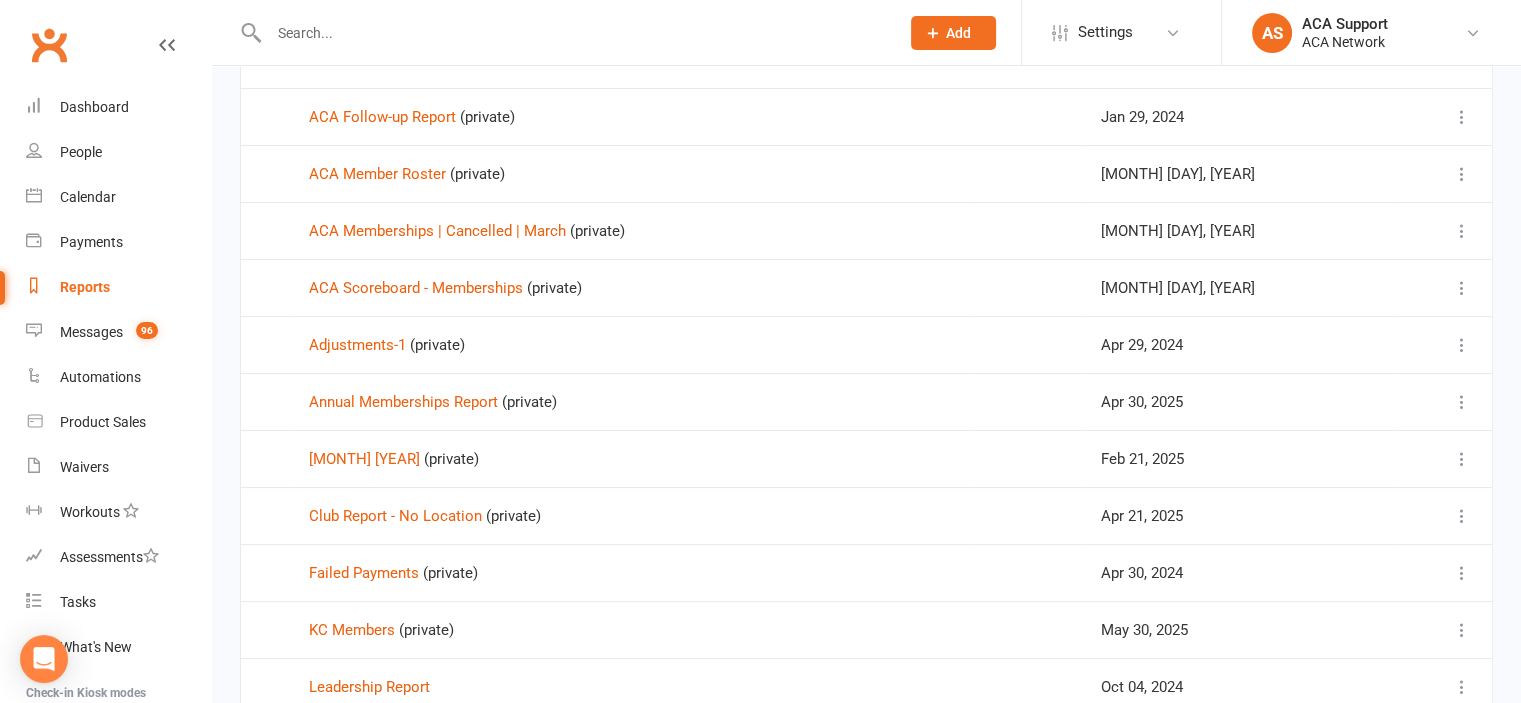 scroll, scrollTop: 688, scrollLeft: 0, axis: vertical 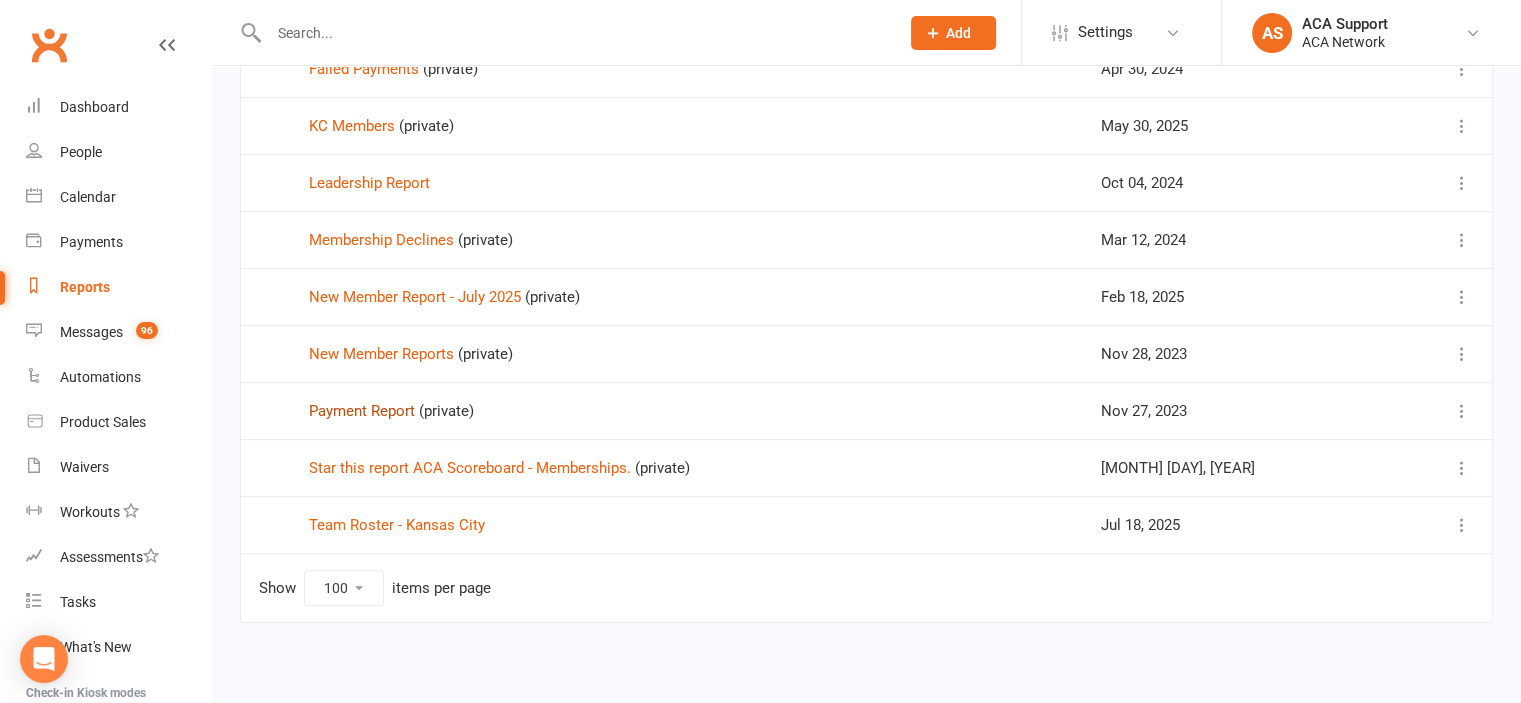 click on "Payment Report" at bounding box center (362, 411) 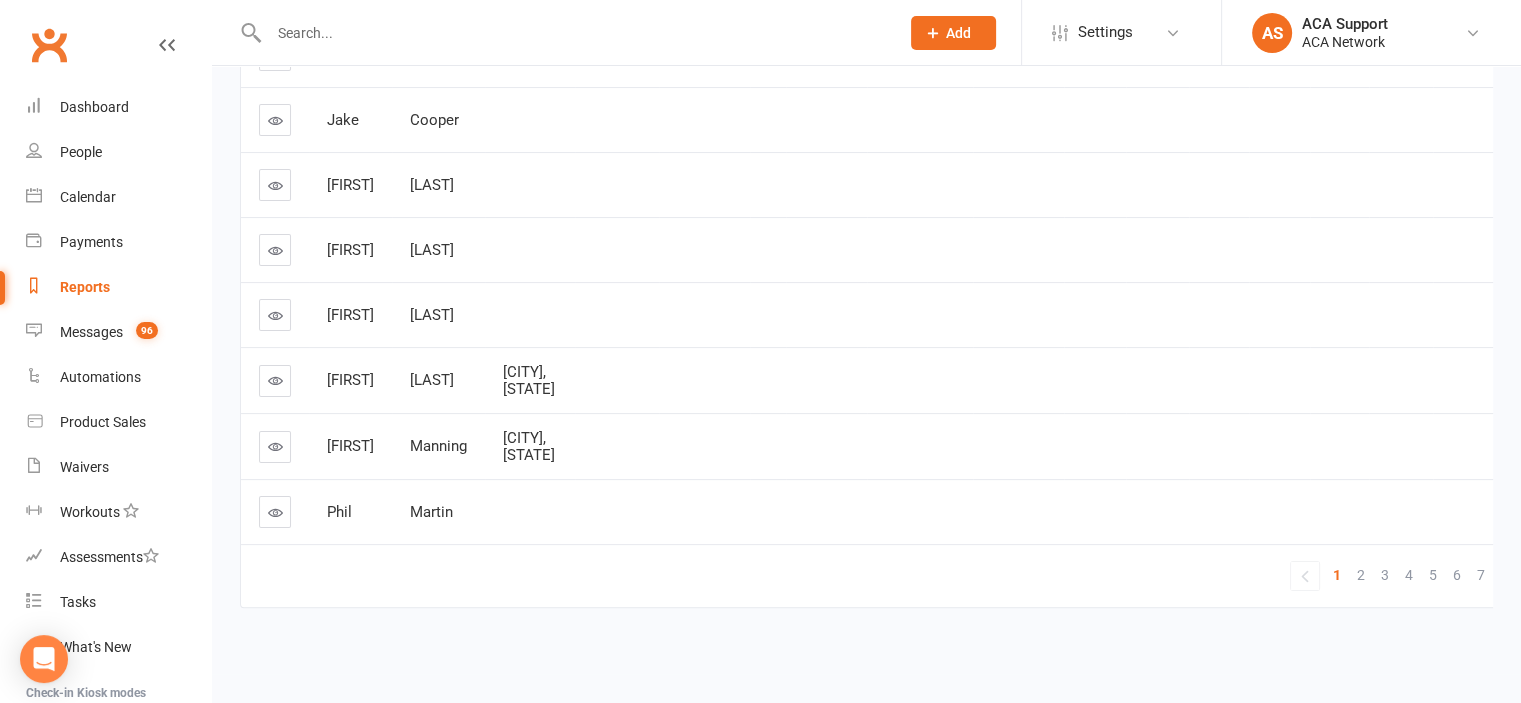 scroll, scrollTop: 0, scrollLeft: 0, axis: both 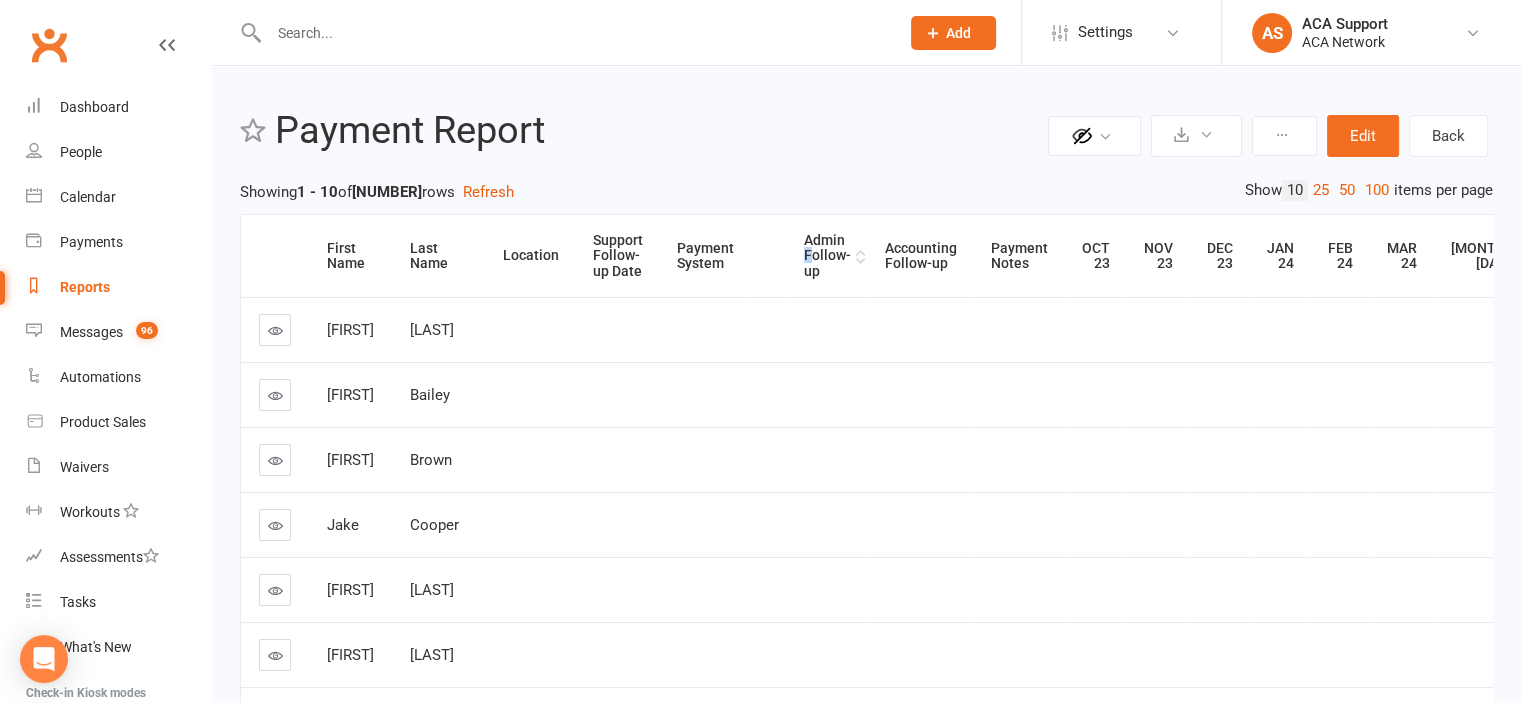 click on "Admin Follow-up" at bounding box center [827, 256] 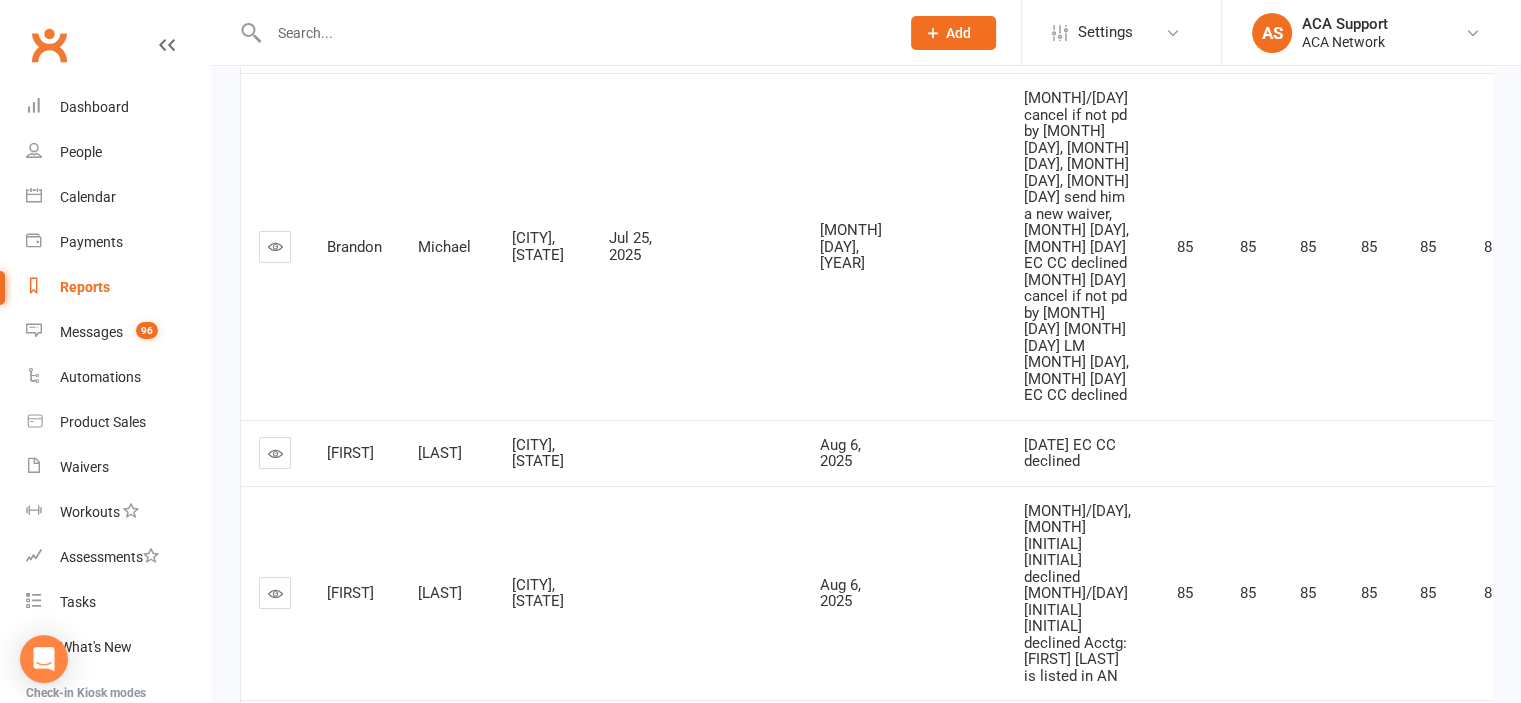 scroll, scrollTop: 0, scrollLeft: 0, axis: both 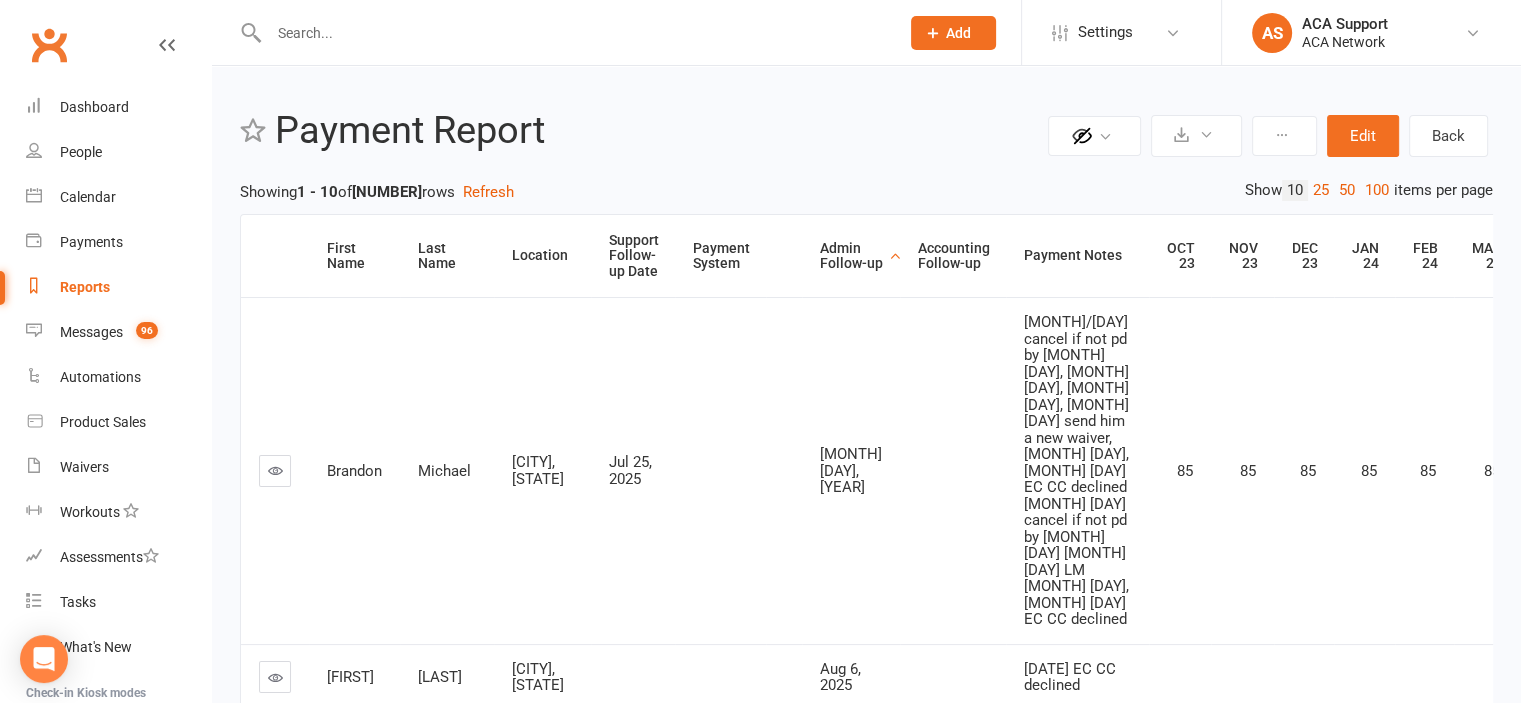 click on "50" at bounding box center (1347, 190) 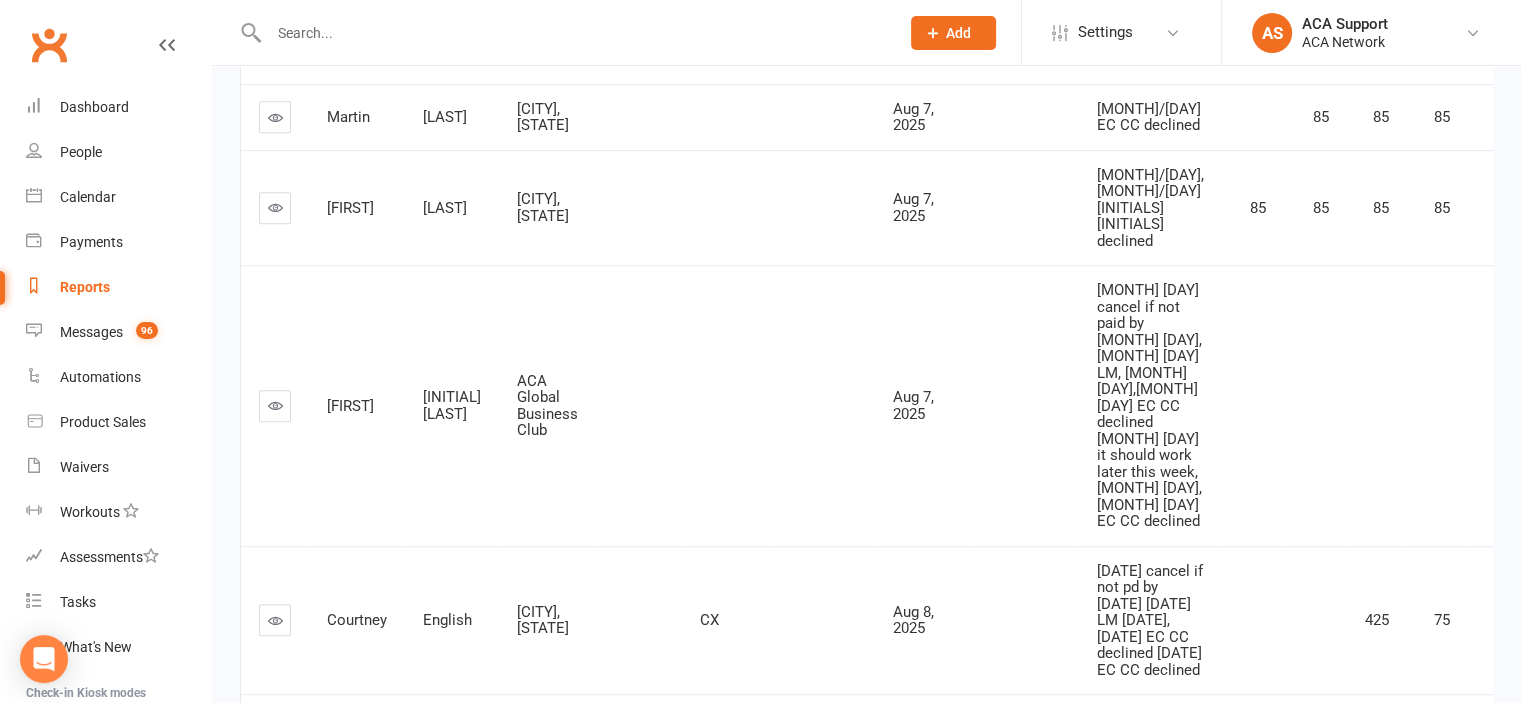 scroll, scrollTop: 1544, scrollLeft: 0, axis: vertical 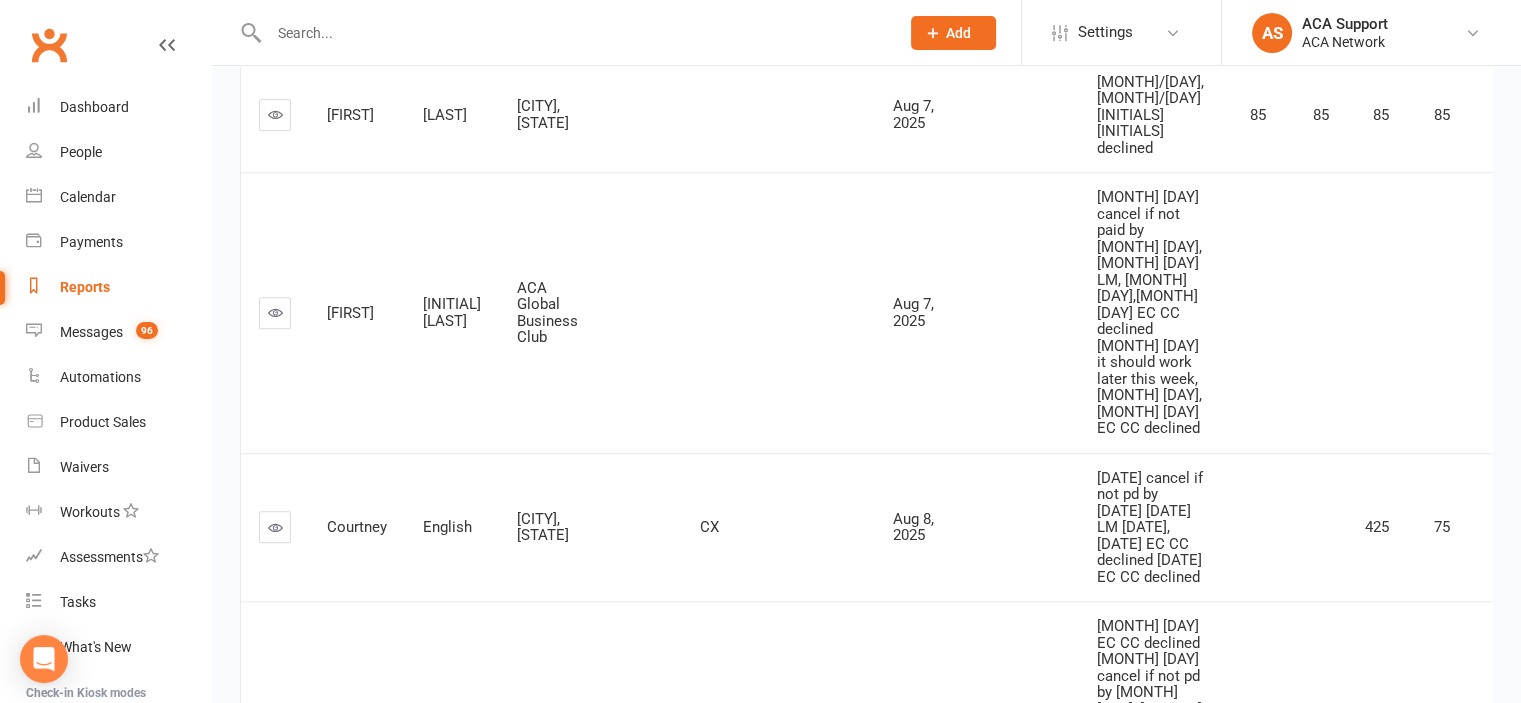 drag, startPoint x: 341, startPoint y: 34, endPoint x: 388, endPoint y: 0, distance: 58.00862 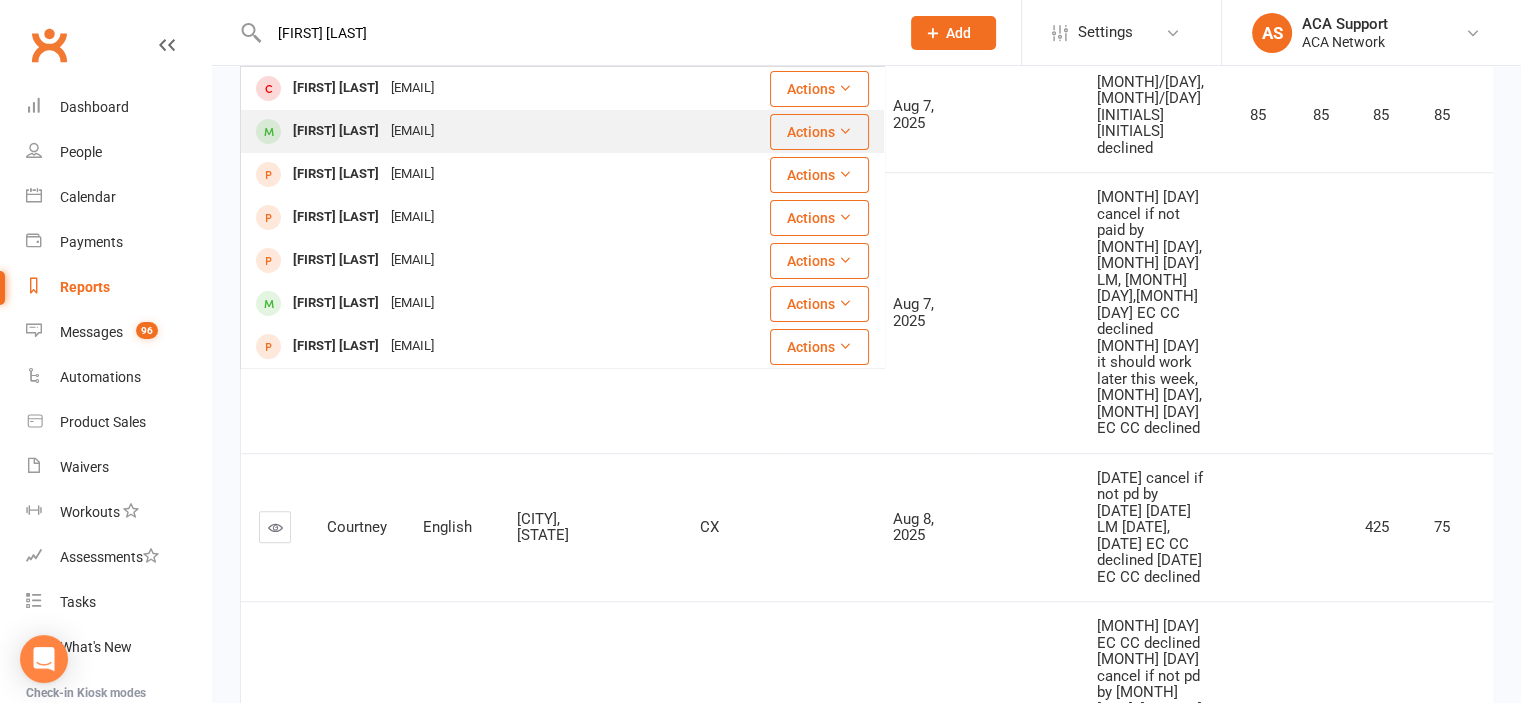 type on "[FIRST] [LAST]" 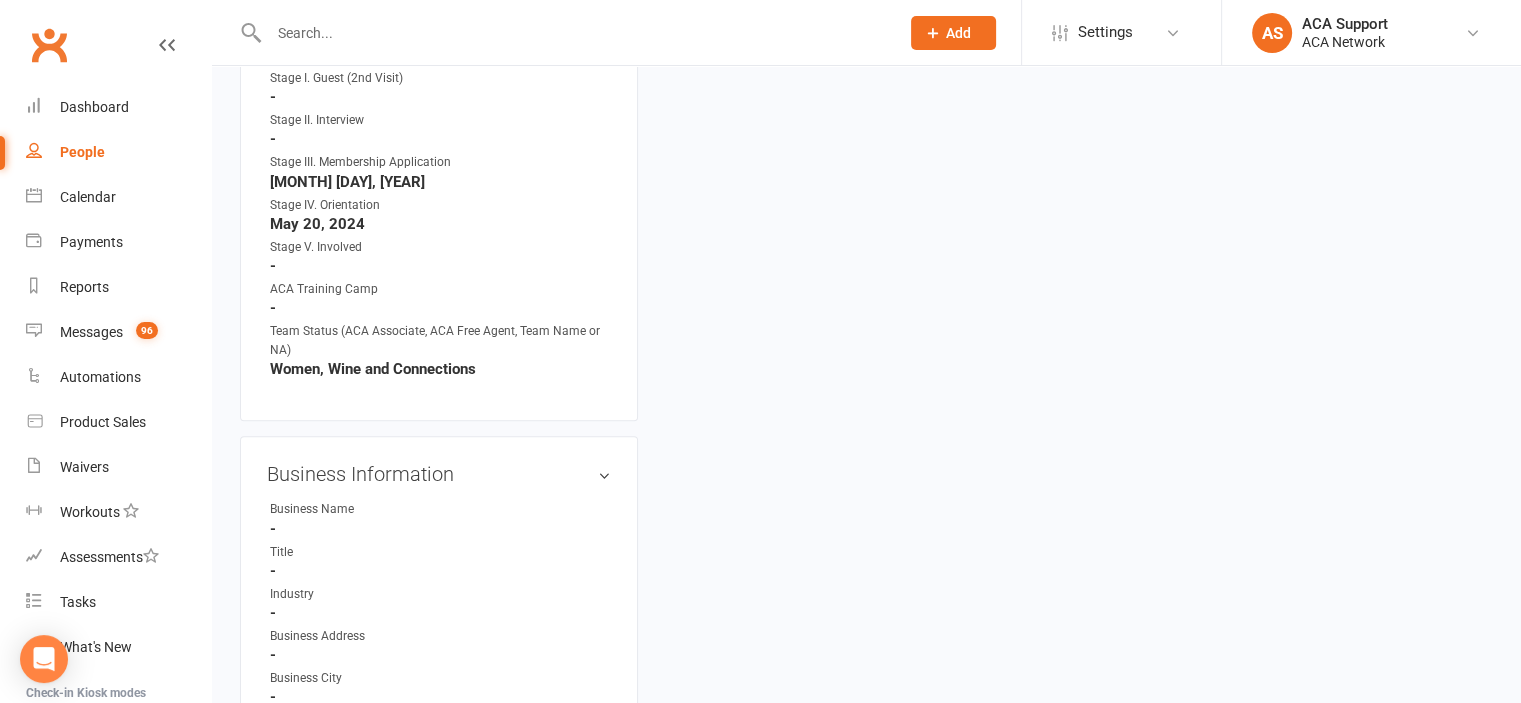 scroll, scrollTop: 0, scrollLeft: 0, axis: both 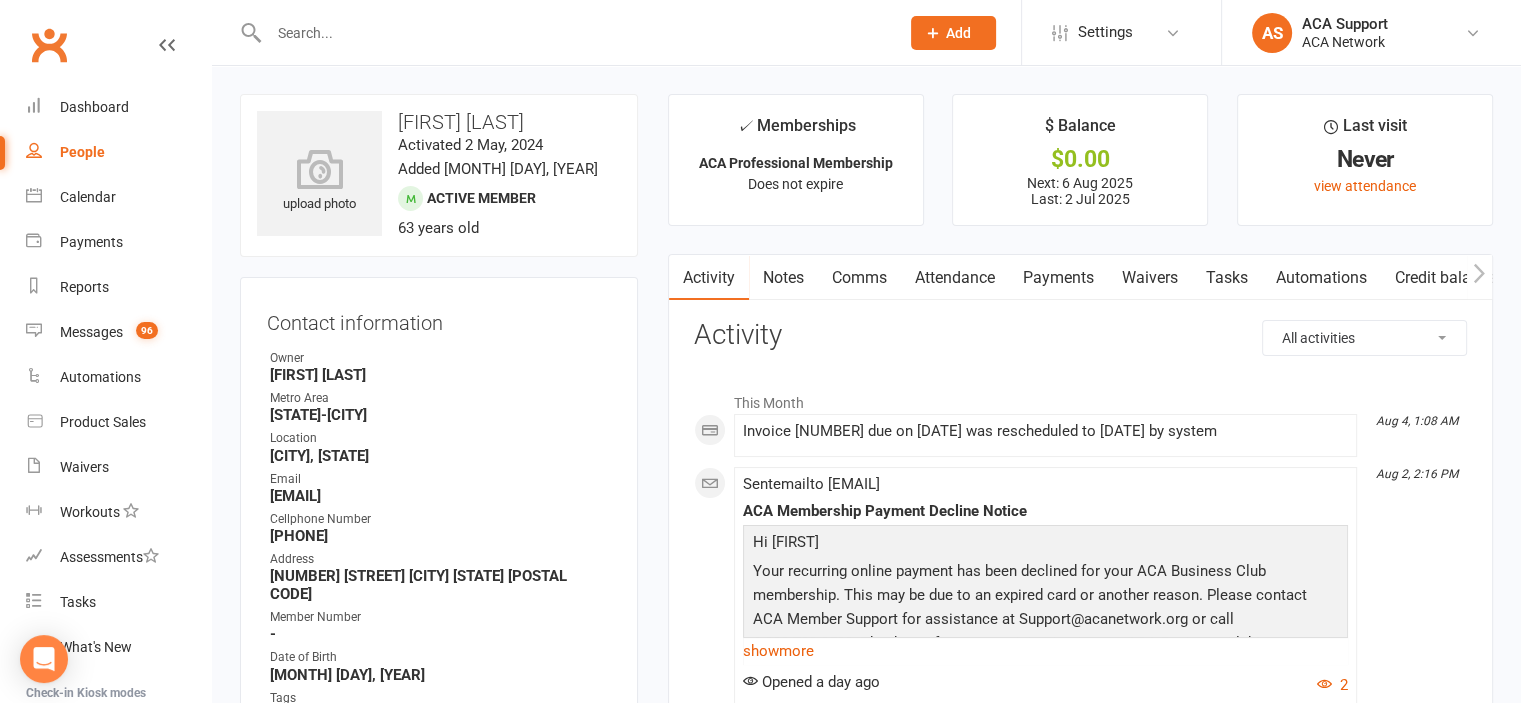 click on "Payments" at bounding box center [1058, 278] 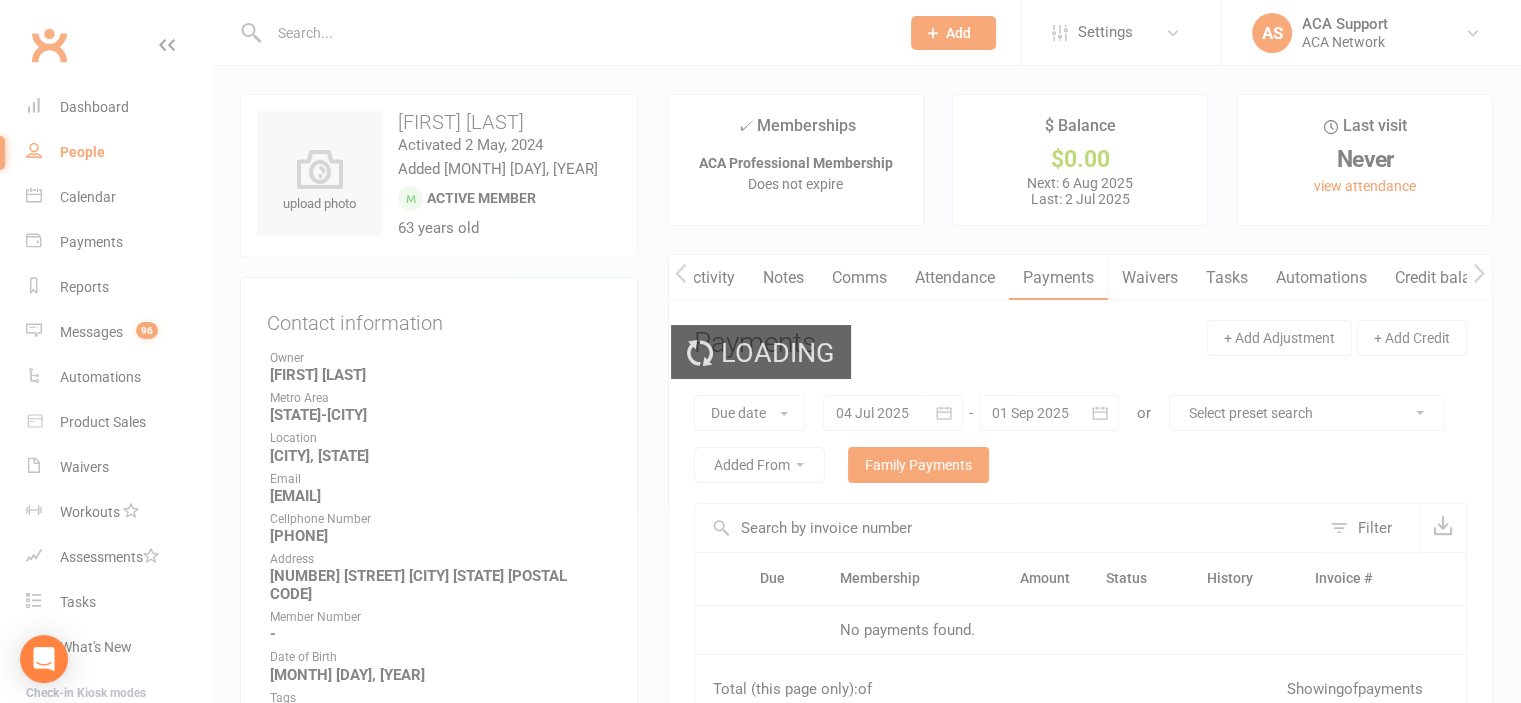 scroll, scrollTop: 0, scrollLeft: 0, axis: both 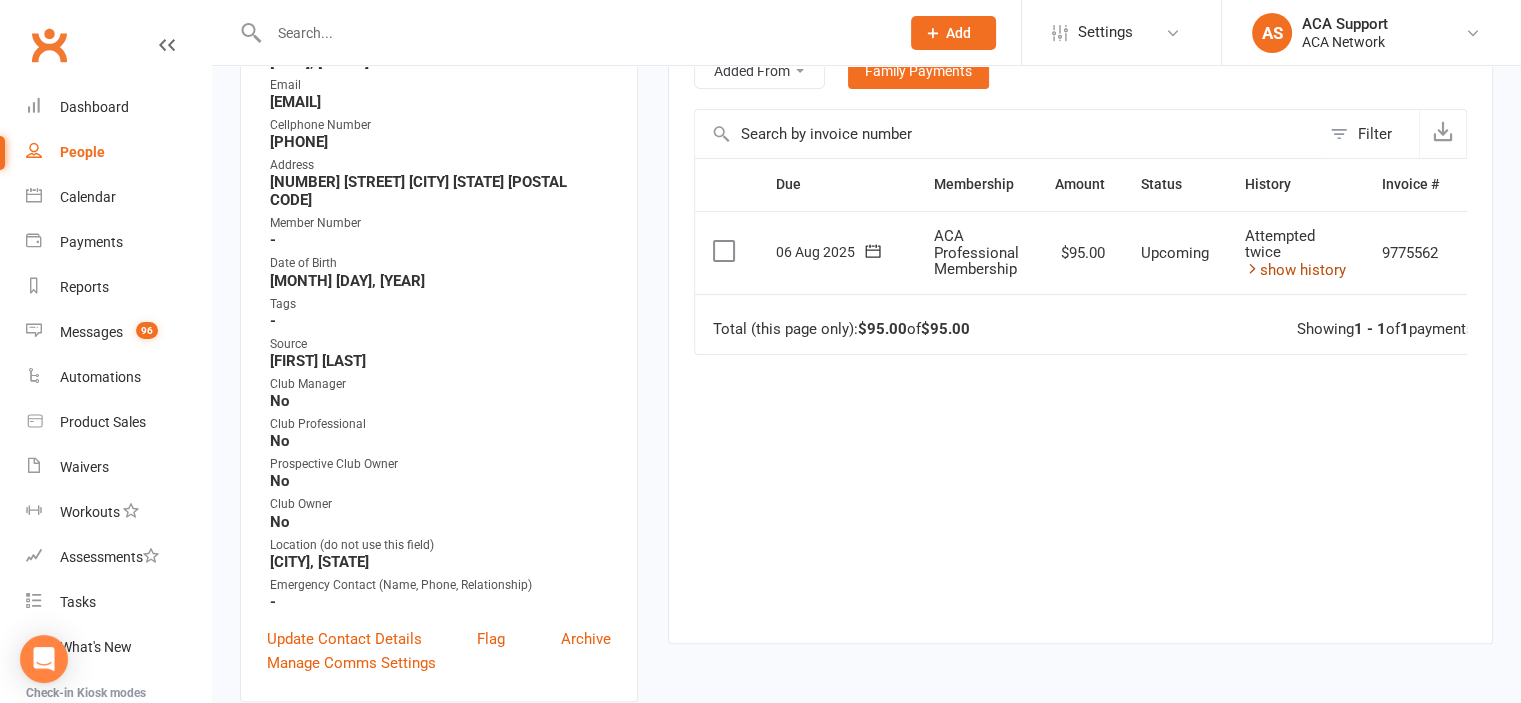 click on "show history" at bounding box center [1295, 270] 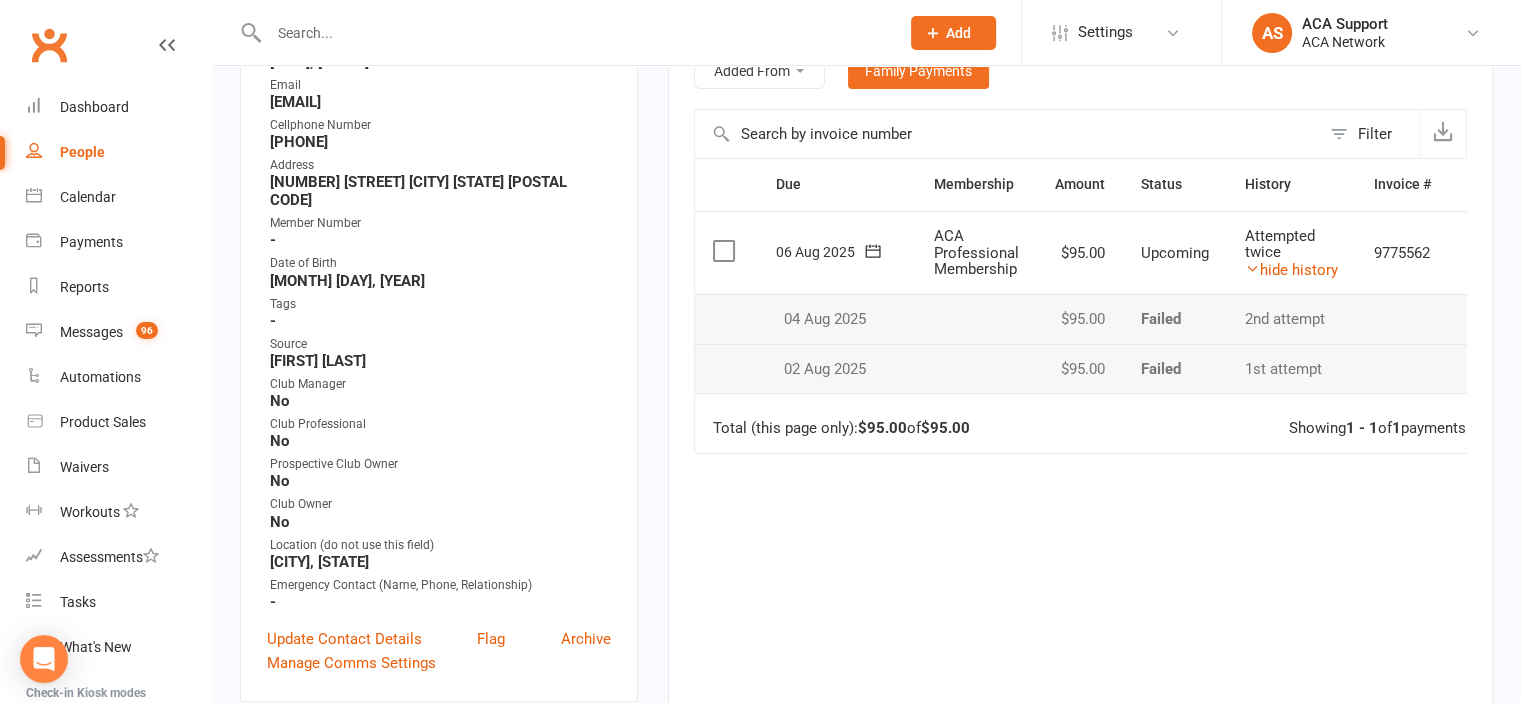 scroll, scrollTop: 3434, scrollLeft: 0, axis: vertical 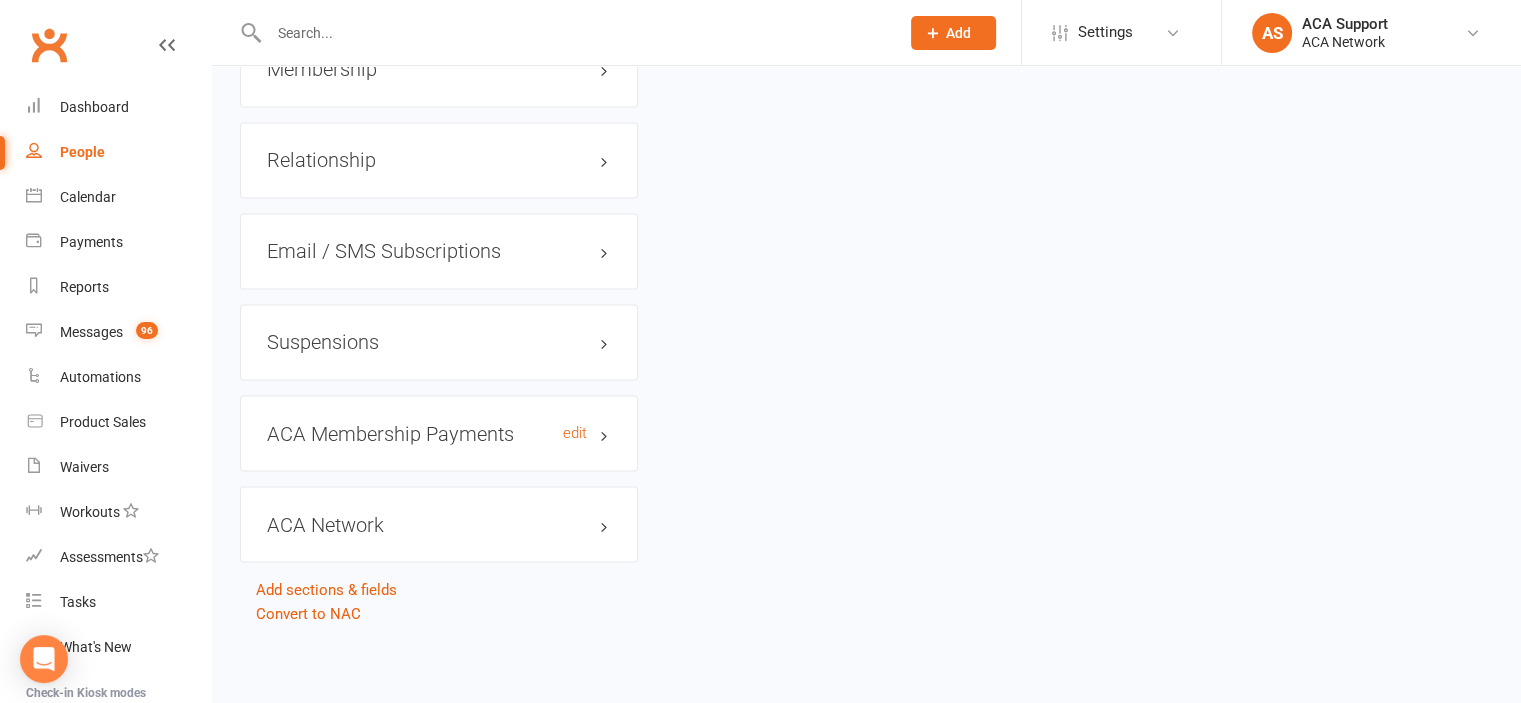 click on "ACA Membership Payments  edit" at bounding box center [439, 433] 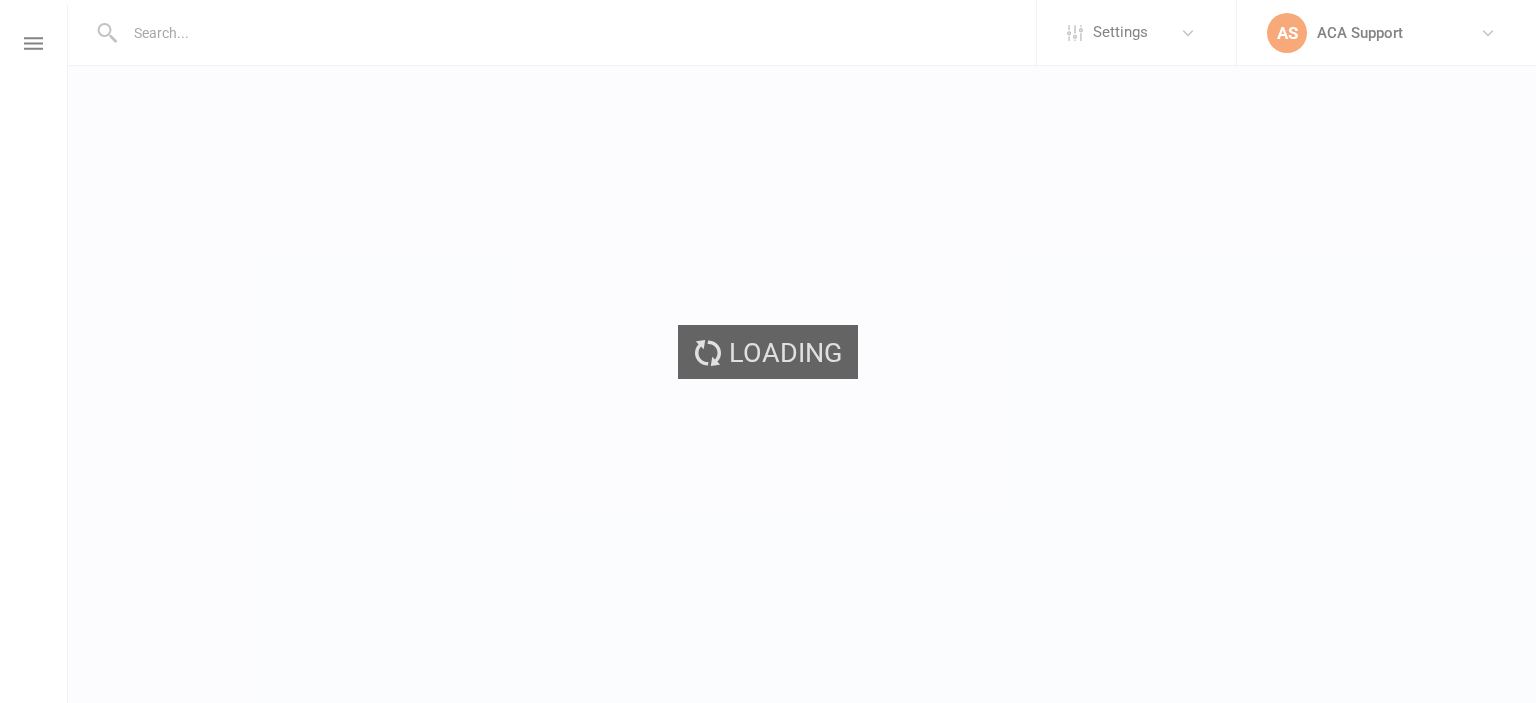 scroll, scrollTop: 0, scrollLeft: 0, axis: both 